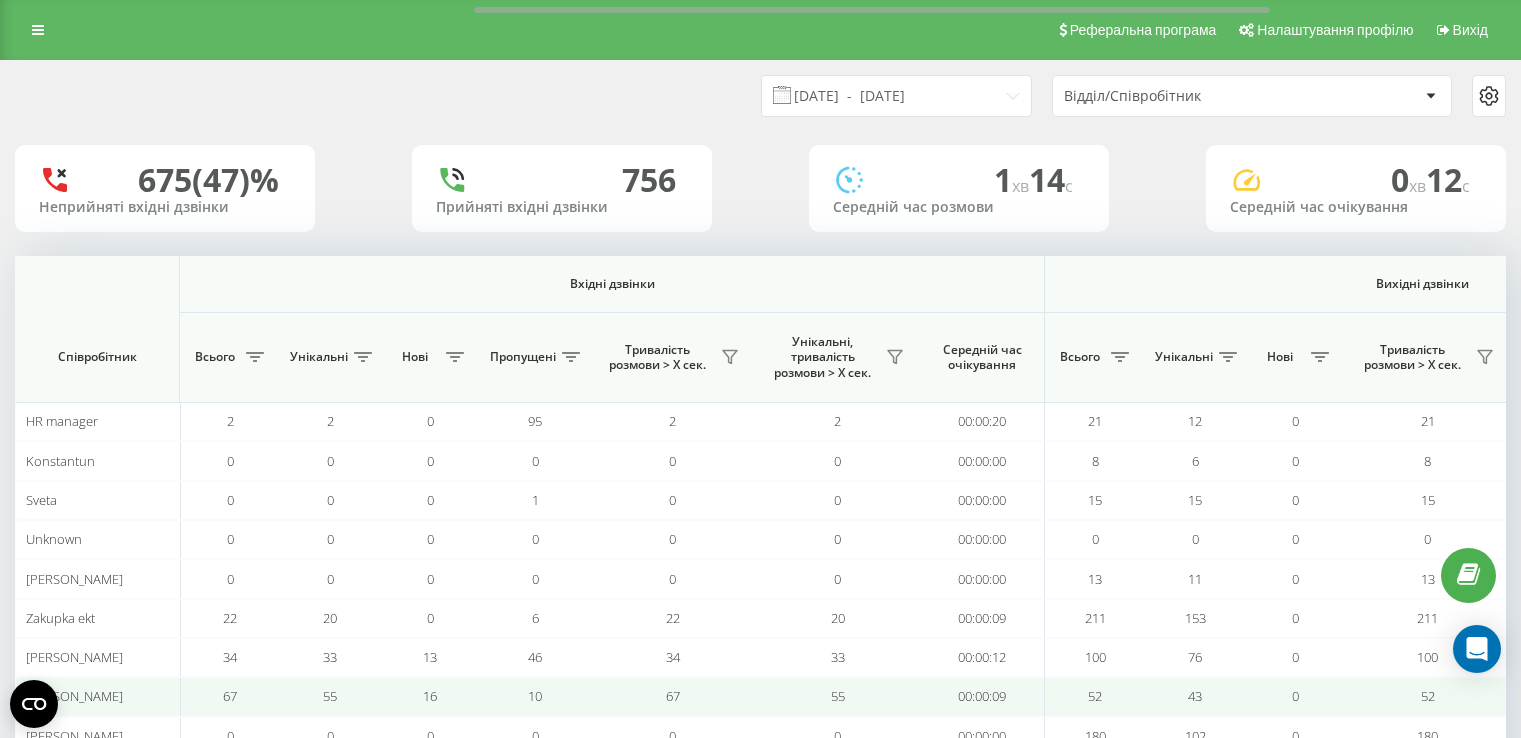 scroll, scrollTop: 300, scrollLeft: 0, axis: vertical 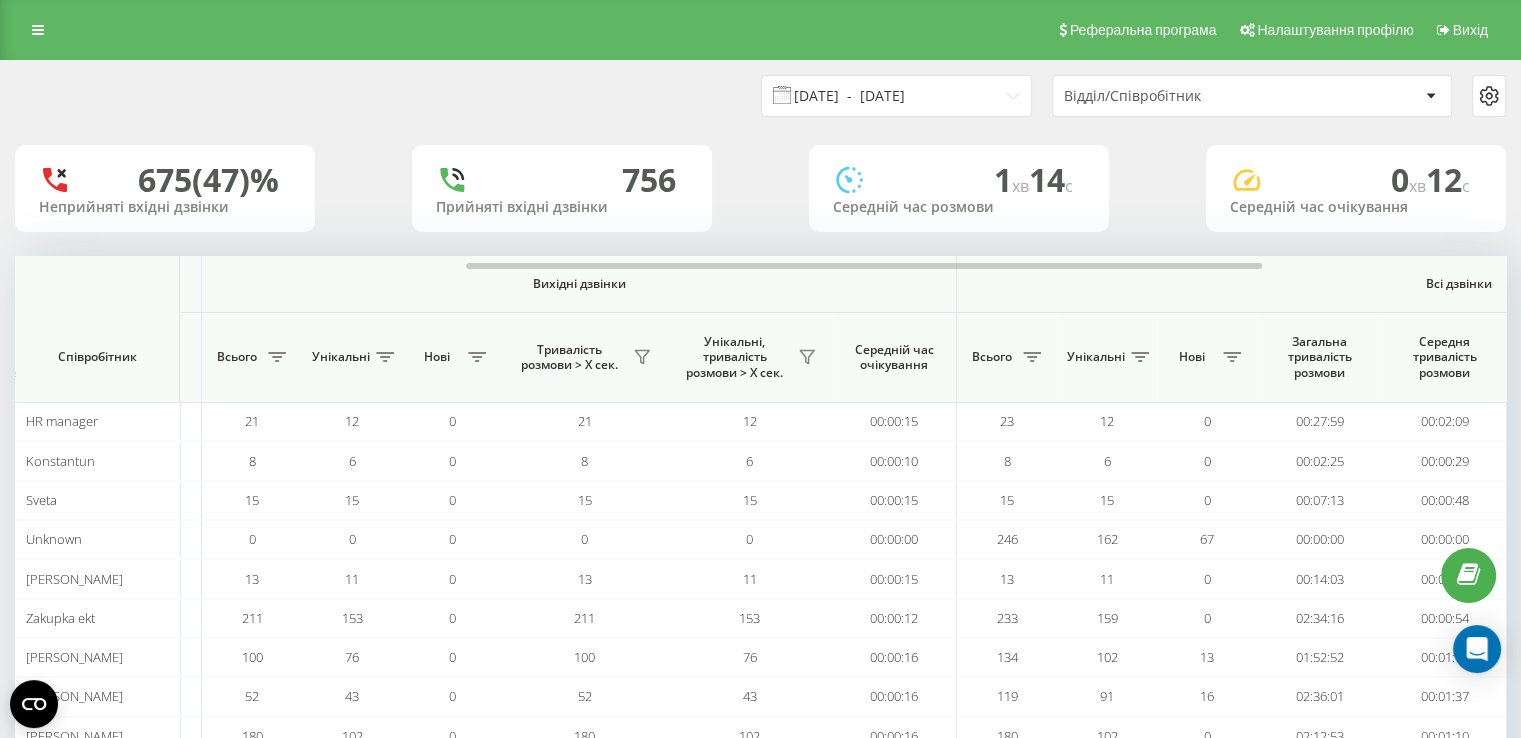 click on "[DATE]  -  [DATE]" at bounding box center (896, 96) 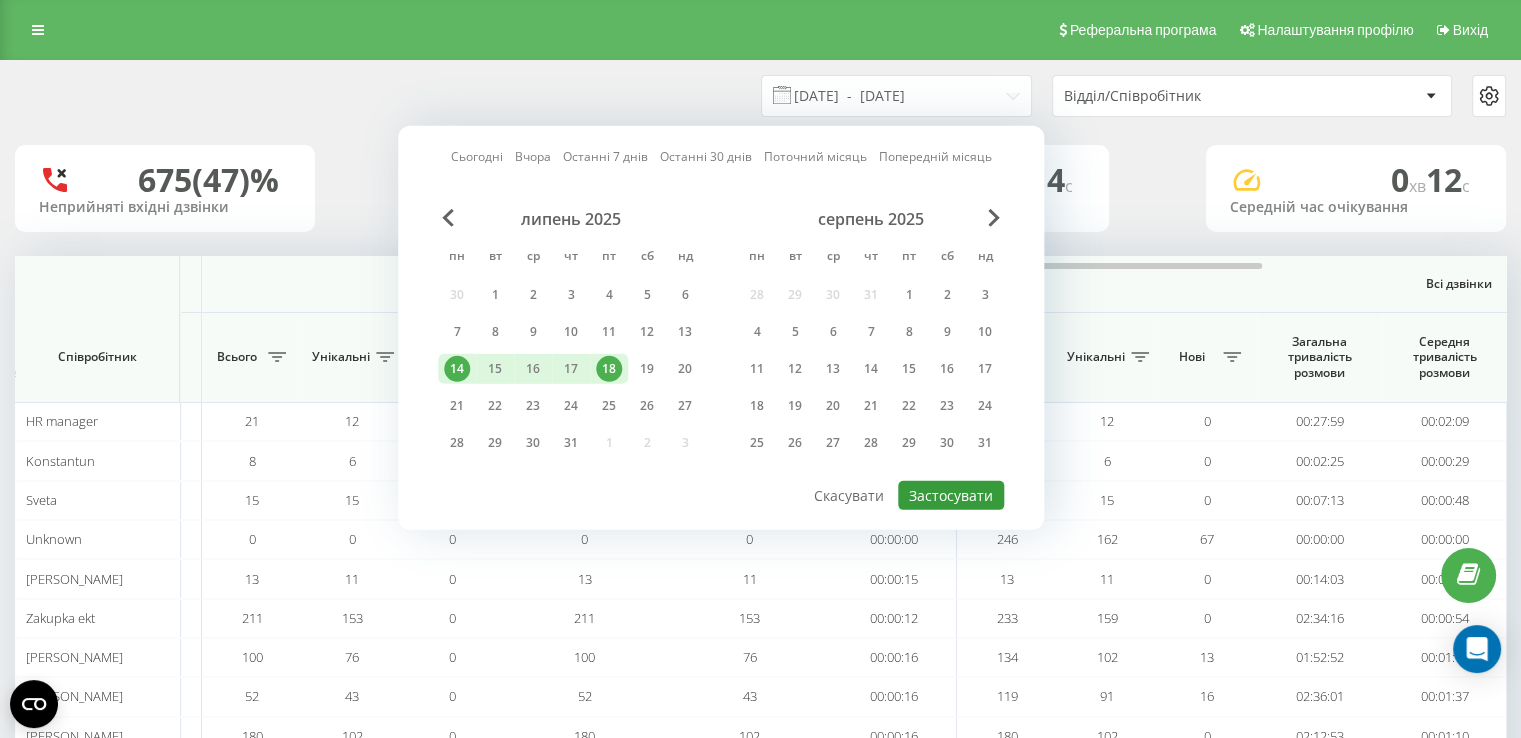 click on "Застосувати" at bounding box center (951, 495) 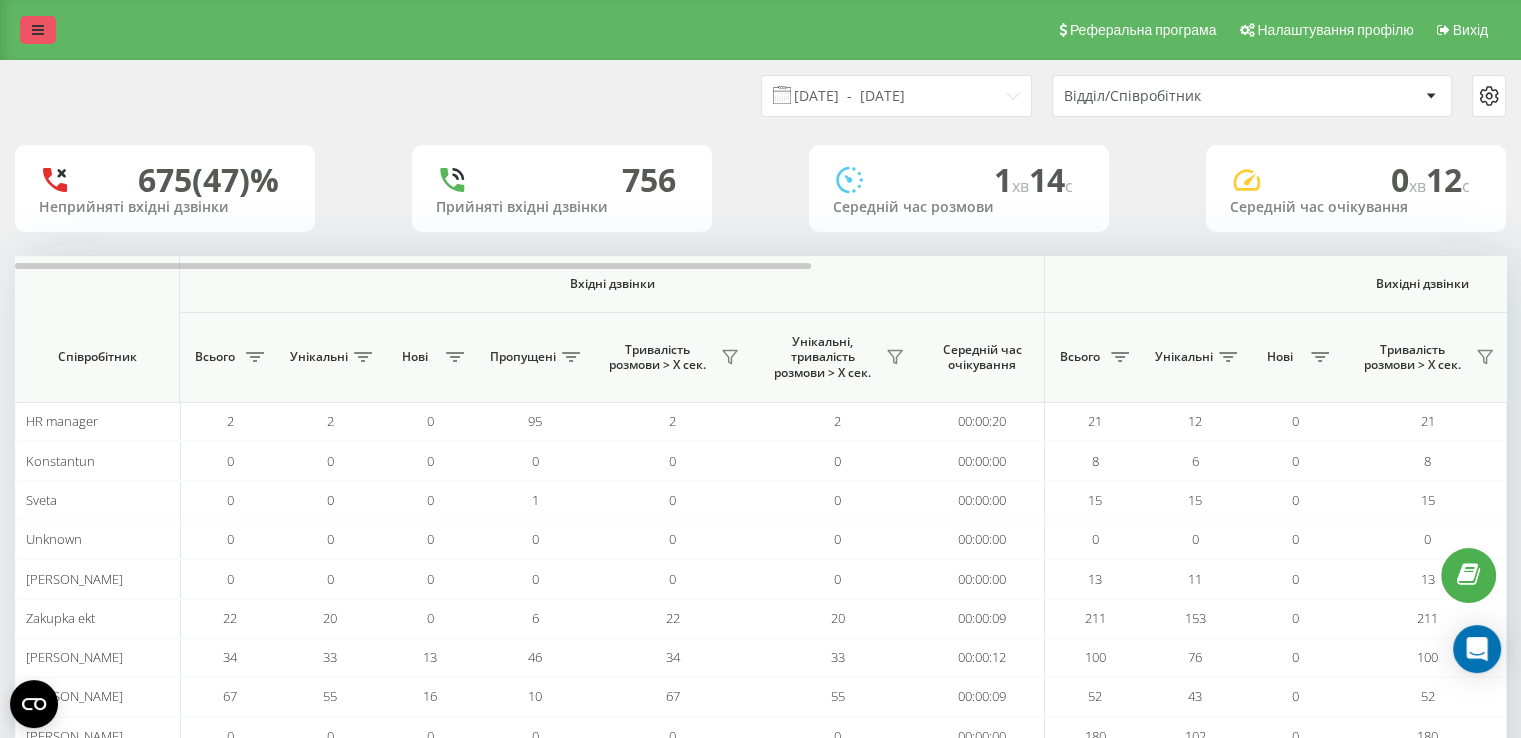 click at bounding box center (38, 30) 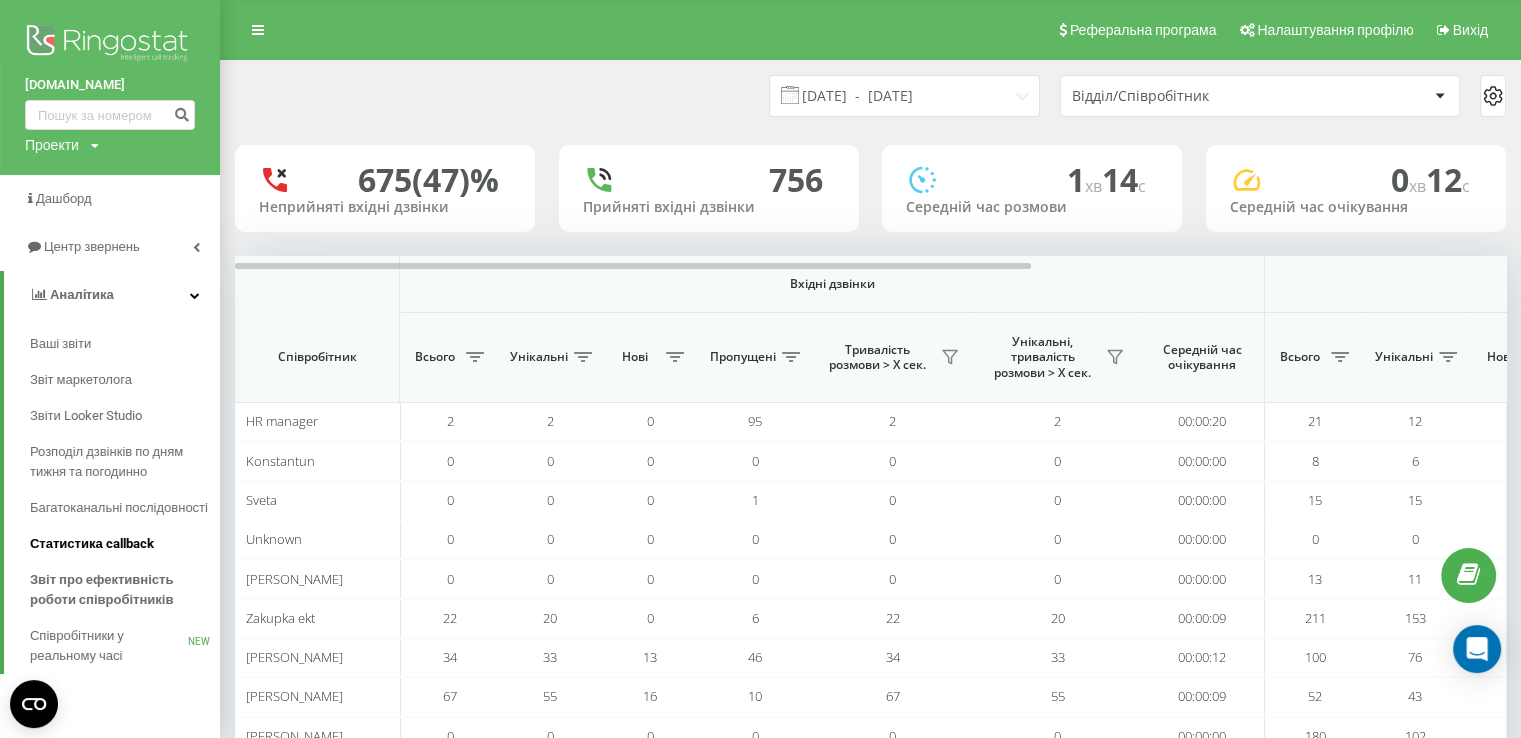 scroll, scrollTop: 200, scrollLeft: 0, axis: vertical 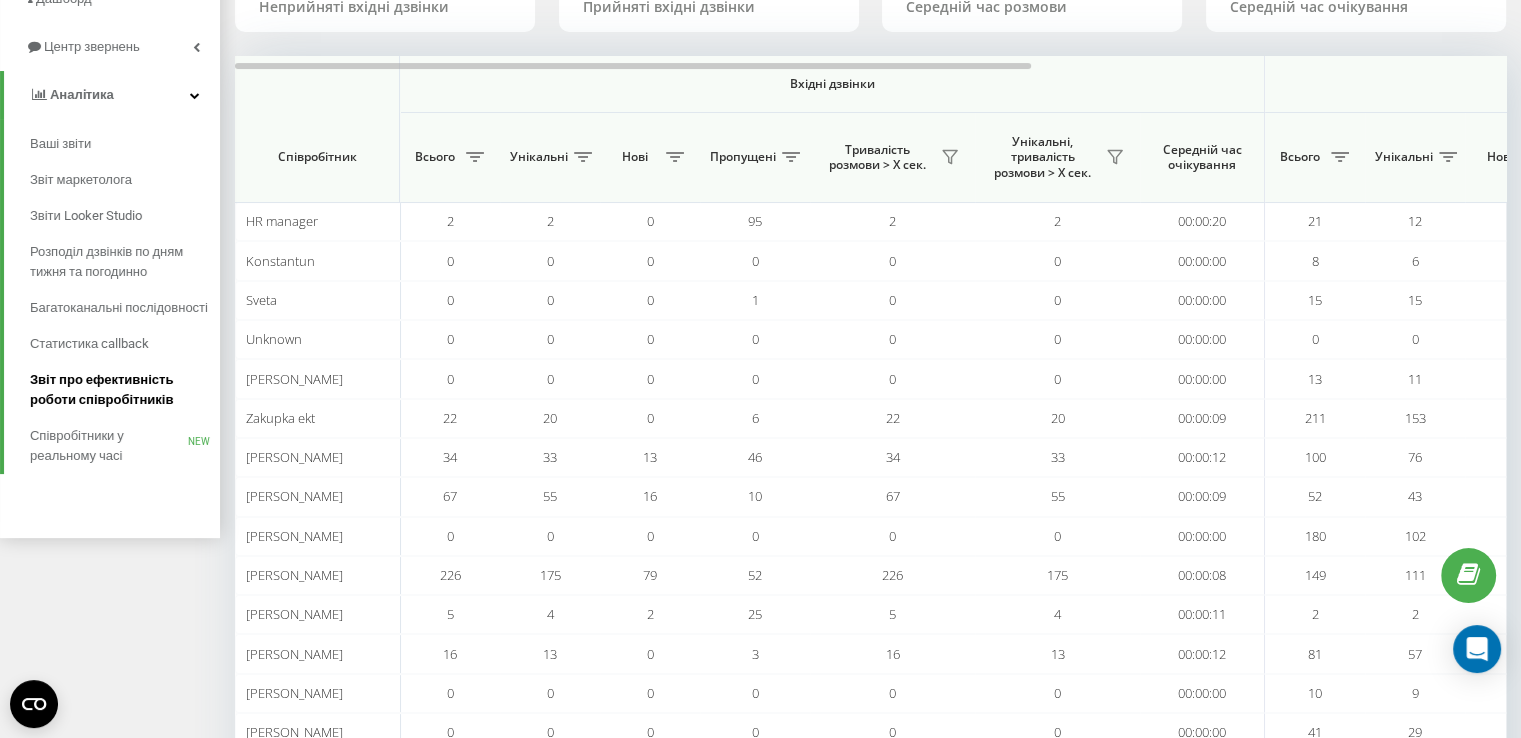 click on "Звіт про ефективність роботи співробітників" at bounding box center (120, 390) 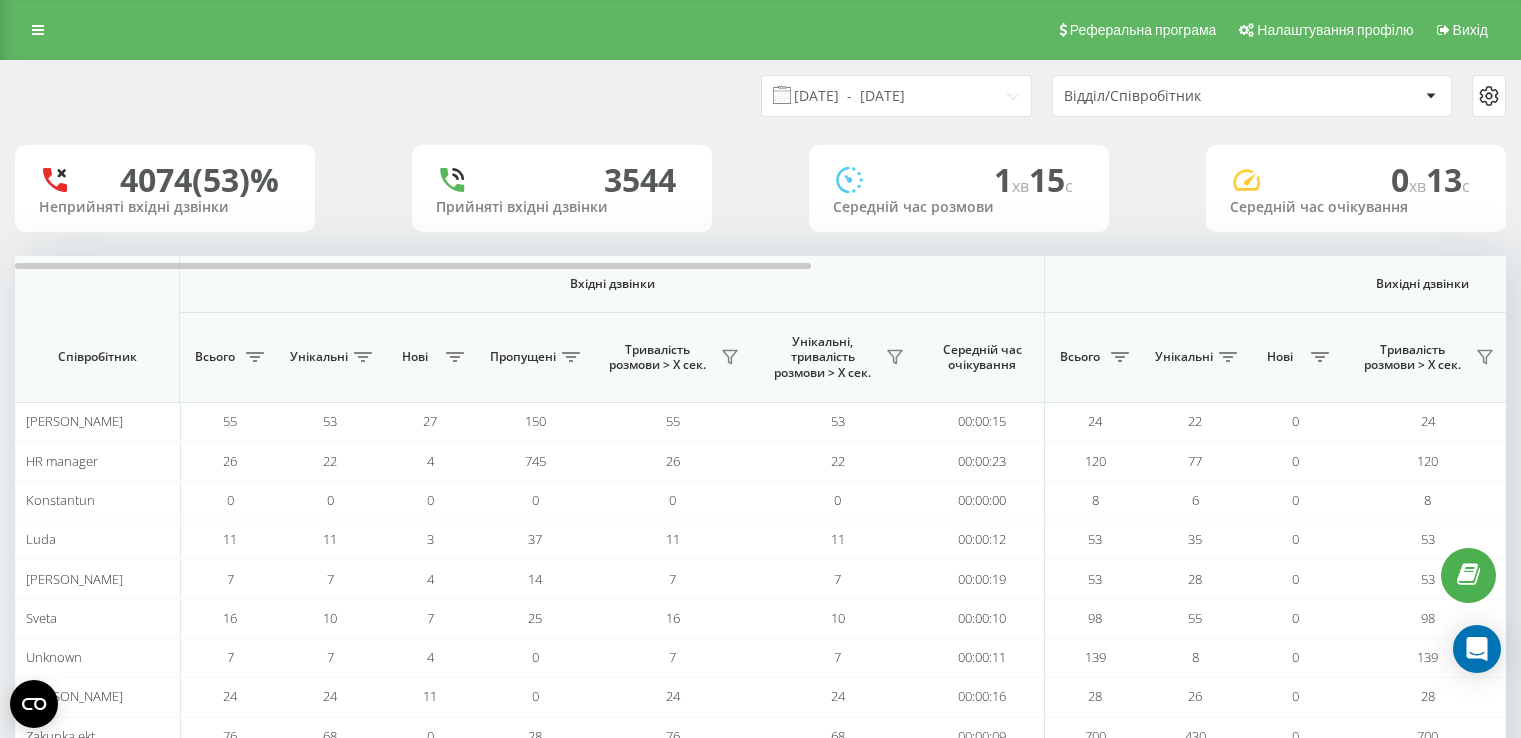 scroll, scrollTop: 0, scrollLeft: 0, axis: both 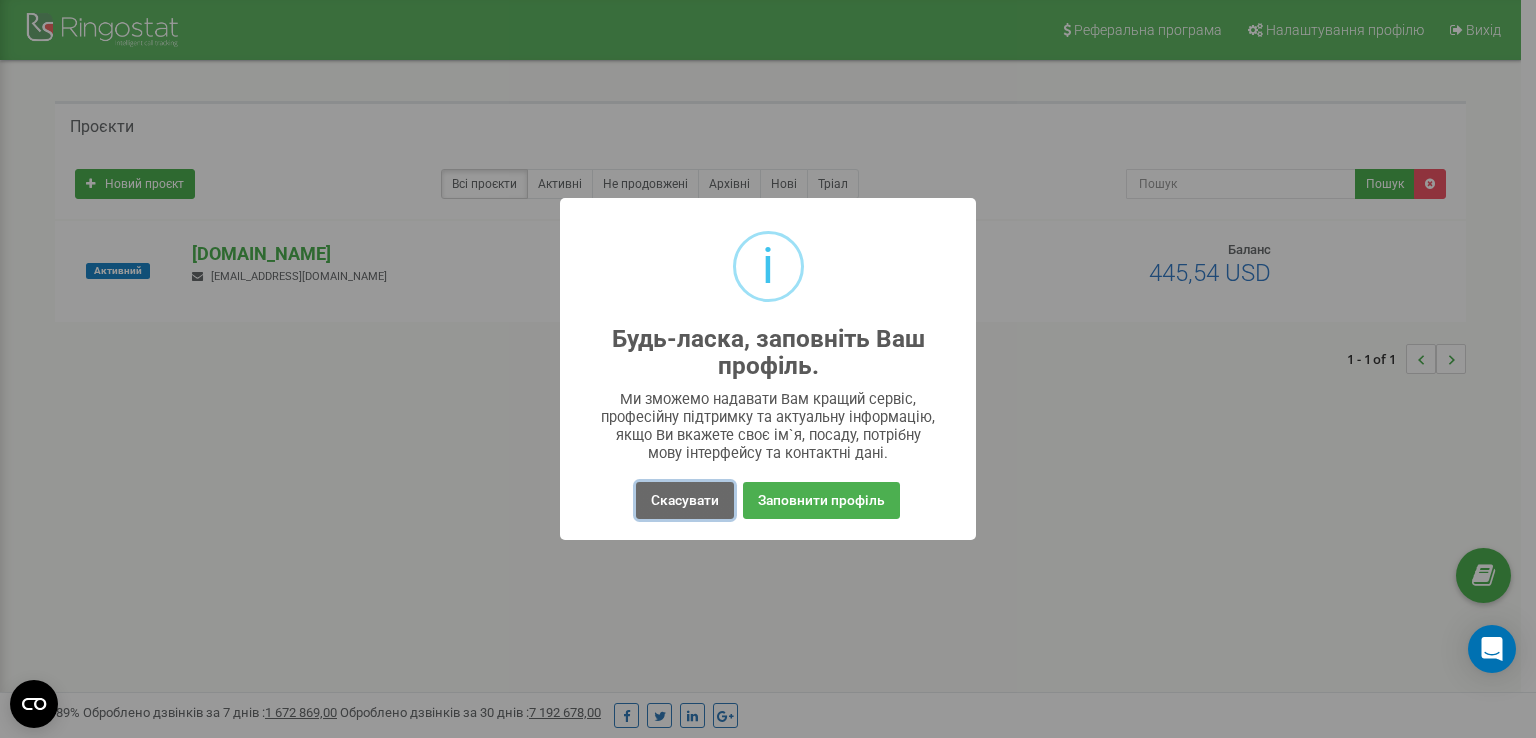 click on "Скасувати" at bounding box center [685, 500] 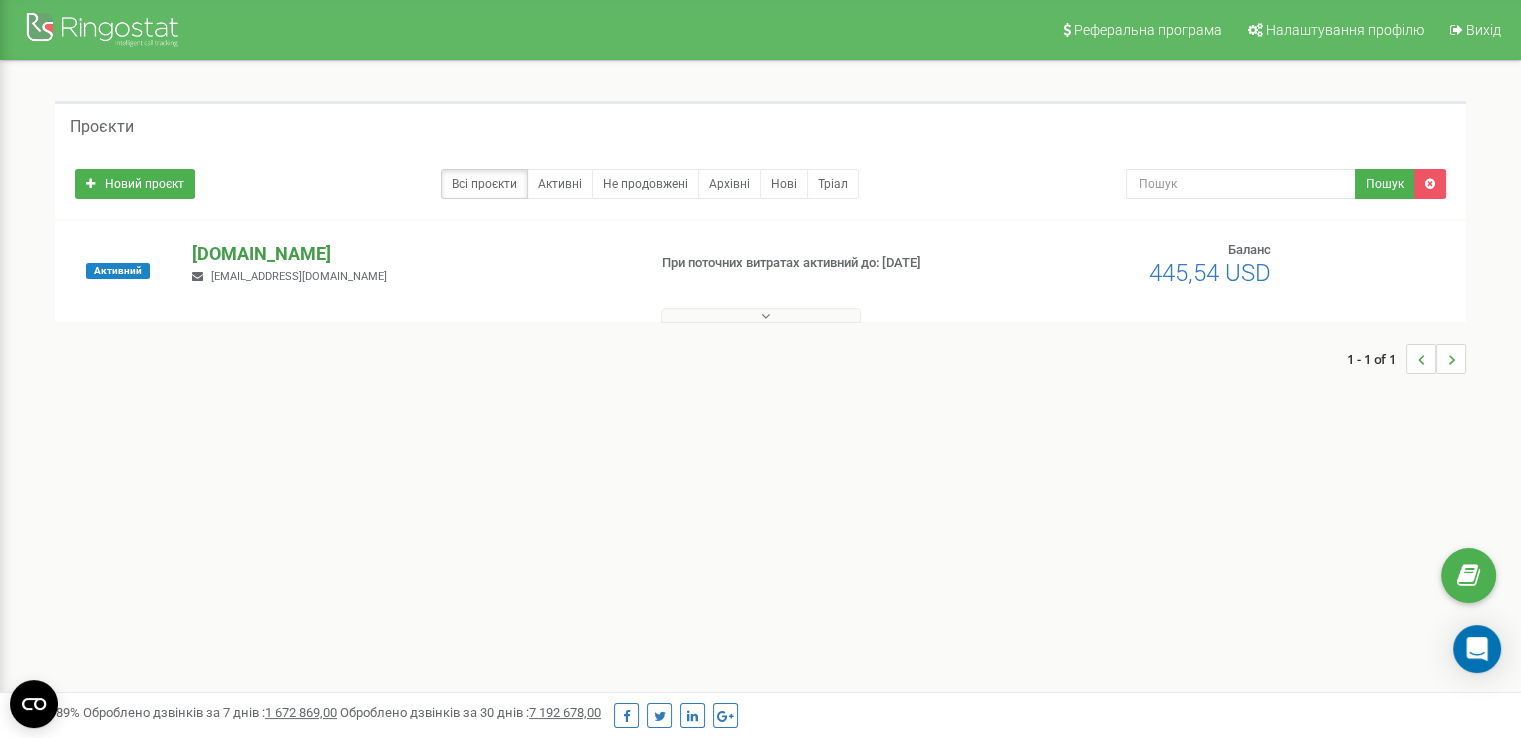 click on "[DOMAIN_NAME]" at bounding box center (410, 254) 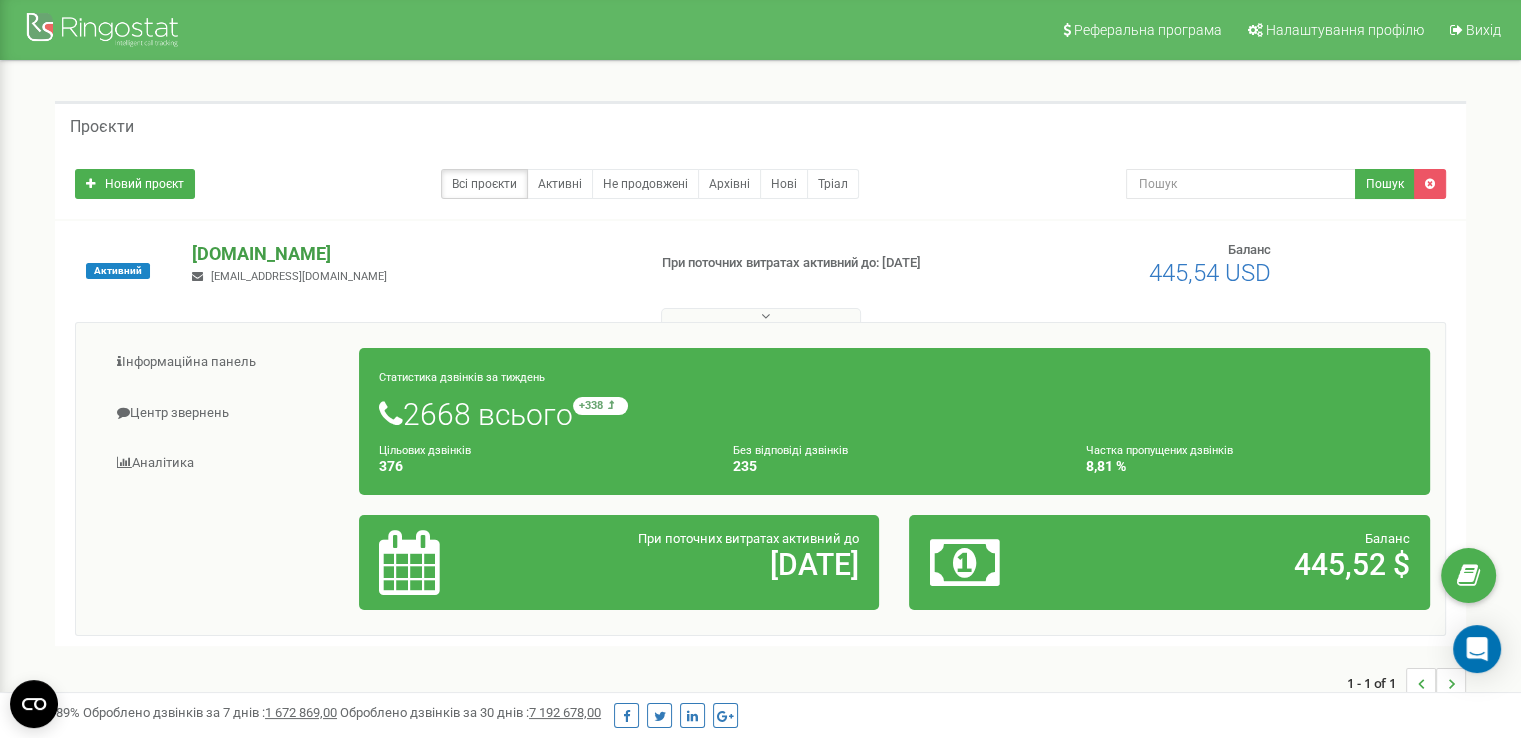 click on "[DOMAIN_NAME]" at bounding box center [410, 254] 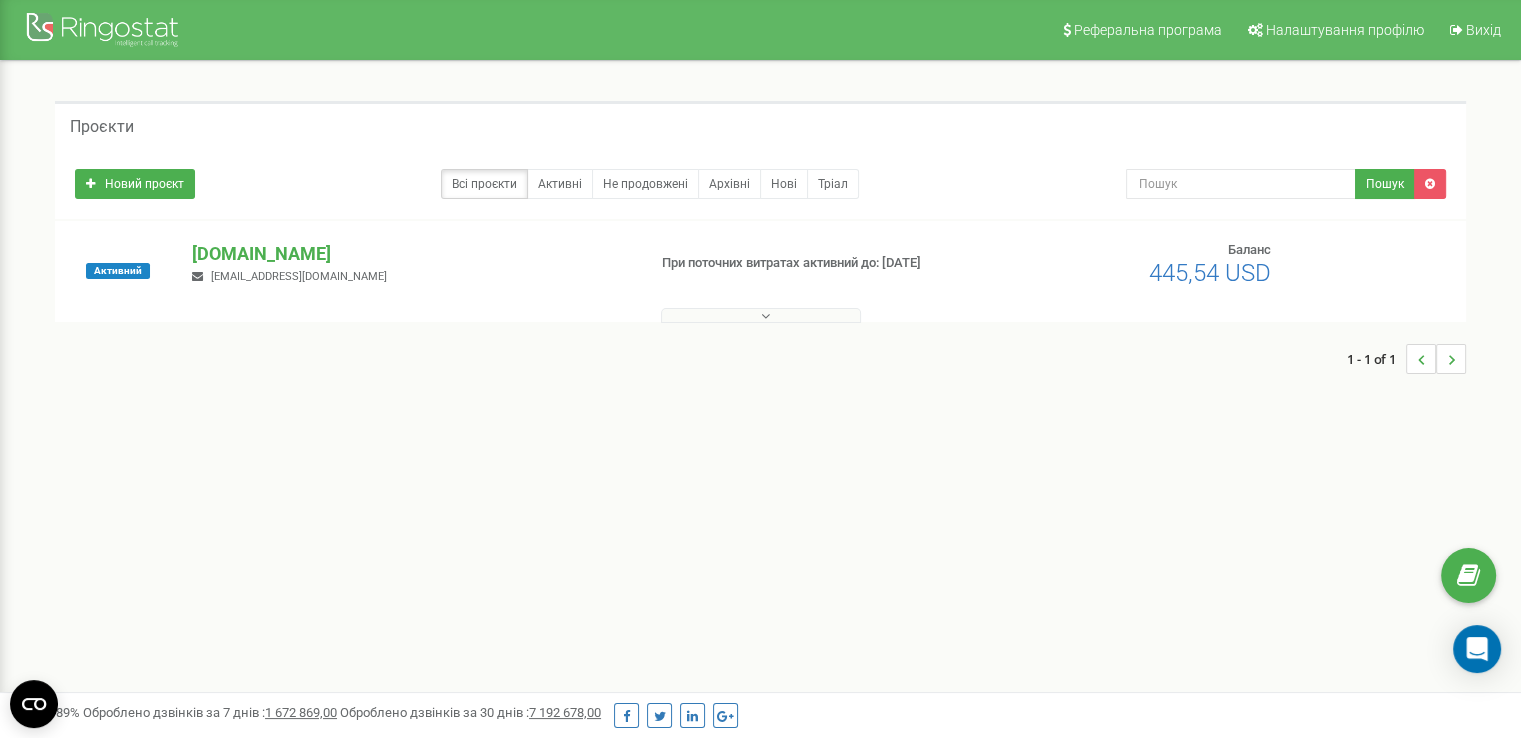 click on "Новий проєкт
Всі проєкти
Активні
Не продовжені
Архівні
Нові
Тріал
Пошук" at bounding box center [760, 184] 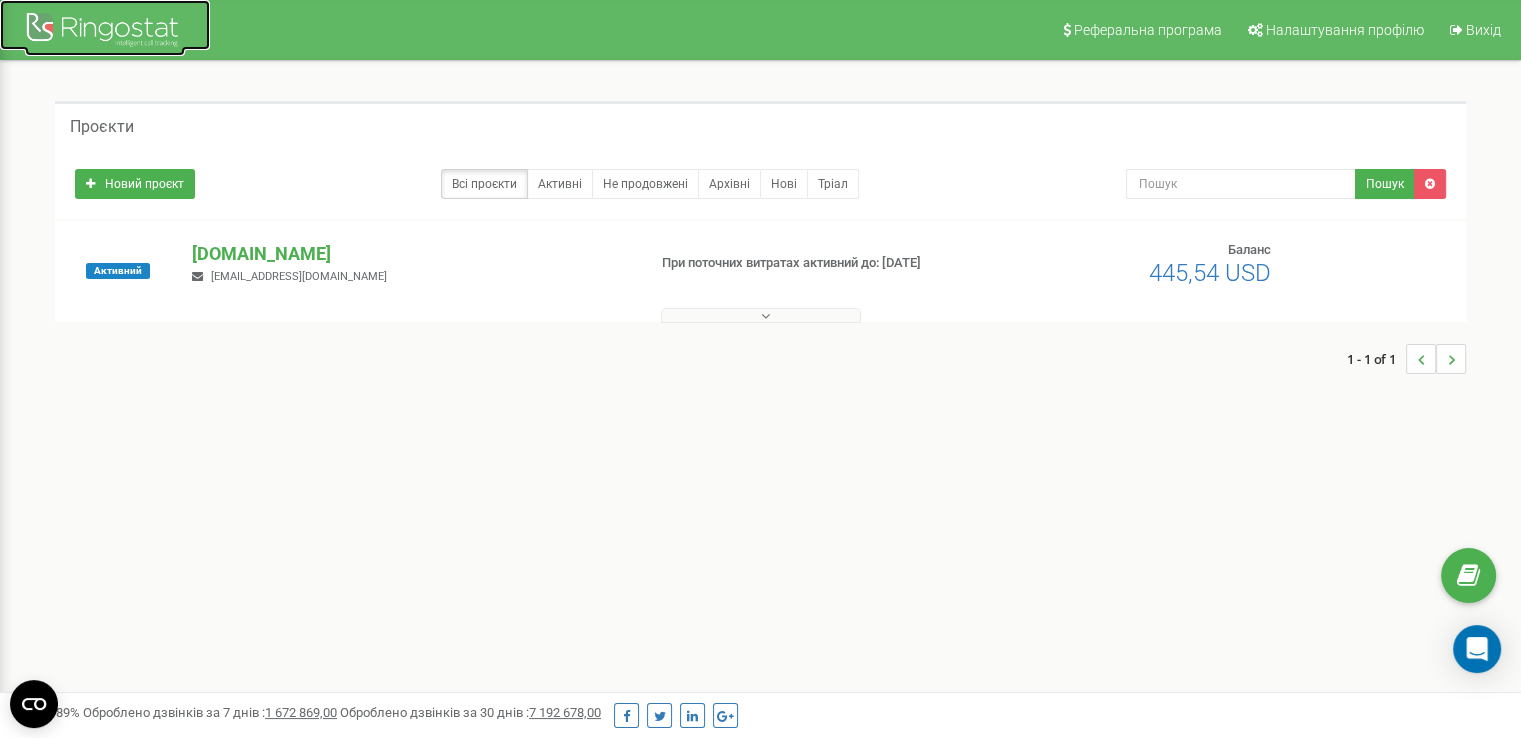 click at bounding box center (105, 32) 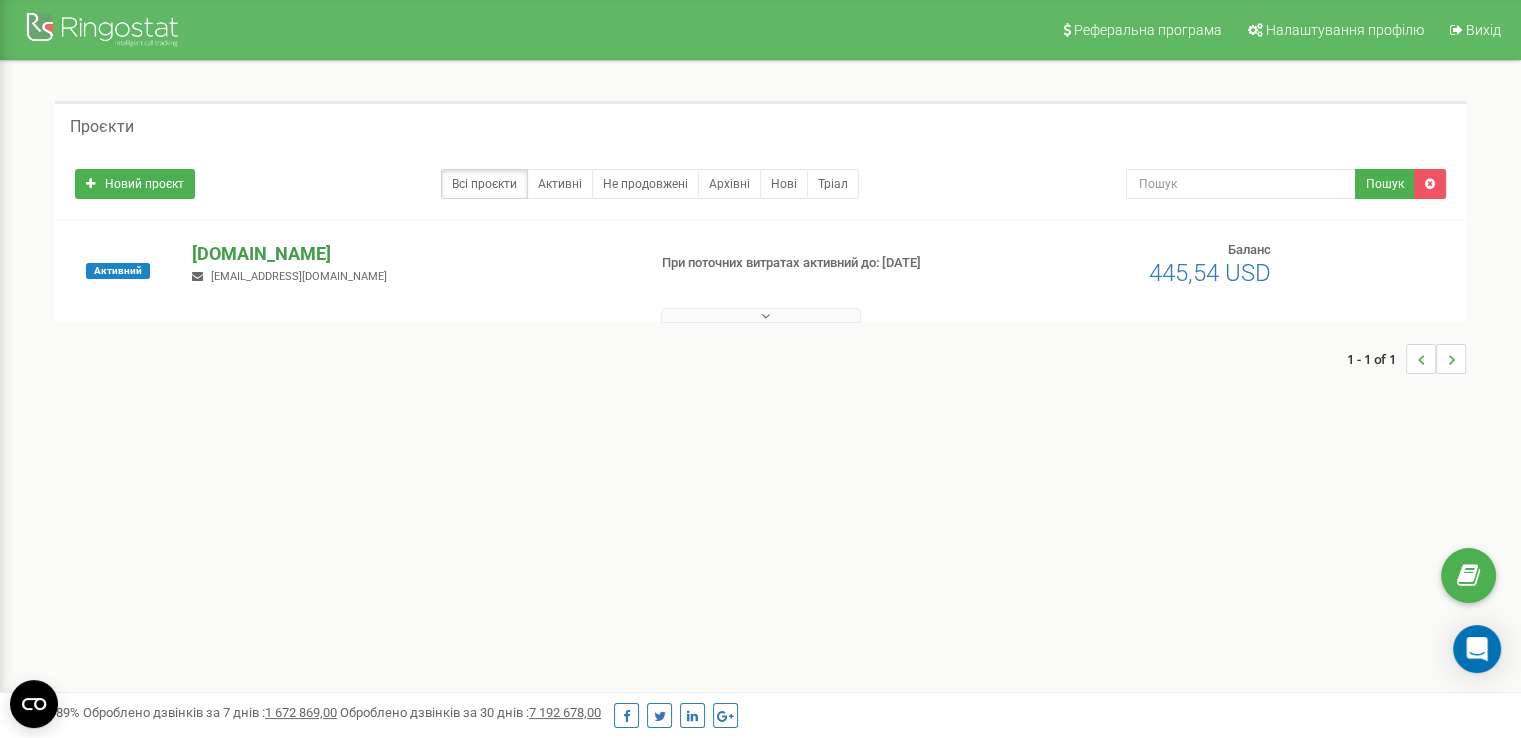 click on "[DOMAIN_NAME]" at bounding box center [410, 254] 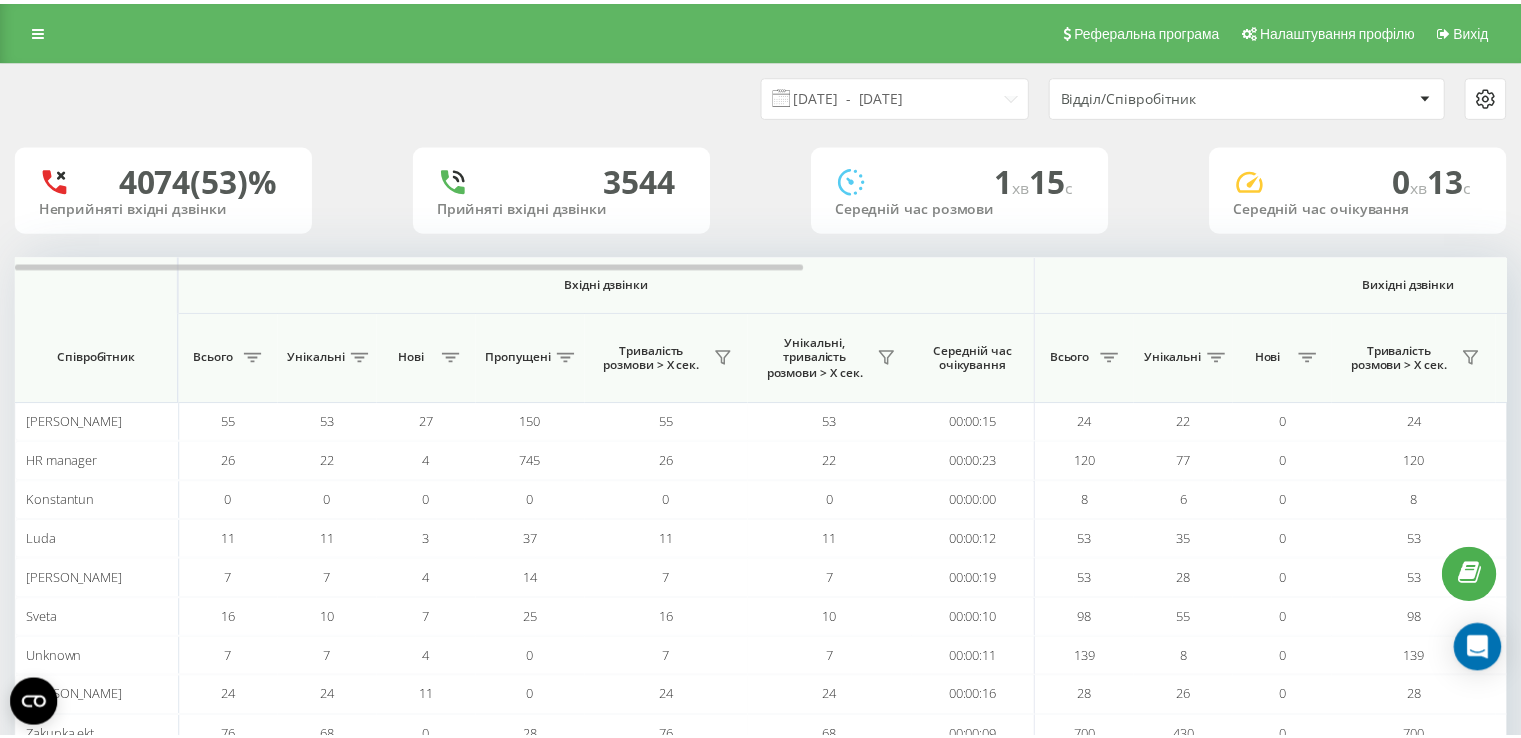 scroll, scrollTop: 0, scrollLeft: 0, axis: both 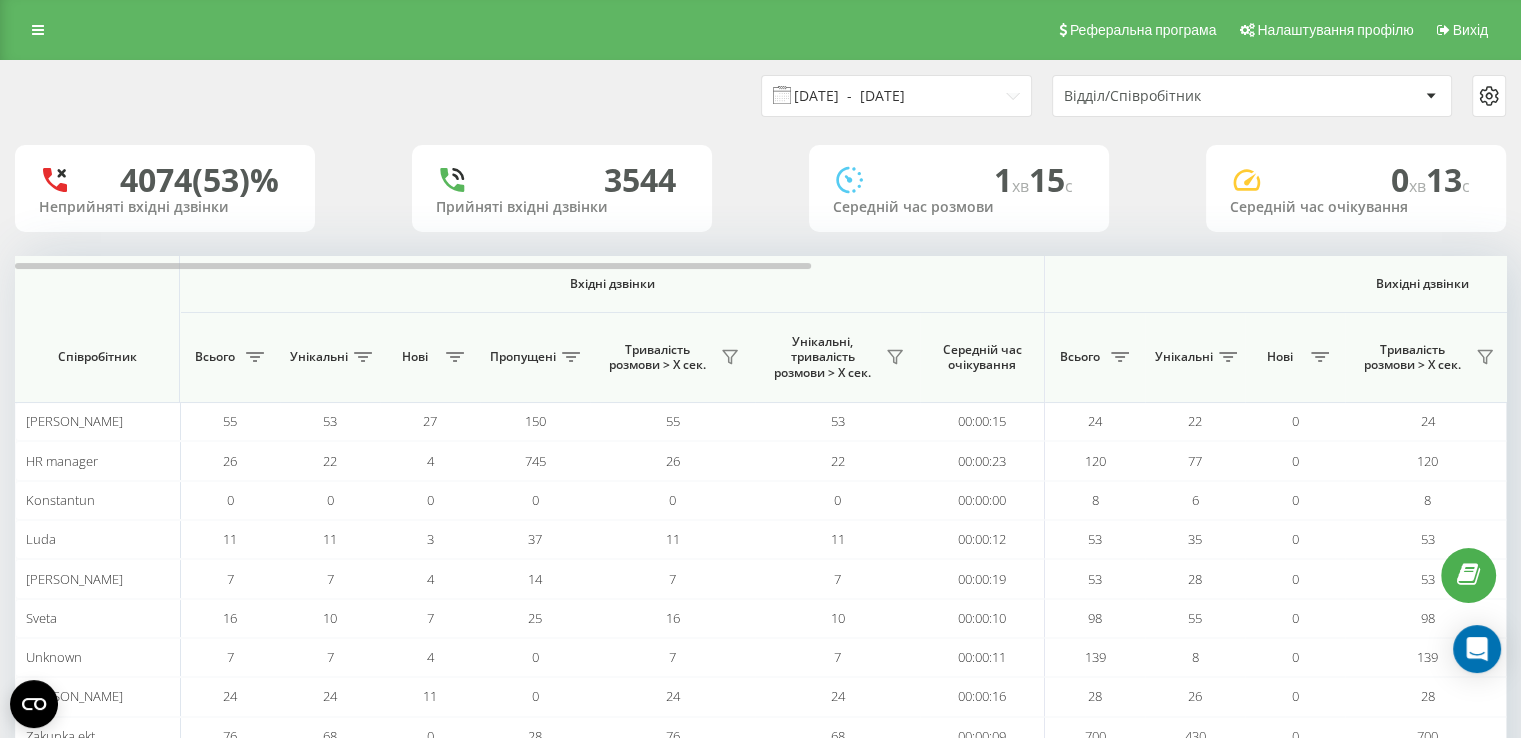 click on "19.06.2025  -  19.07.2025" at bounding box center (896, 96) 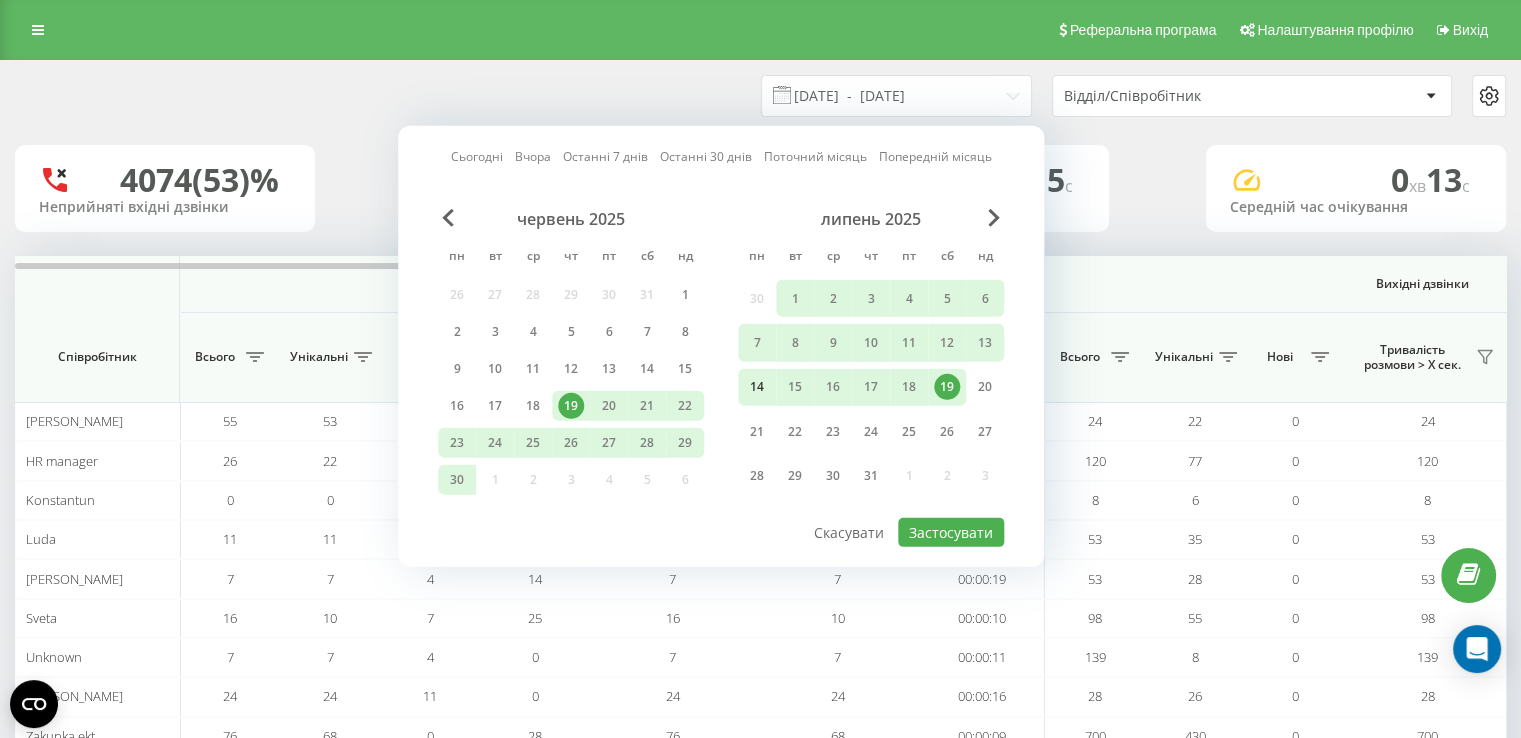 click on "14" at bounding box center (757, 387) 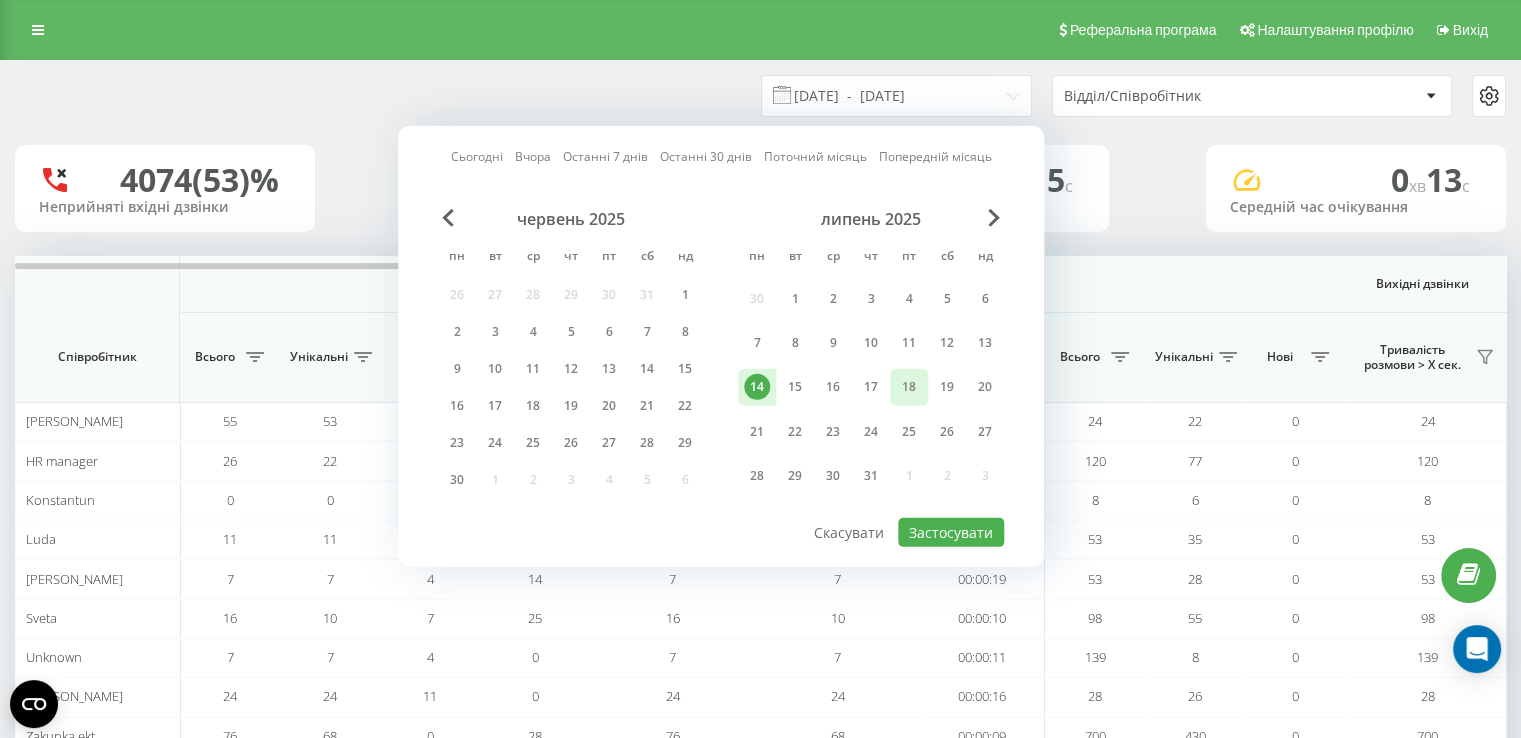 click on "18" at bounding box center (909, 387) 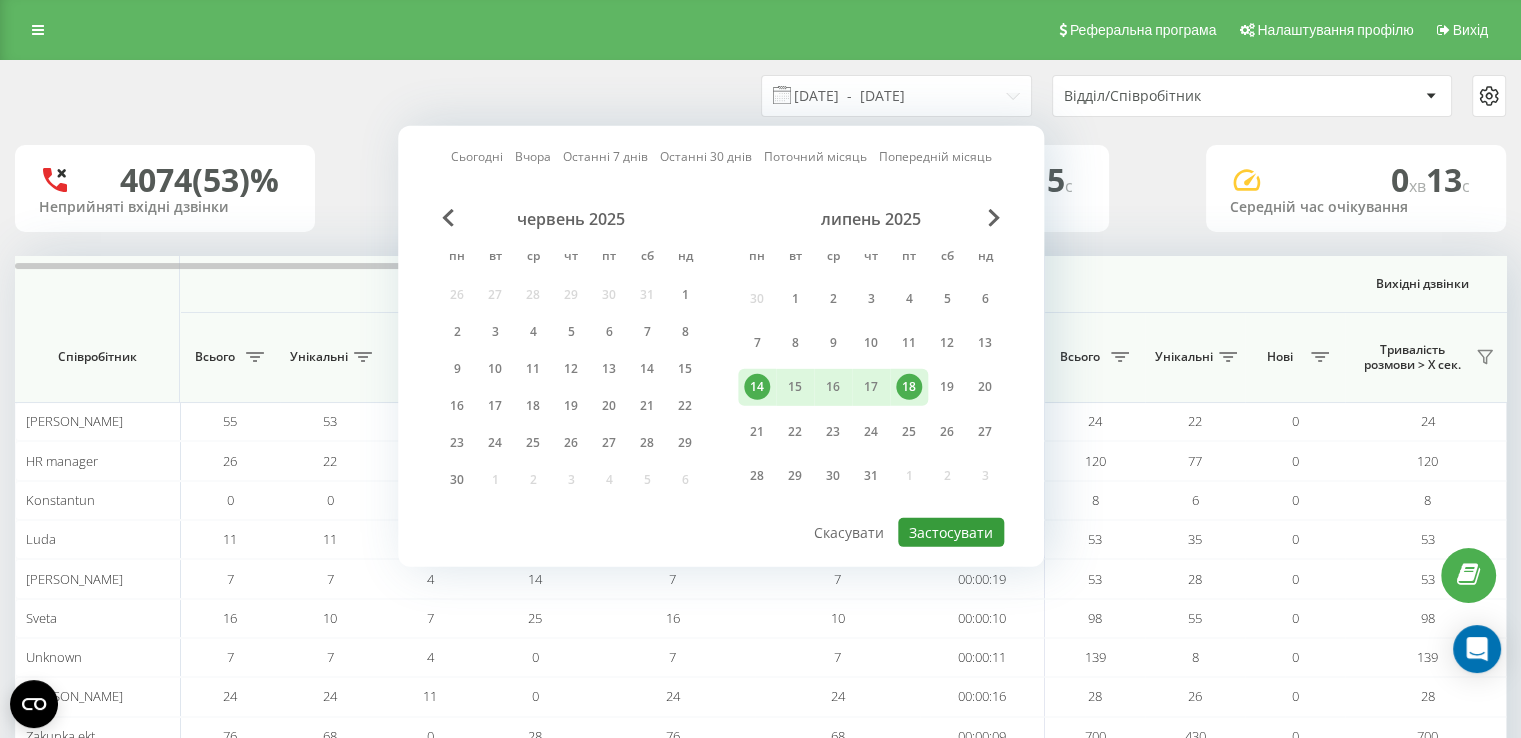 click on "Застосувати" at bounding box center [951, 532] 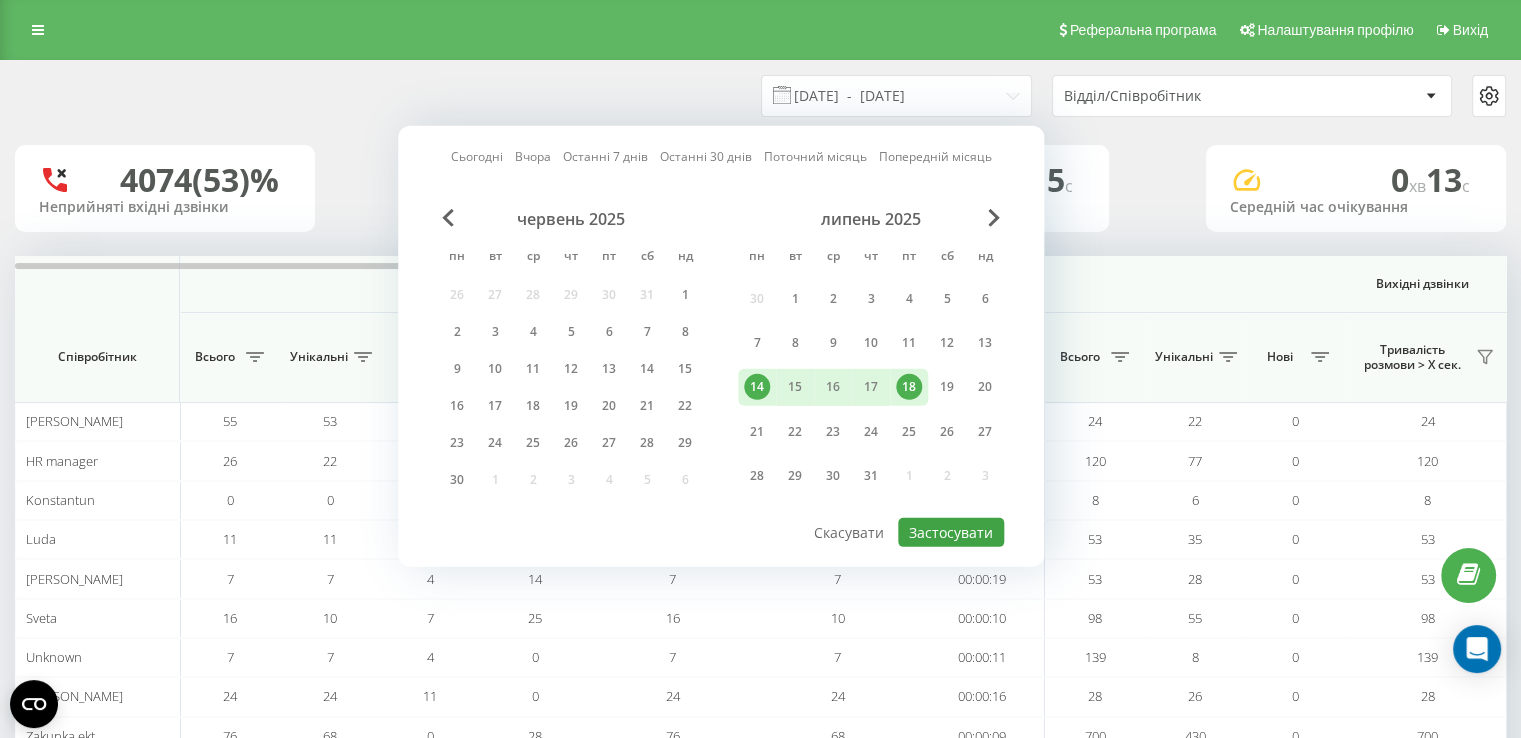 type on "14.07.2025  -  18.07.2025" 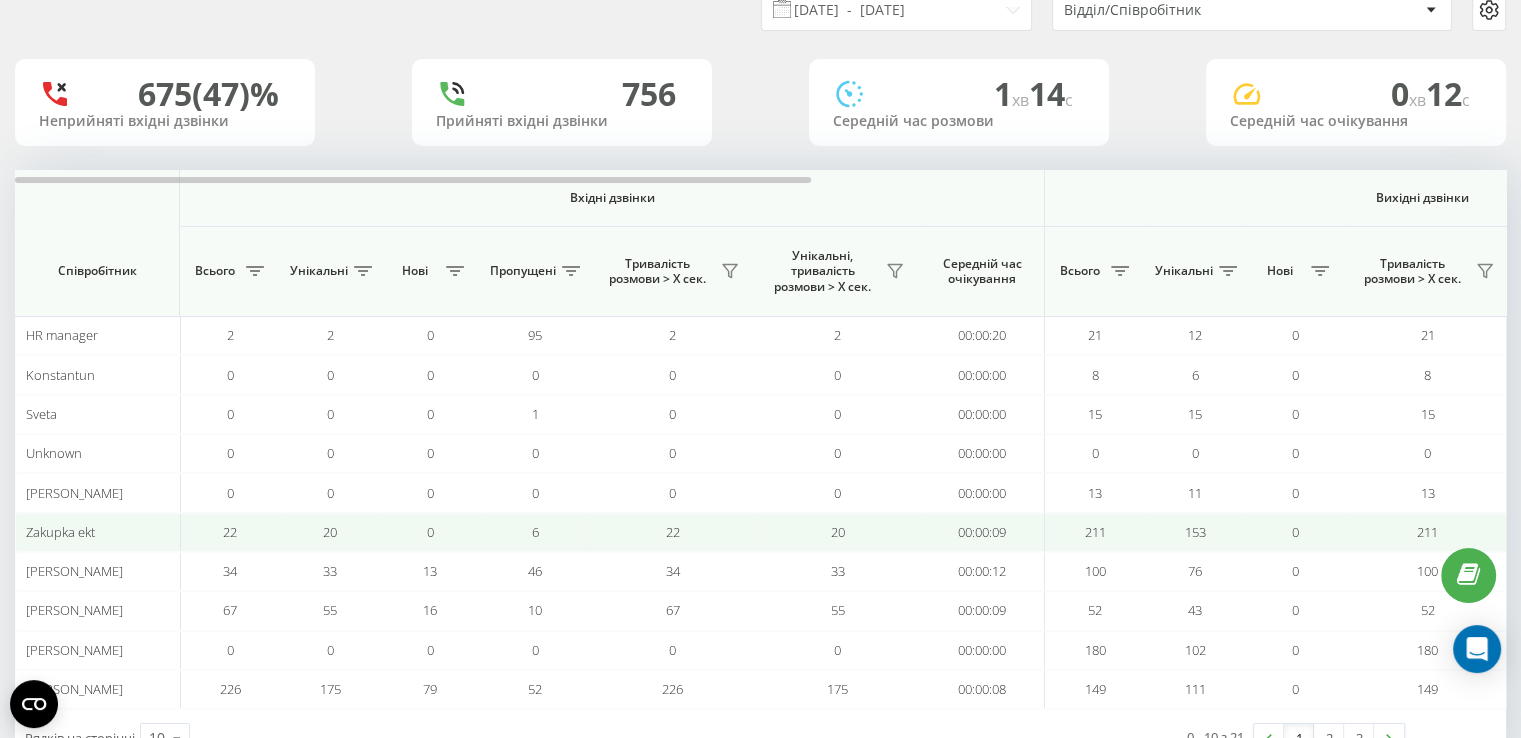 scroll, scrollTop: 151, scrollLeft: 0, axis: vertical 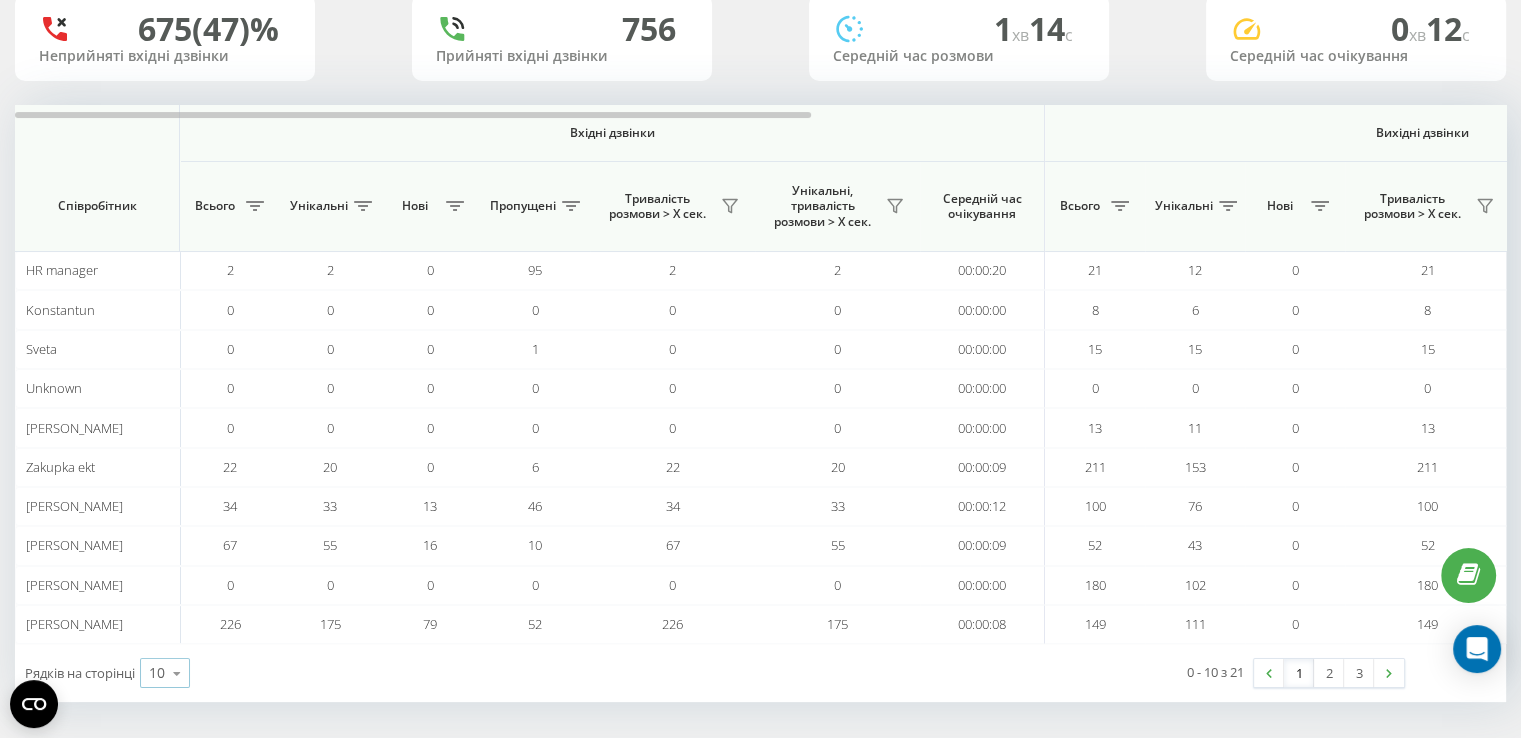 click at bounding box center (177, 673) 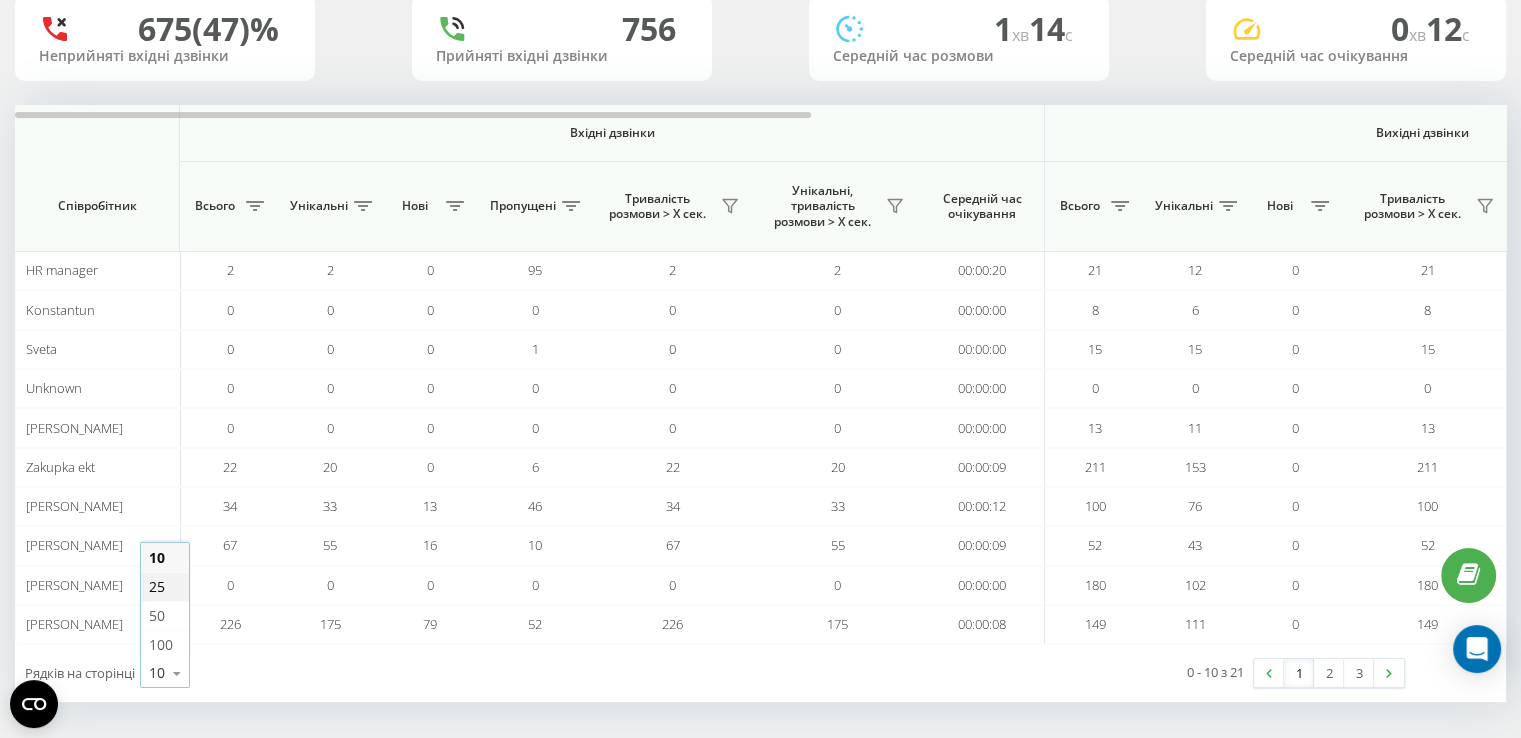 click on "25" at bounding box center [157, 586] 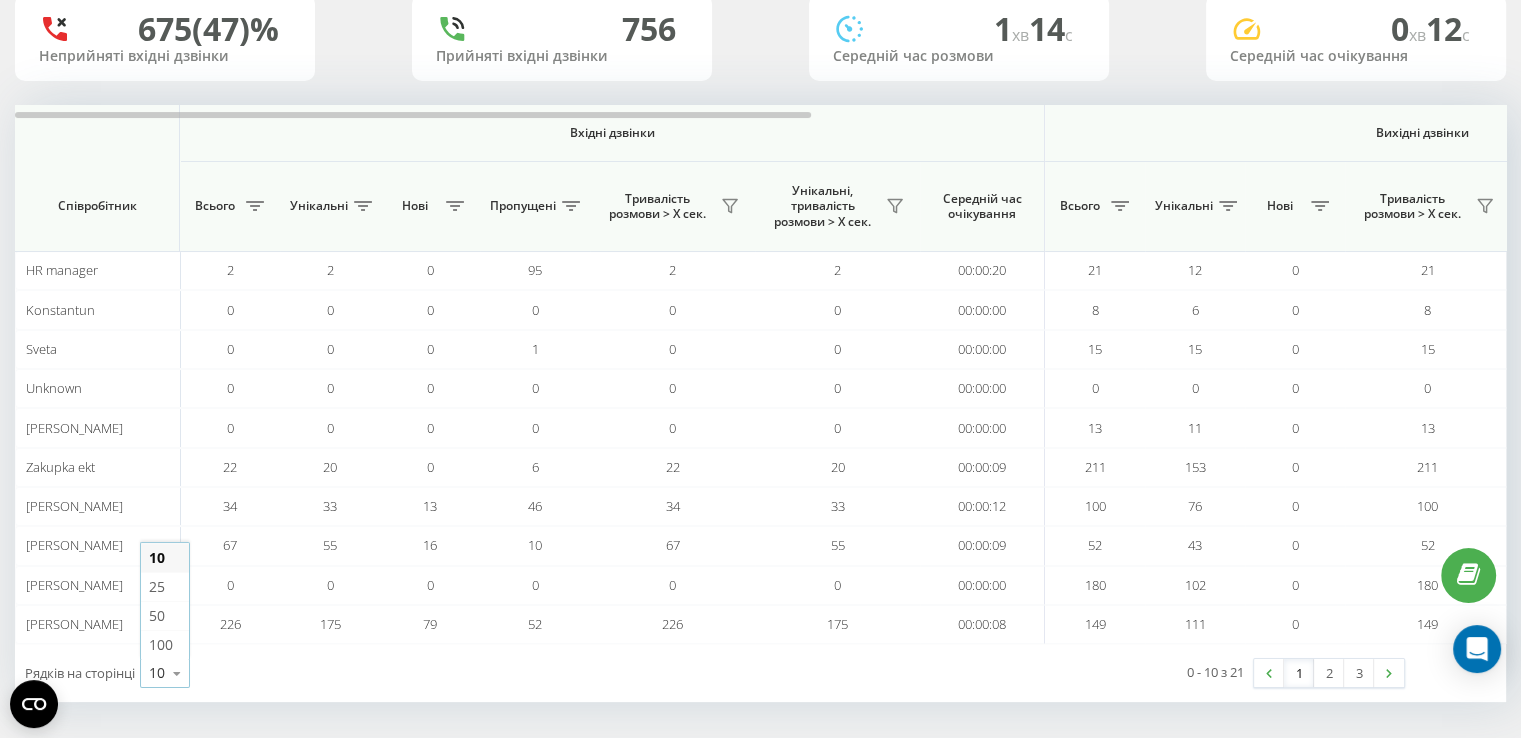 scroll, scrollTop: 0, scrollLeft: 0, axis: both 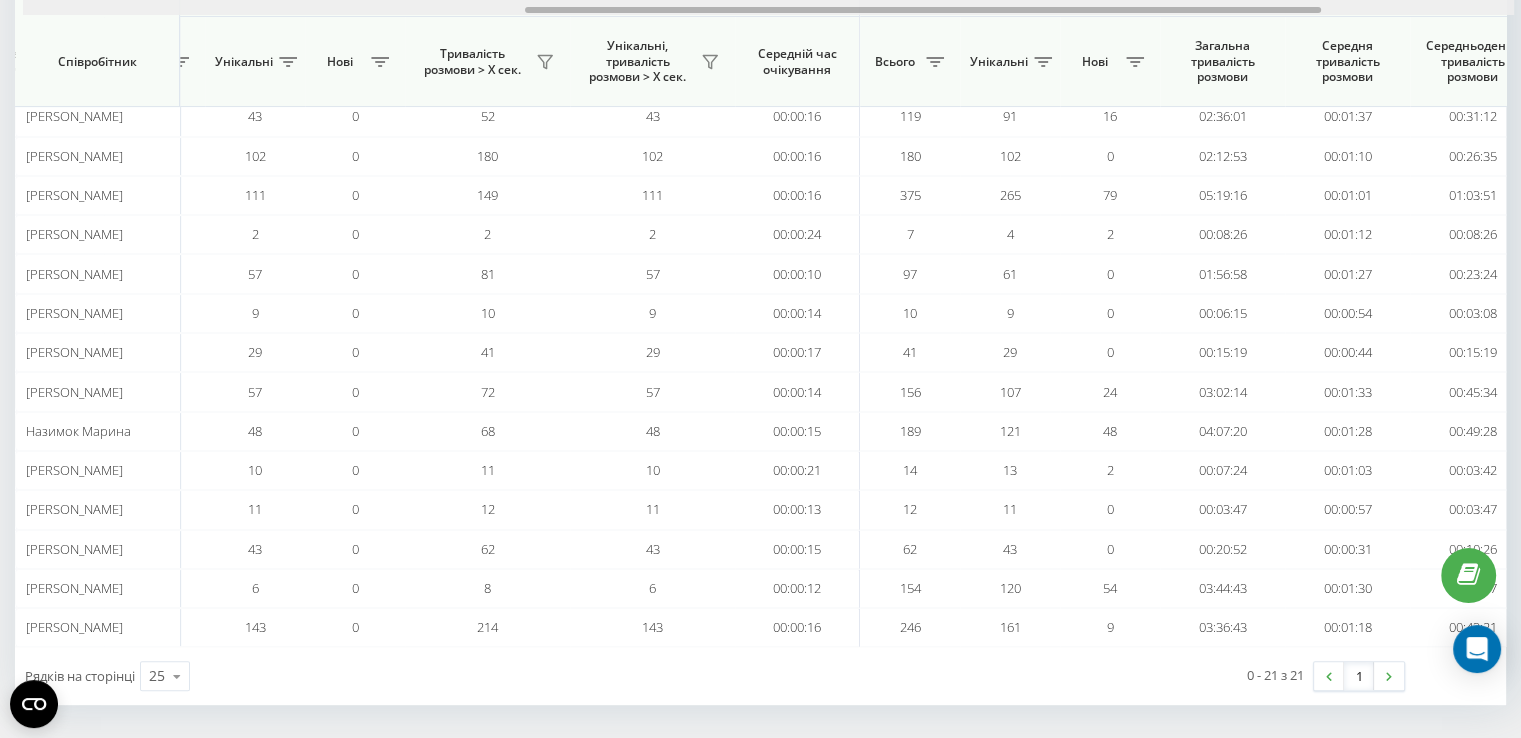 drag, startPoint x: 748, startPoint y: 9, endPoint x: 1251, endPoint y: 22, distance: 503.16797 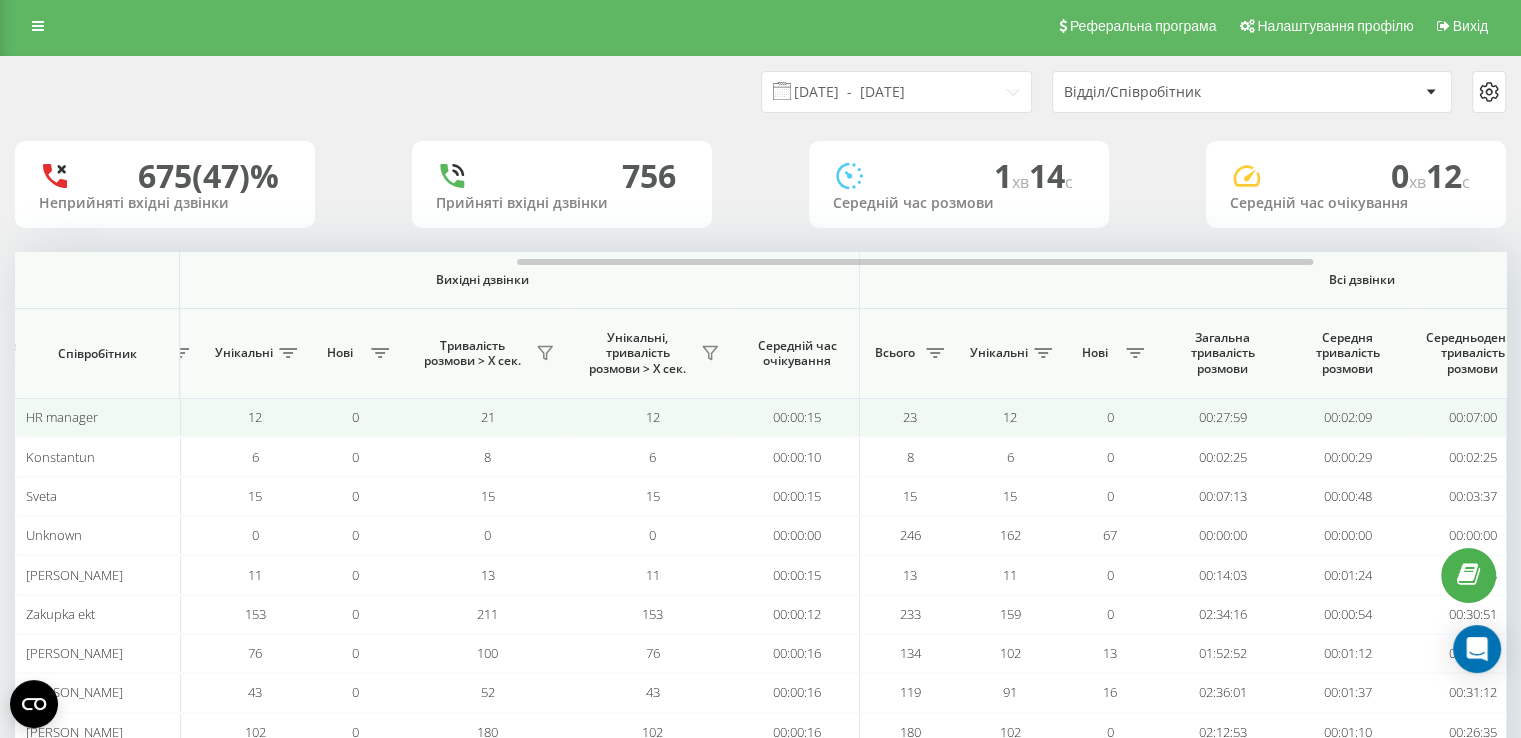 scroll, scrollTop: 0, scrollLeft: 0, axis: both 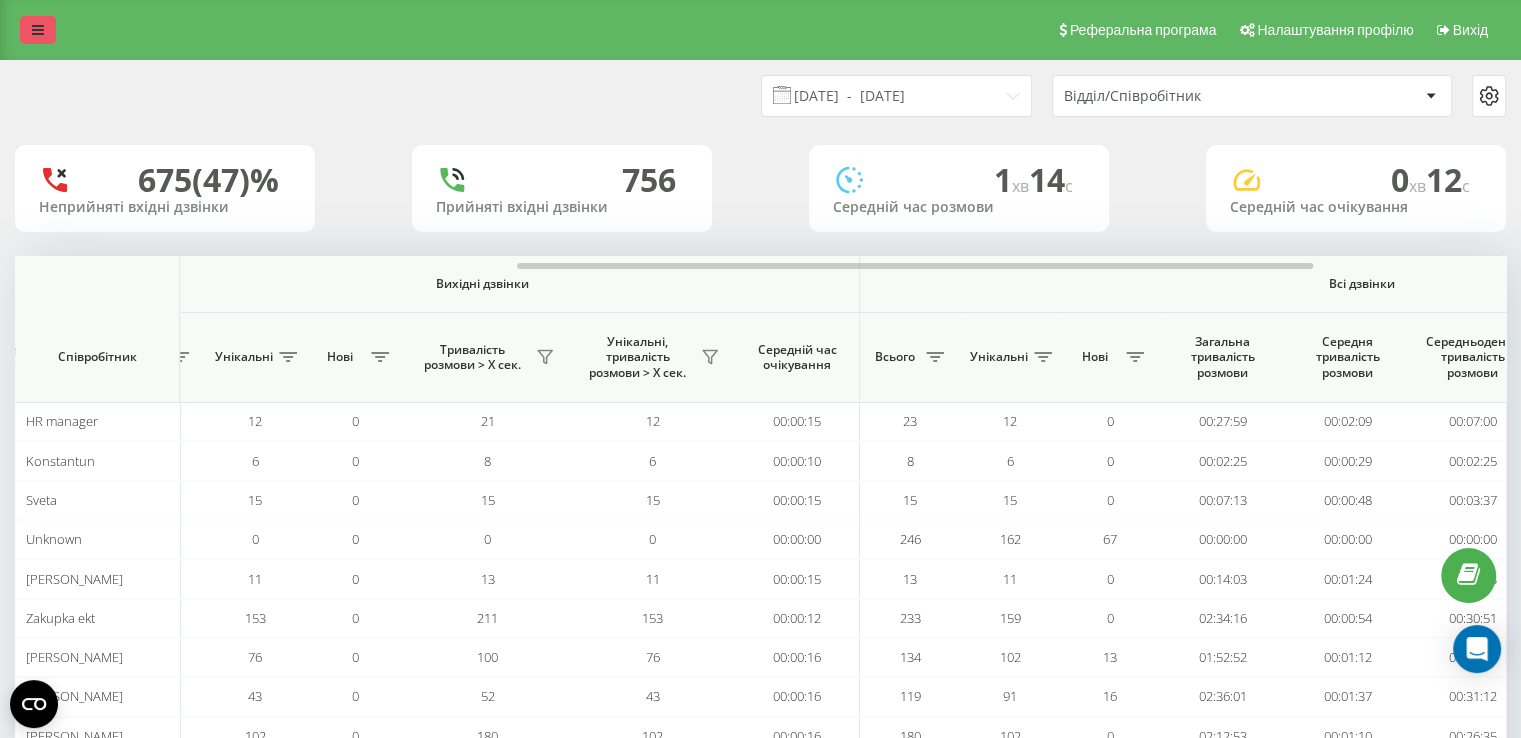 click at bounding box center (38, 30) 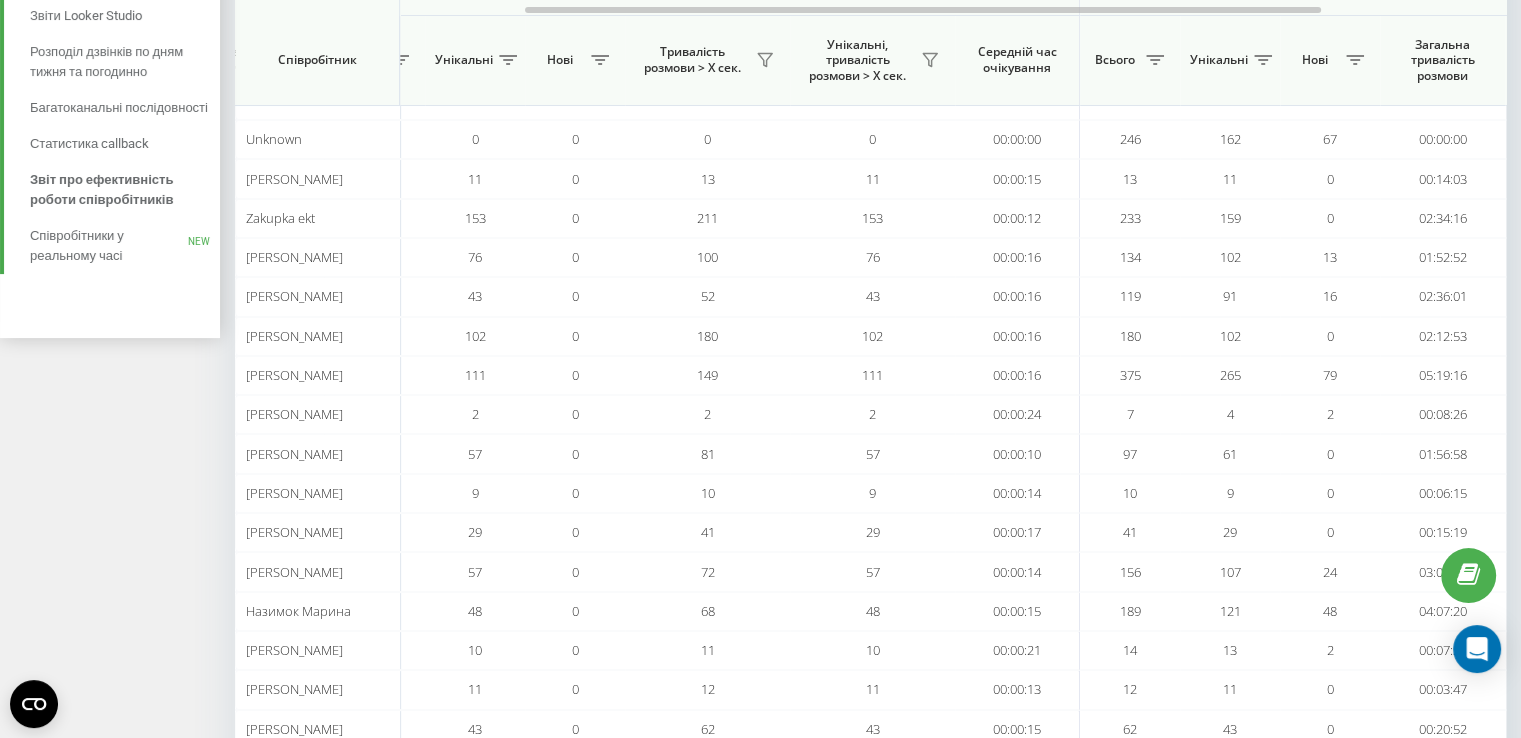 scroll, scrollTop: 300, scrollLeft: 0, axis: vertical 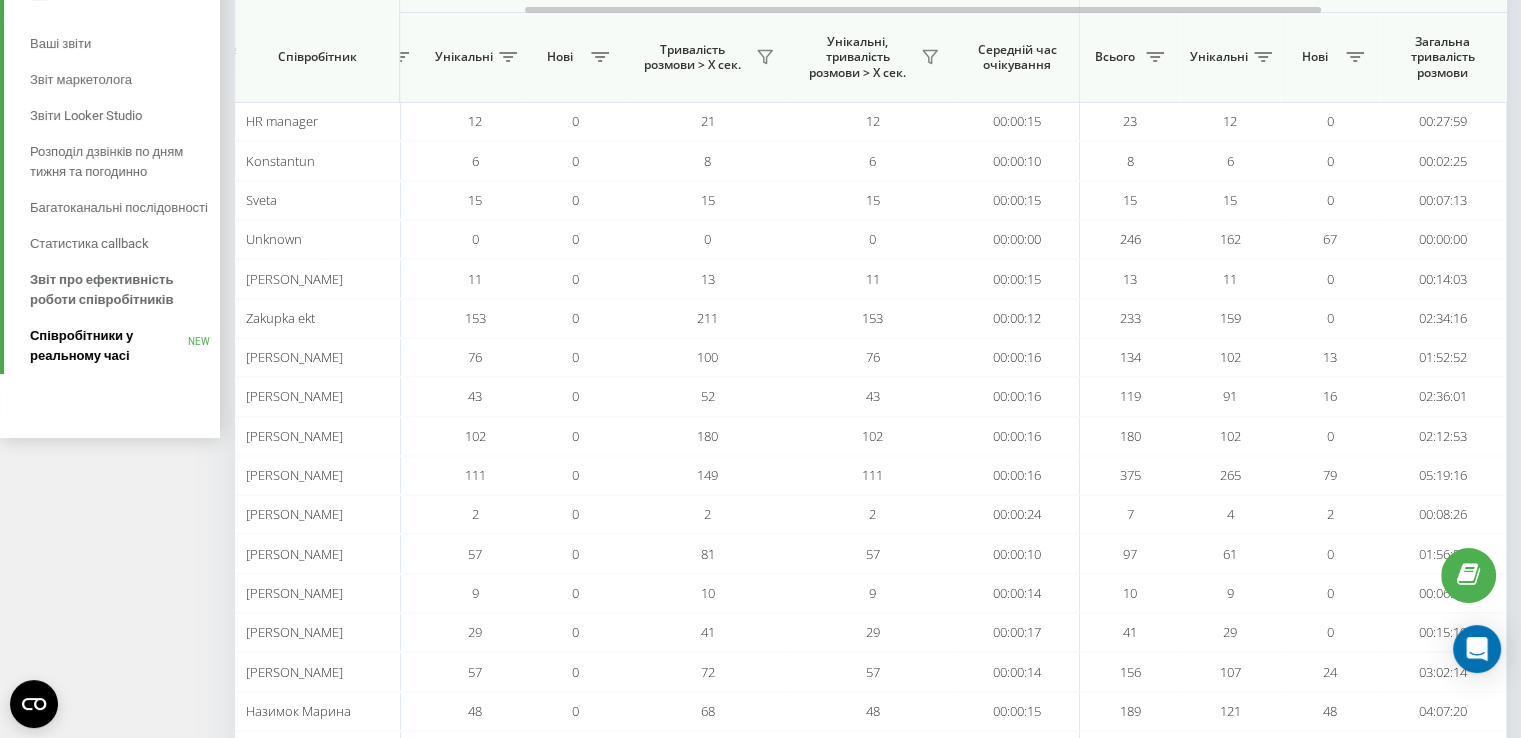 click on "Співробітники у реальному часі" at bounding box center [109, 346] 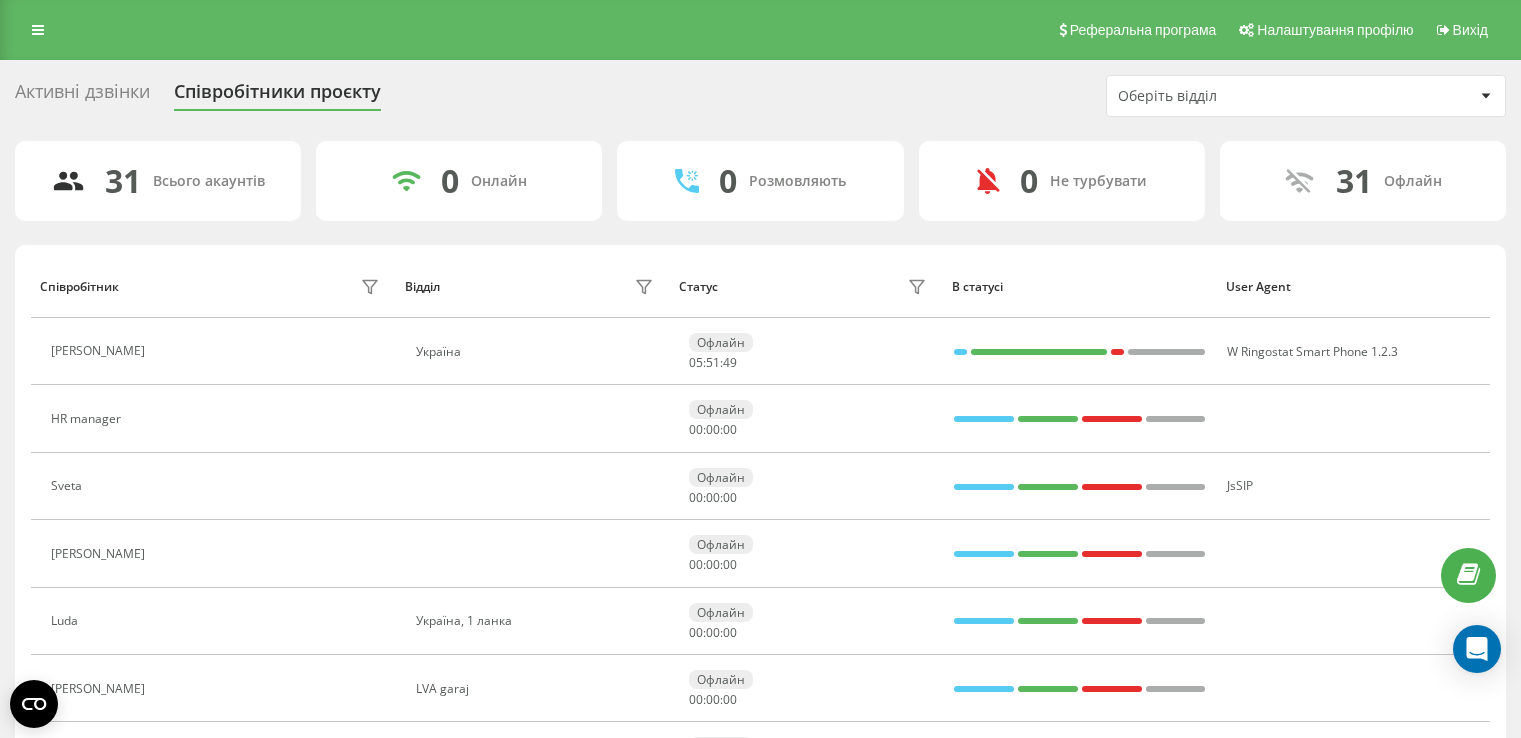 scroll, scrollTop: 0, scrollLeft: 0, axis: both 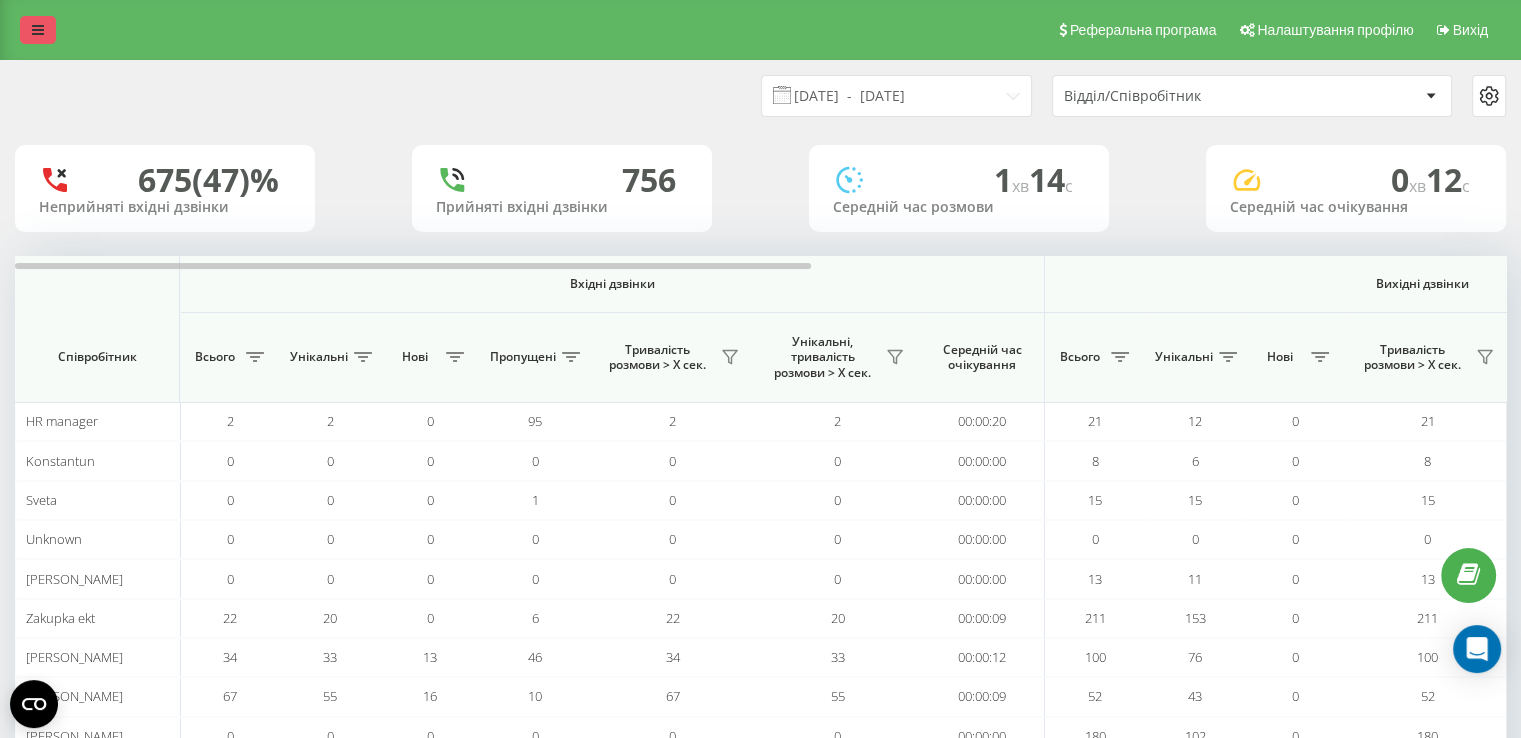 click at bounding box center [38, 30] 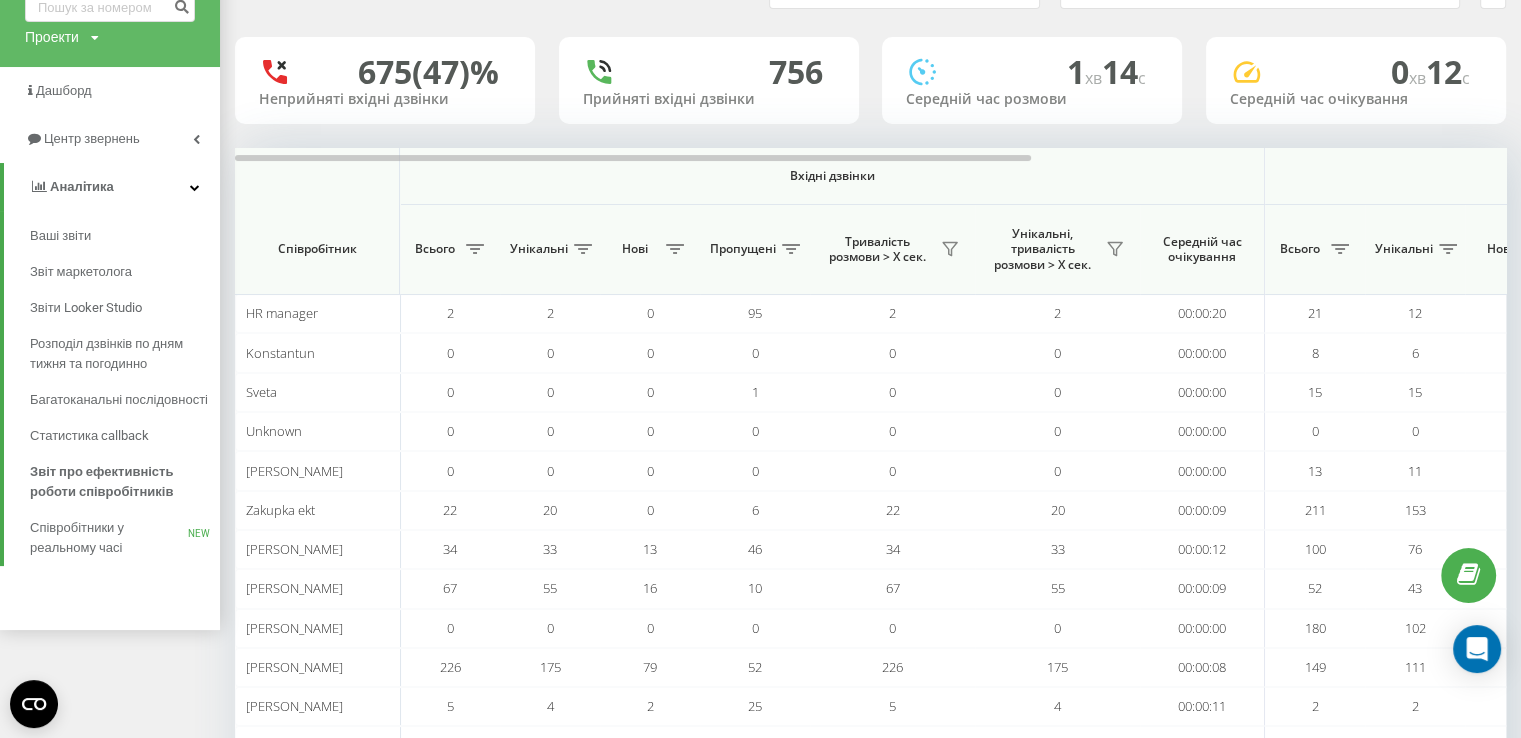 scroll, scrollTop: 0, scrollLeft: 0, axis: both 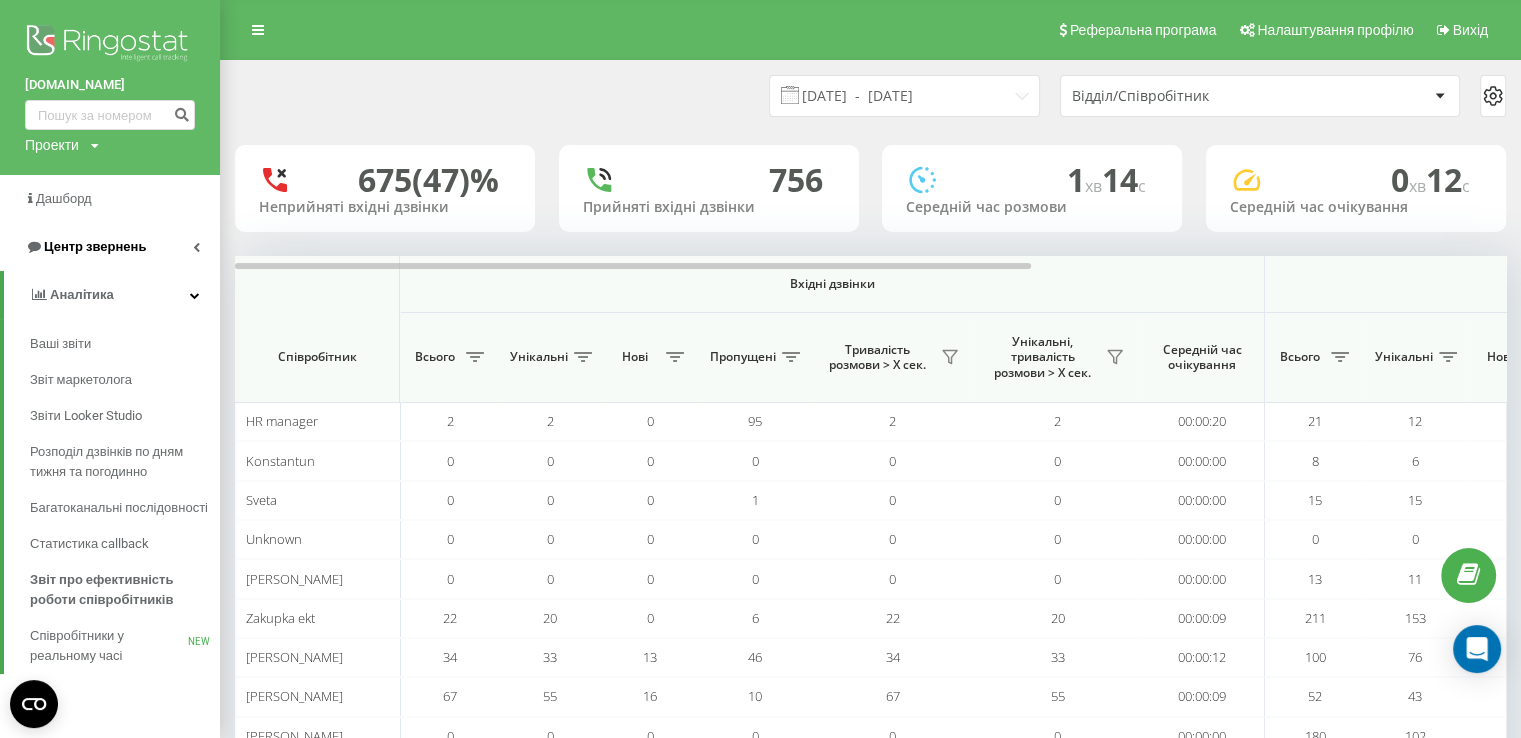 click on "Центр звернень" at bounding box center [110, 247] 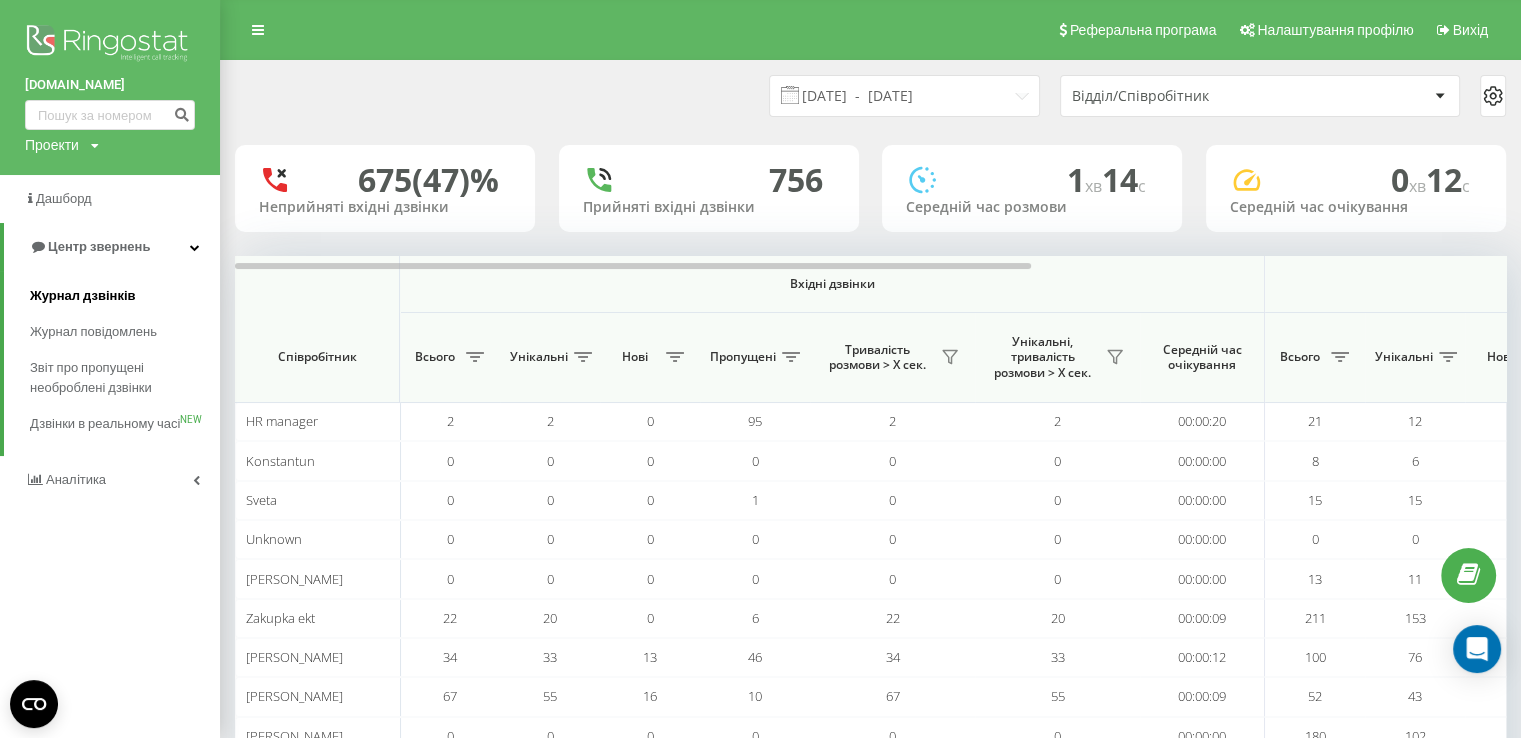 click on "Журнал дзвінків" at bounding box center [83, 296] 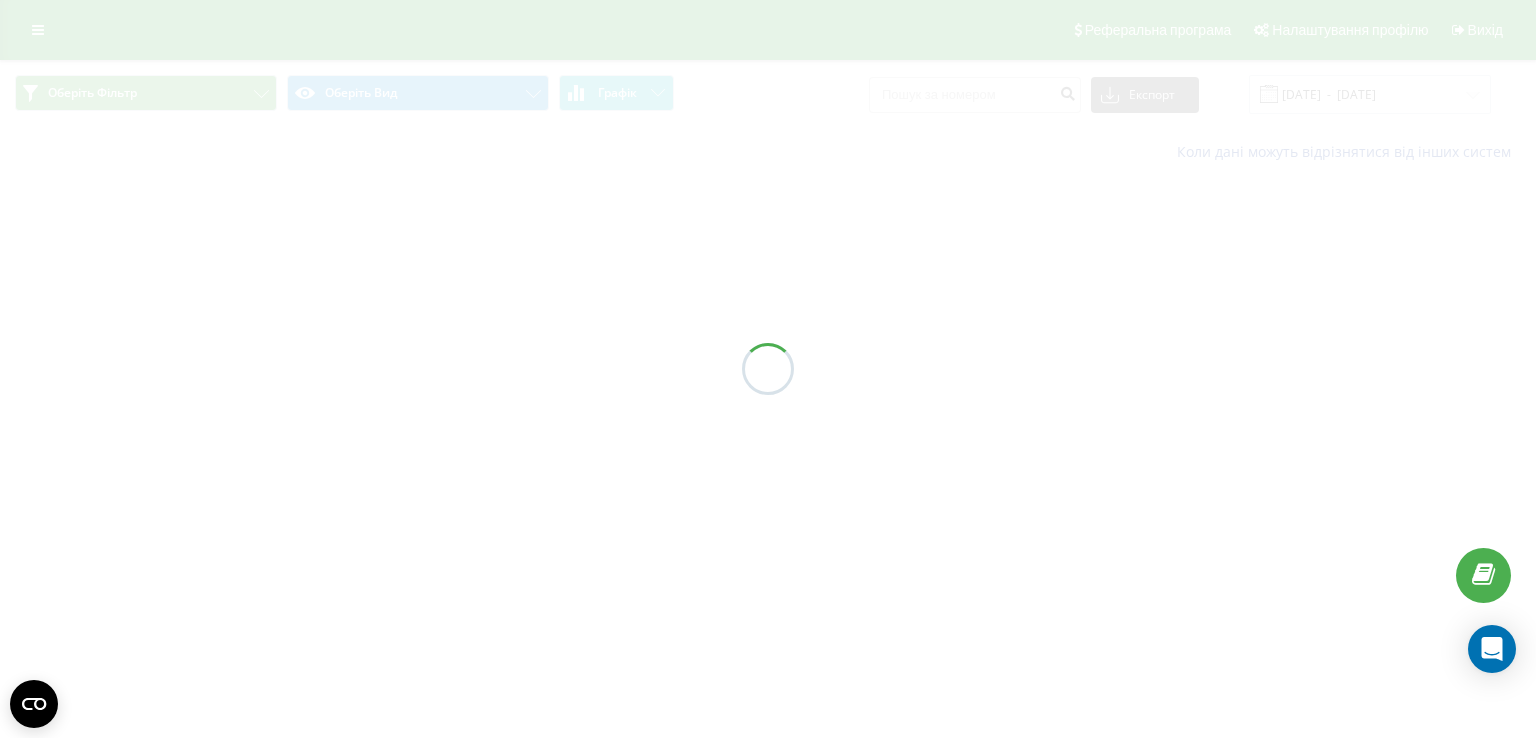 scroll, scrollTop: 0, scrollLeft: 0, axis: both 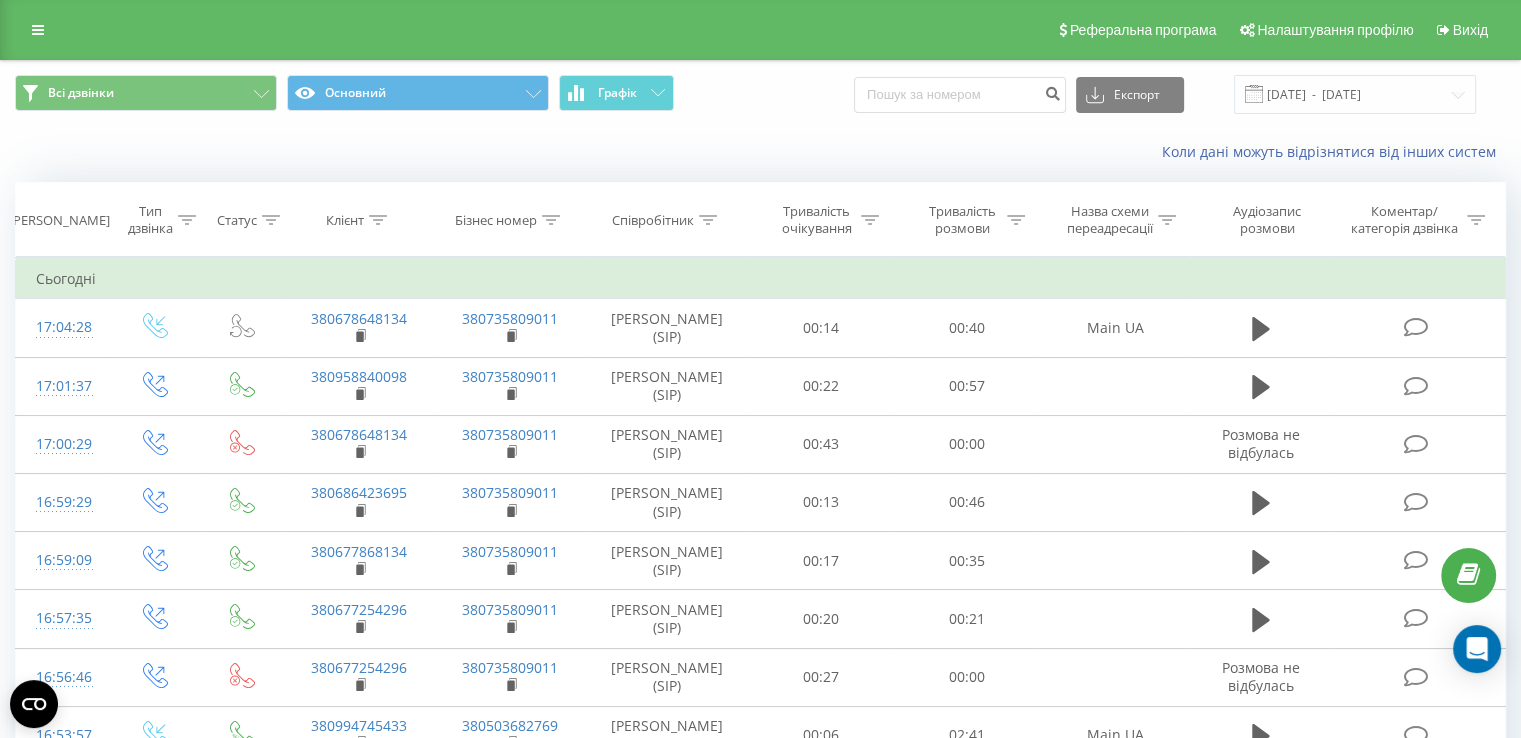 click 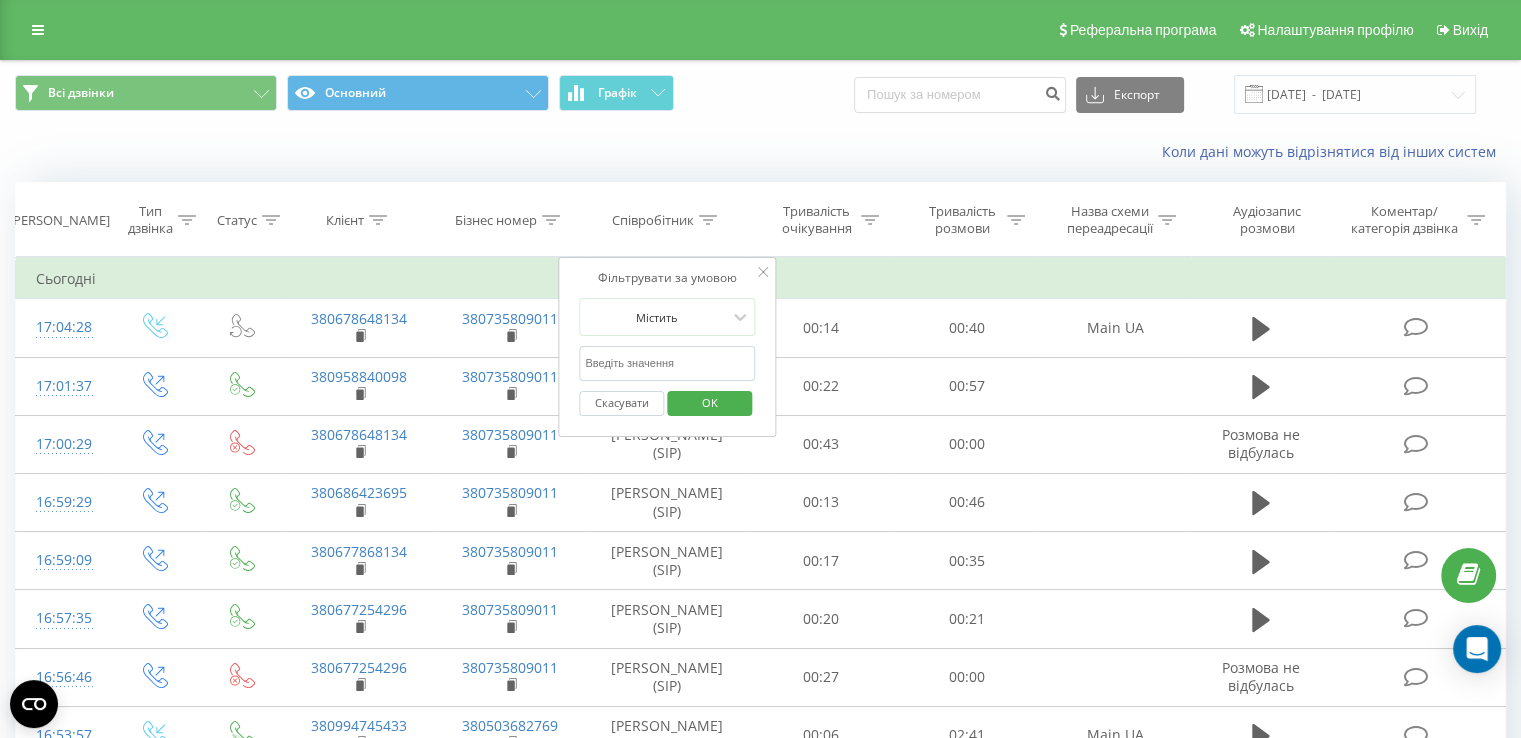 click on "Тривалість очікування" at bounding box center [817, 220] 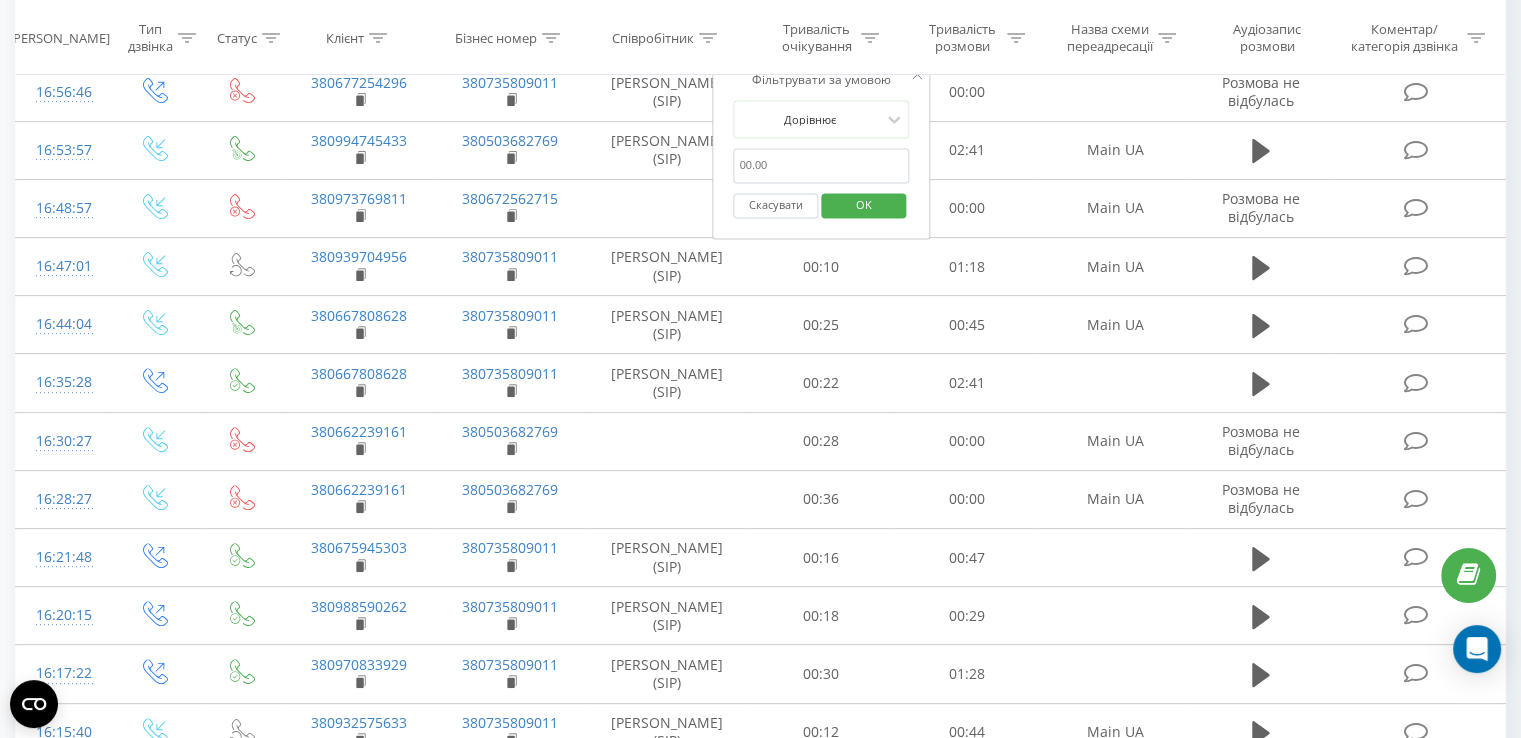 scroll, scrollTop: 0, scrollLeft: 0, axis: both 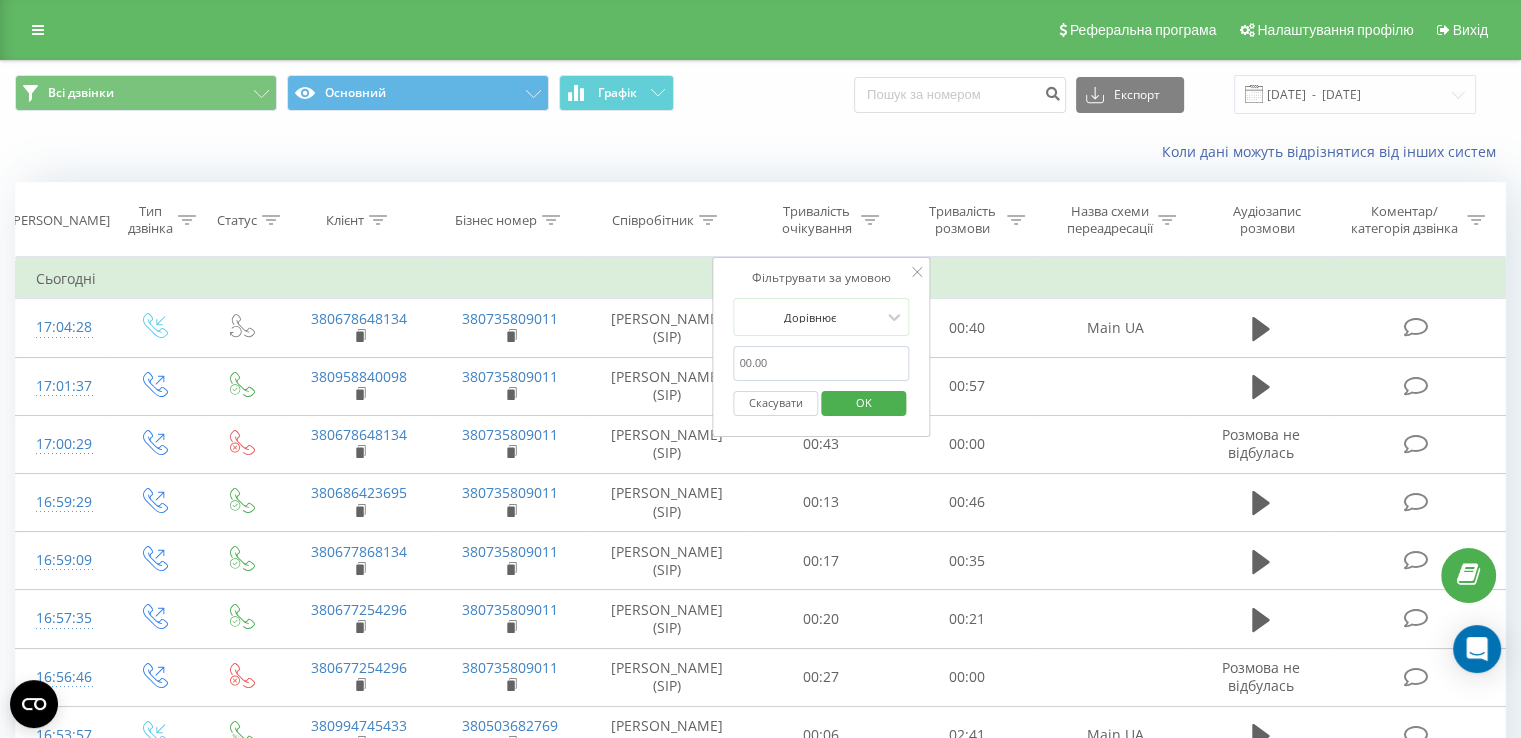 click 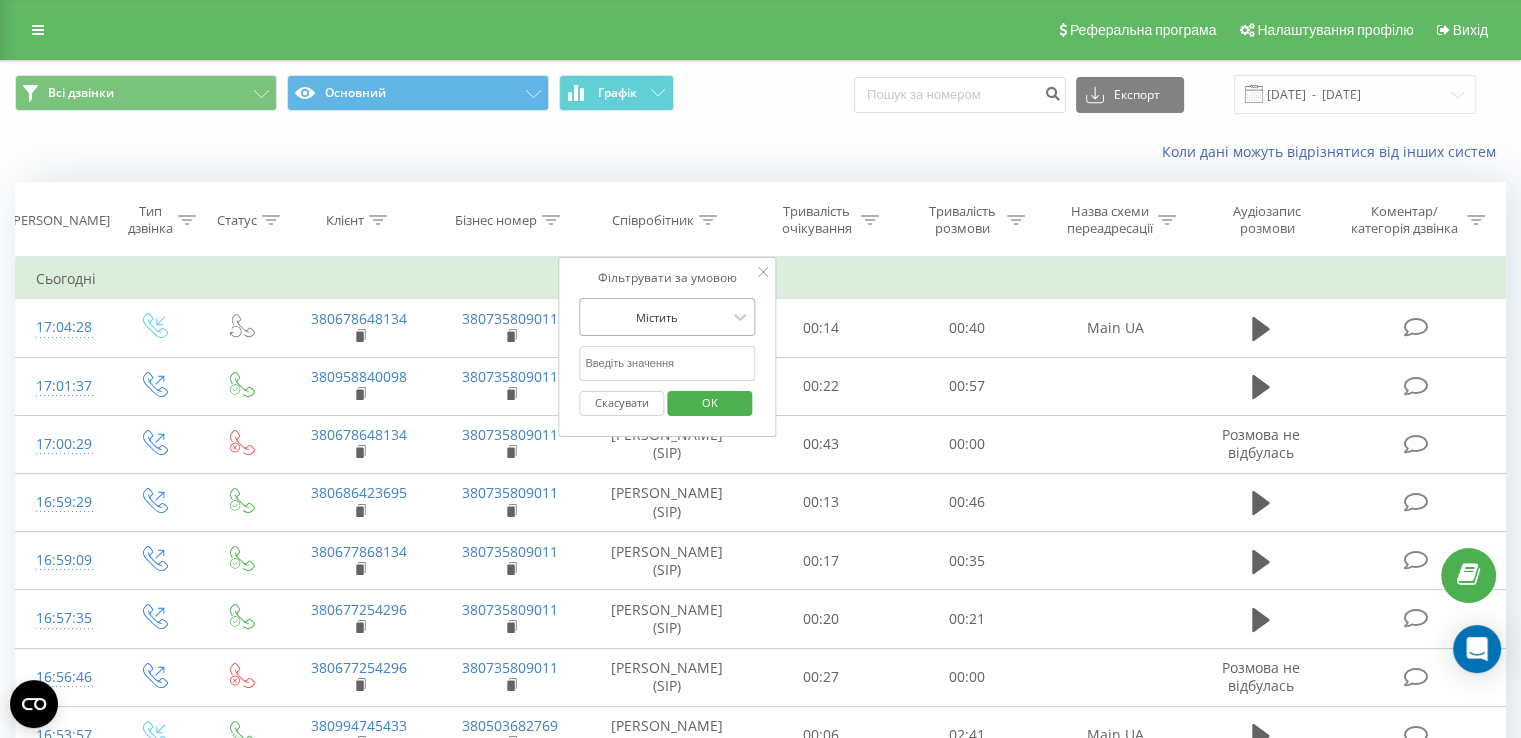 click at bounding box center (656, 317) 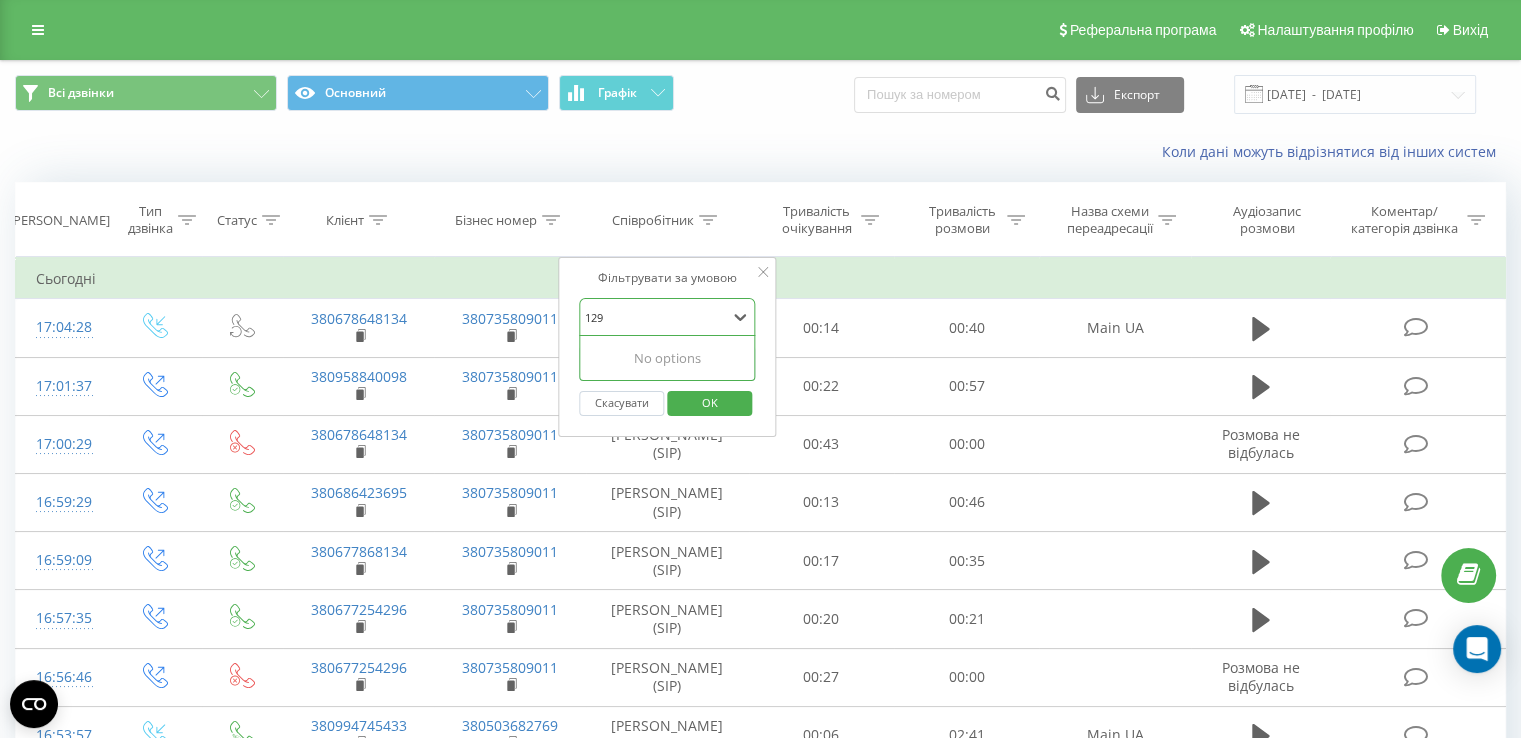 type on "129" 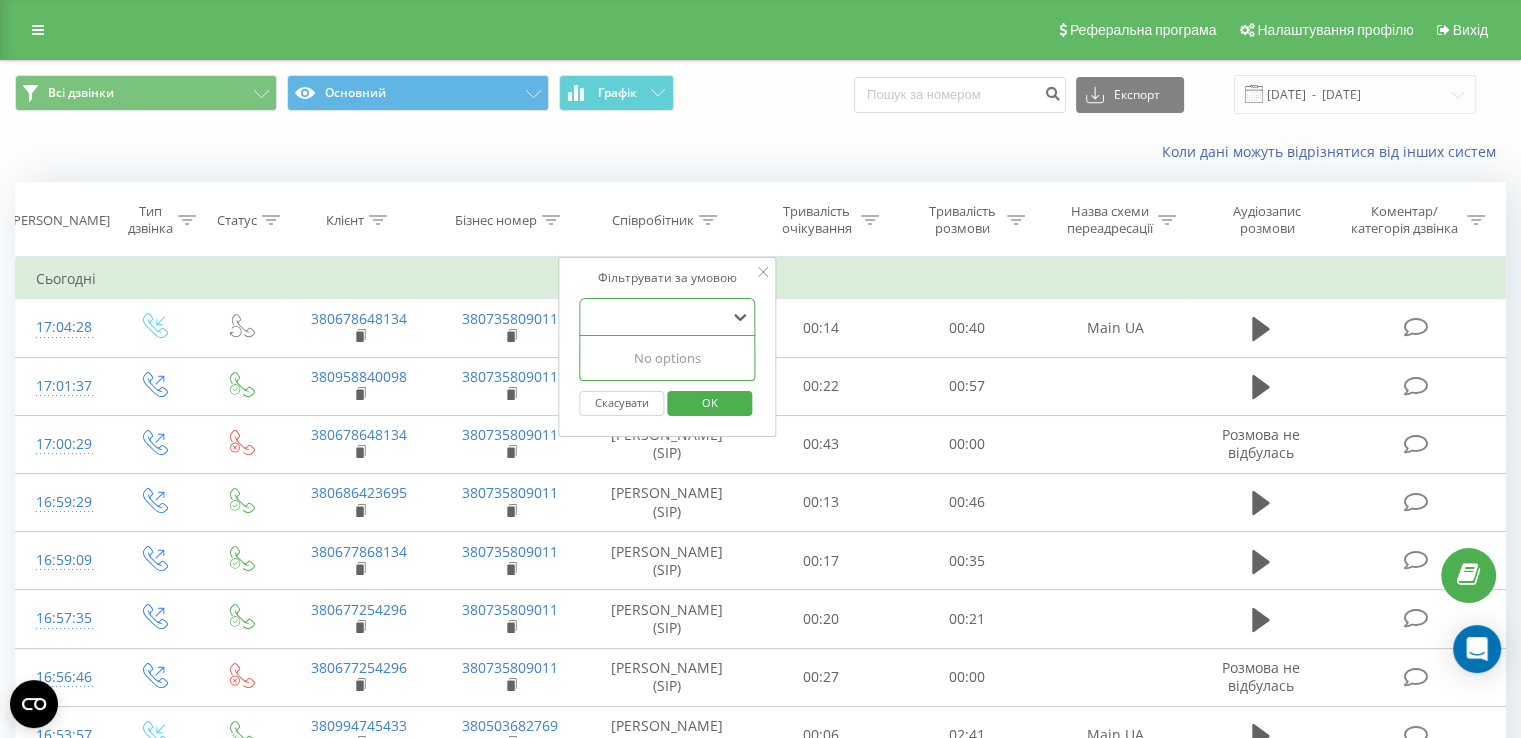 click on "OK" at bounding box center [710, 402] 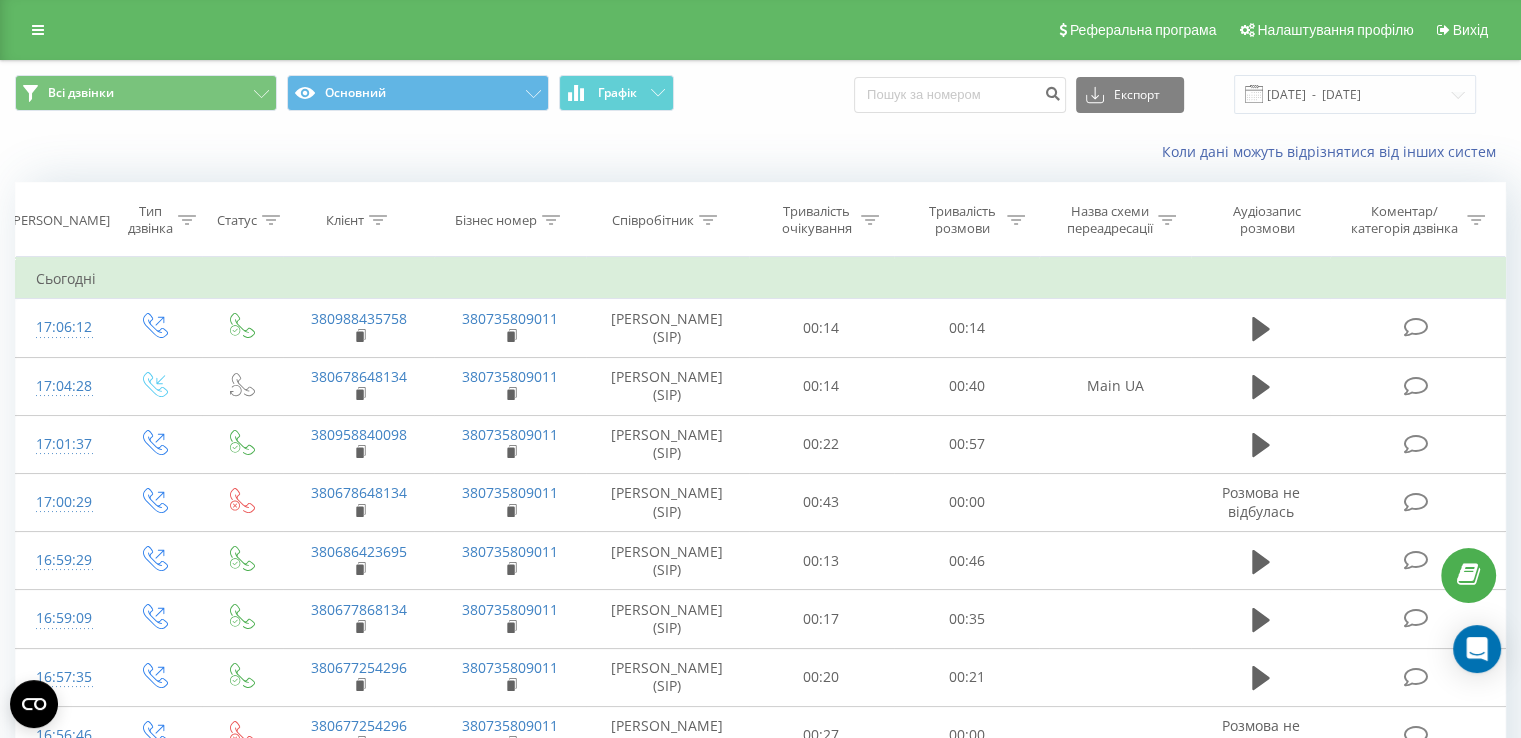 click on "Співробітник" at bounding box center [653, 220] 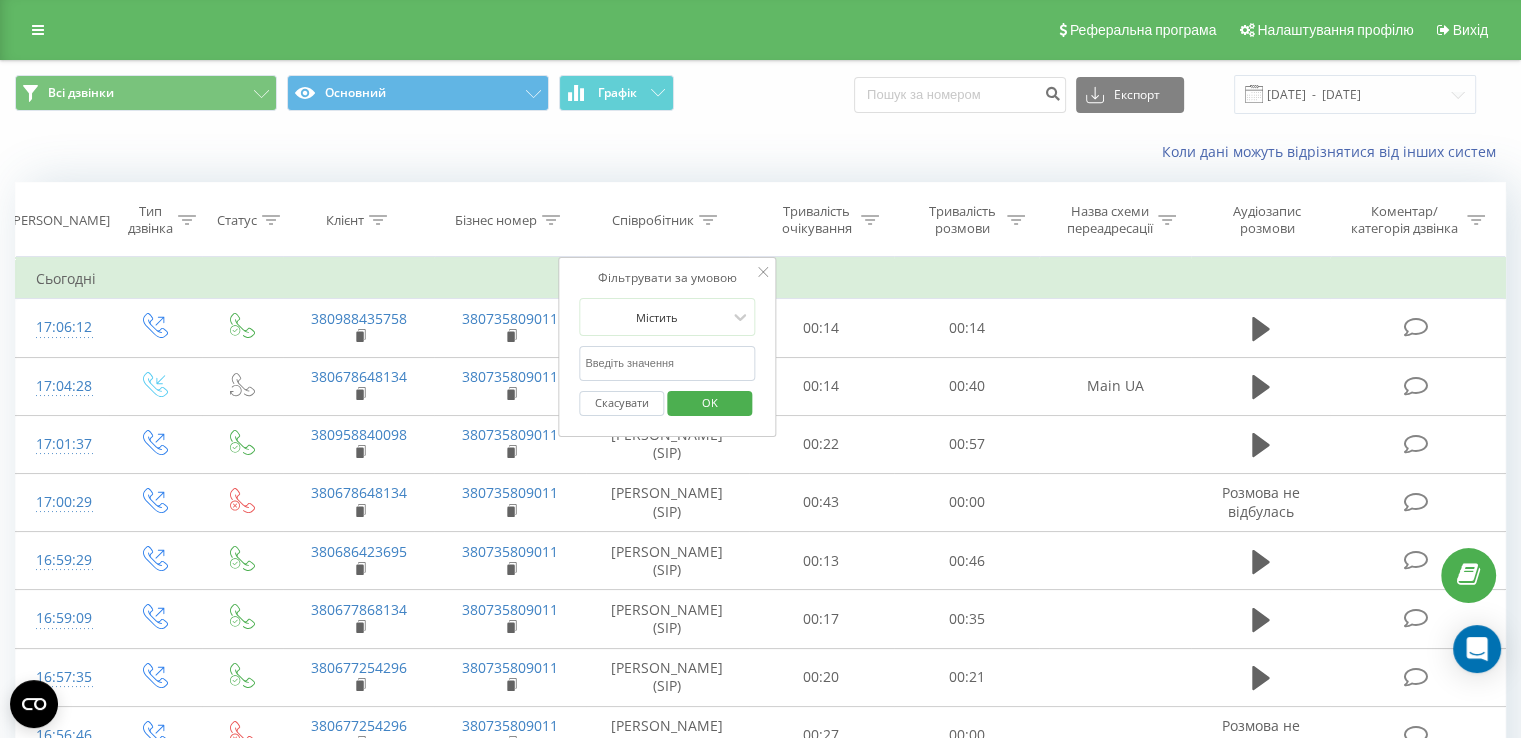 click at bounding box center [667, 363] 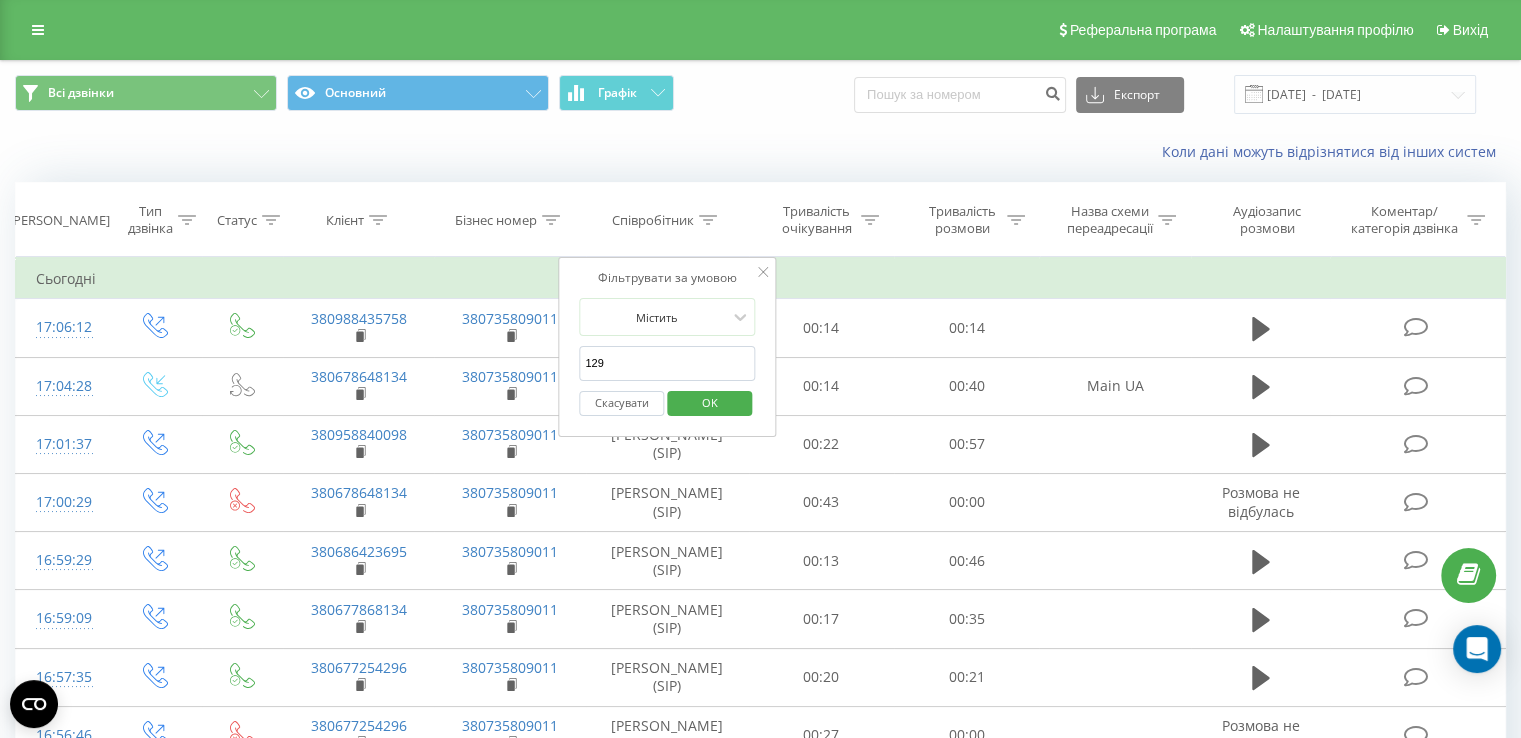 type on "129" 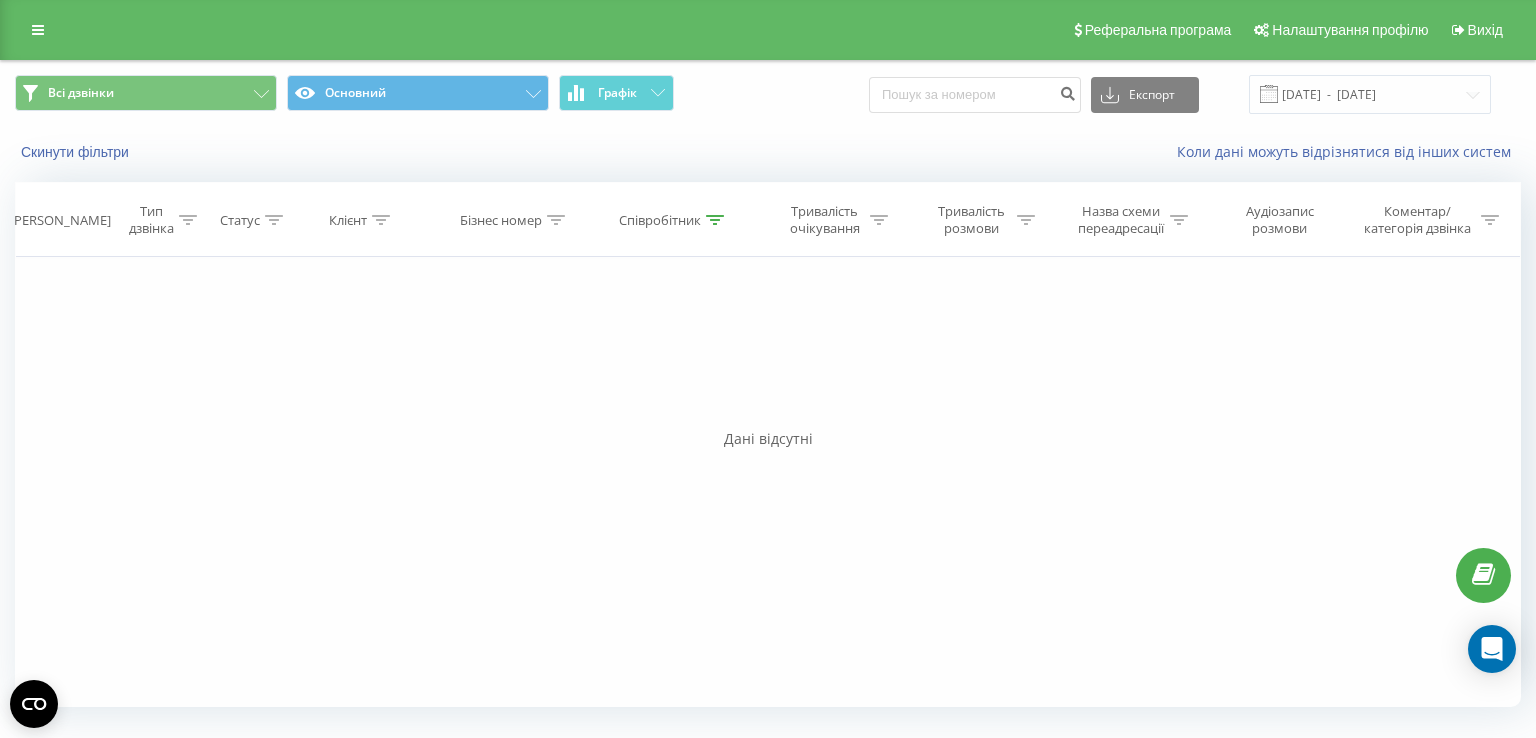 click 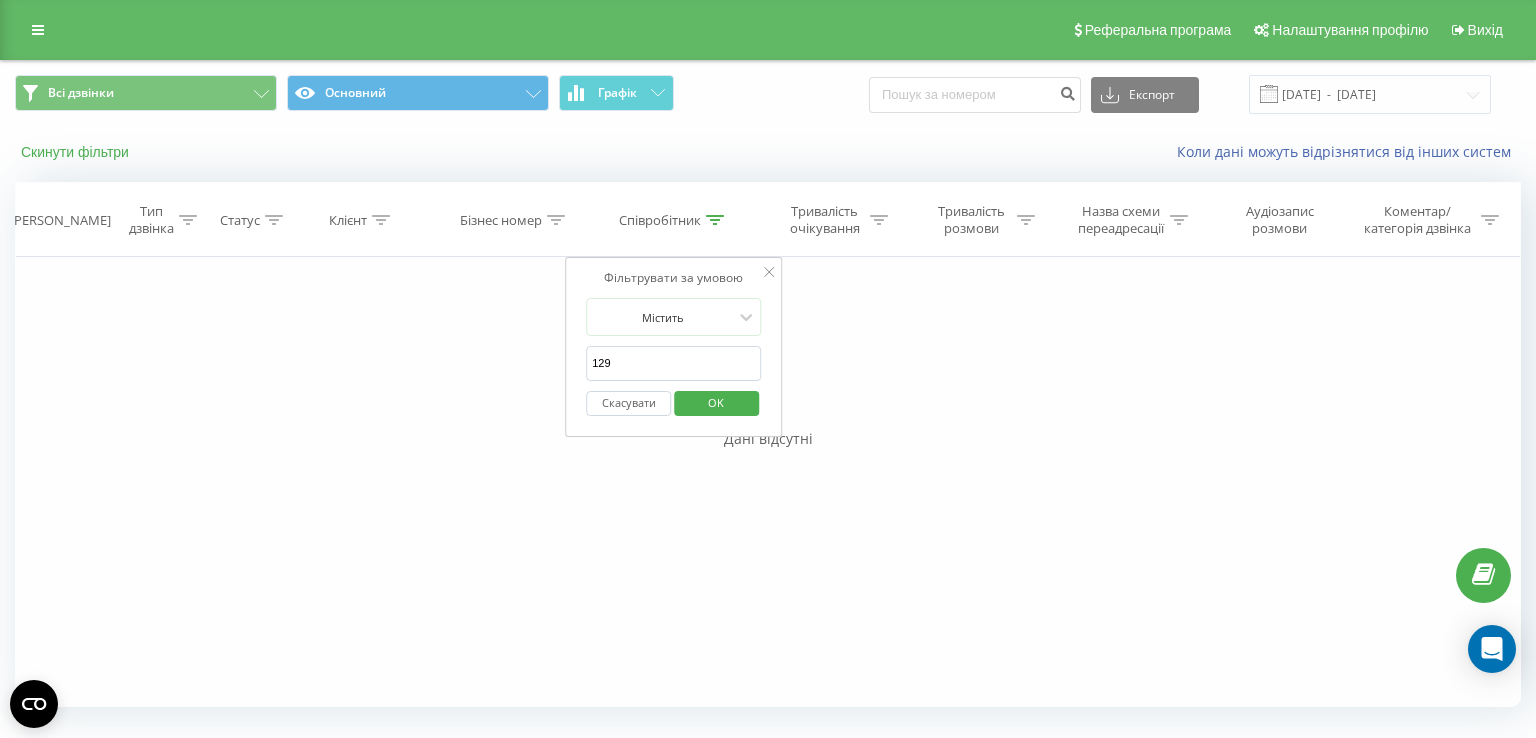 click on "Скинути фільтри" at bounding box center [77, 152] 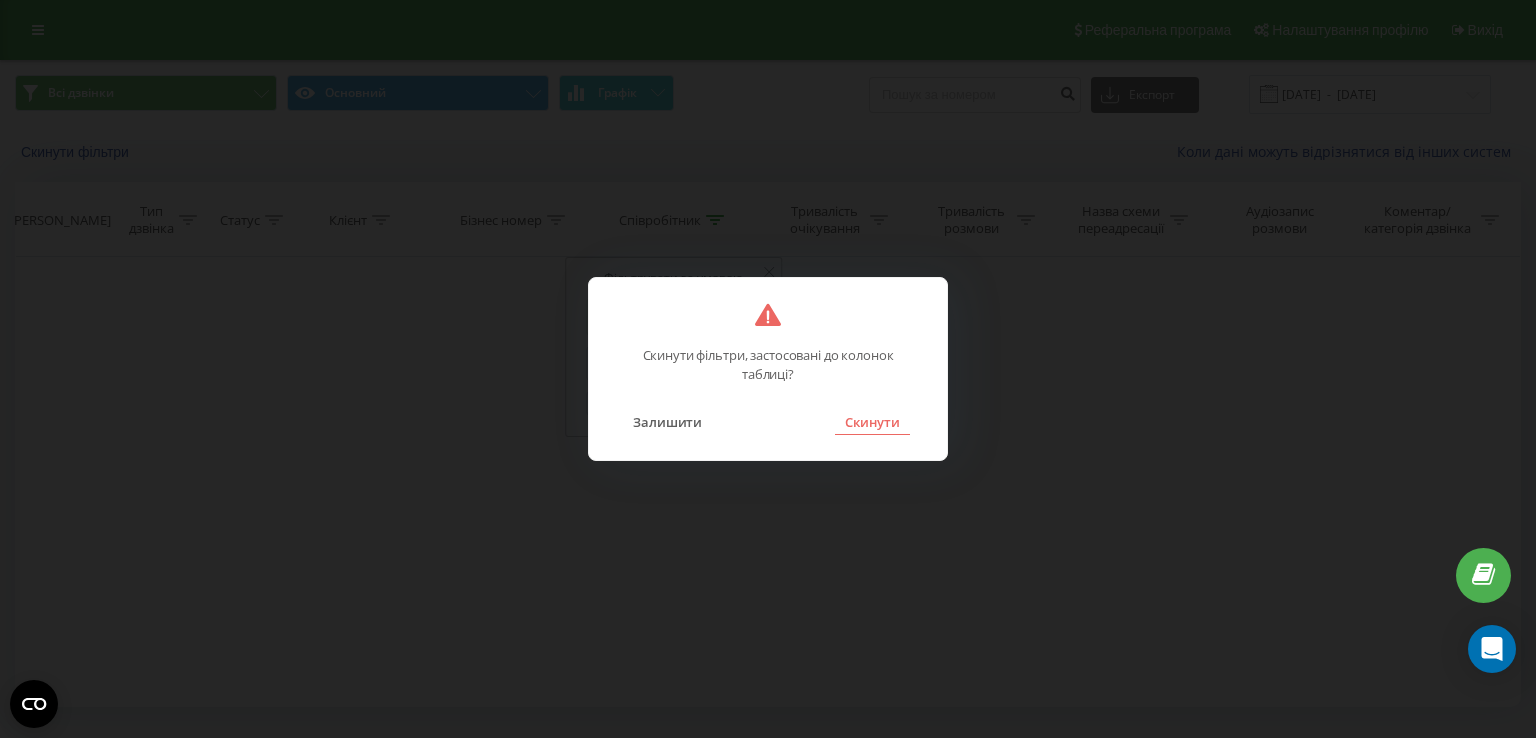 click on "Скинути" at bounding box center [872, 422] 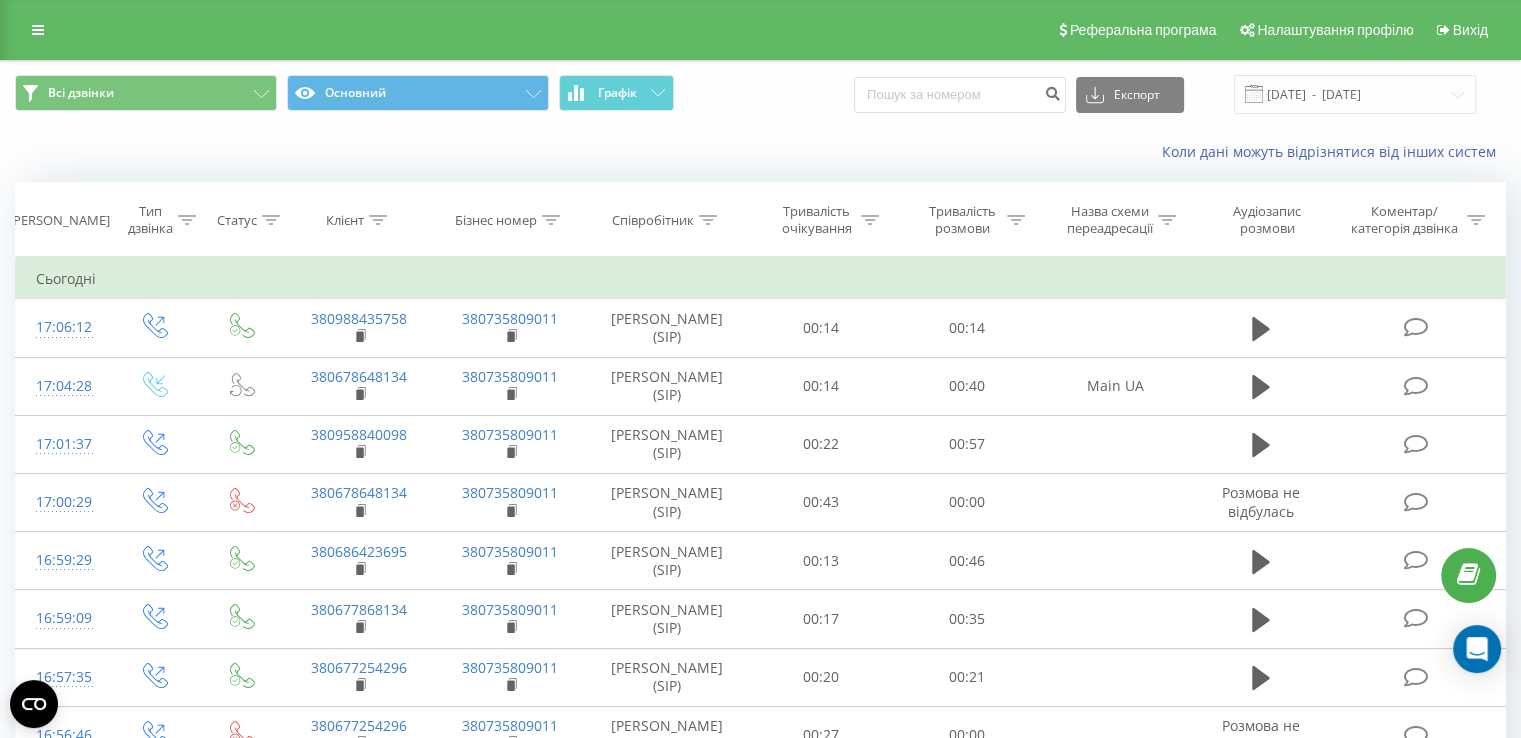 click 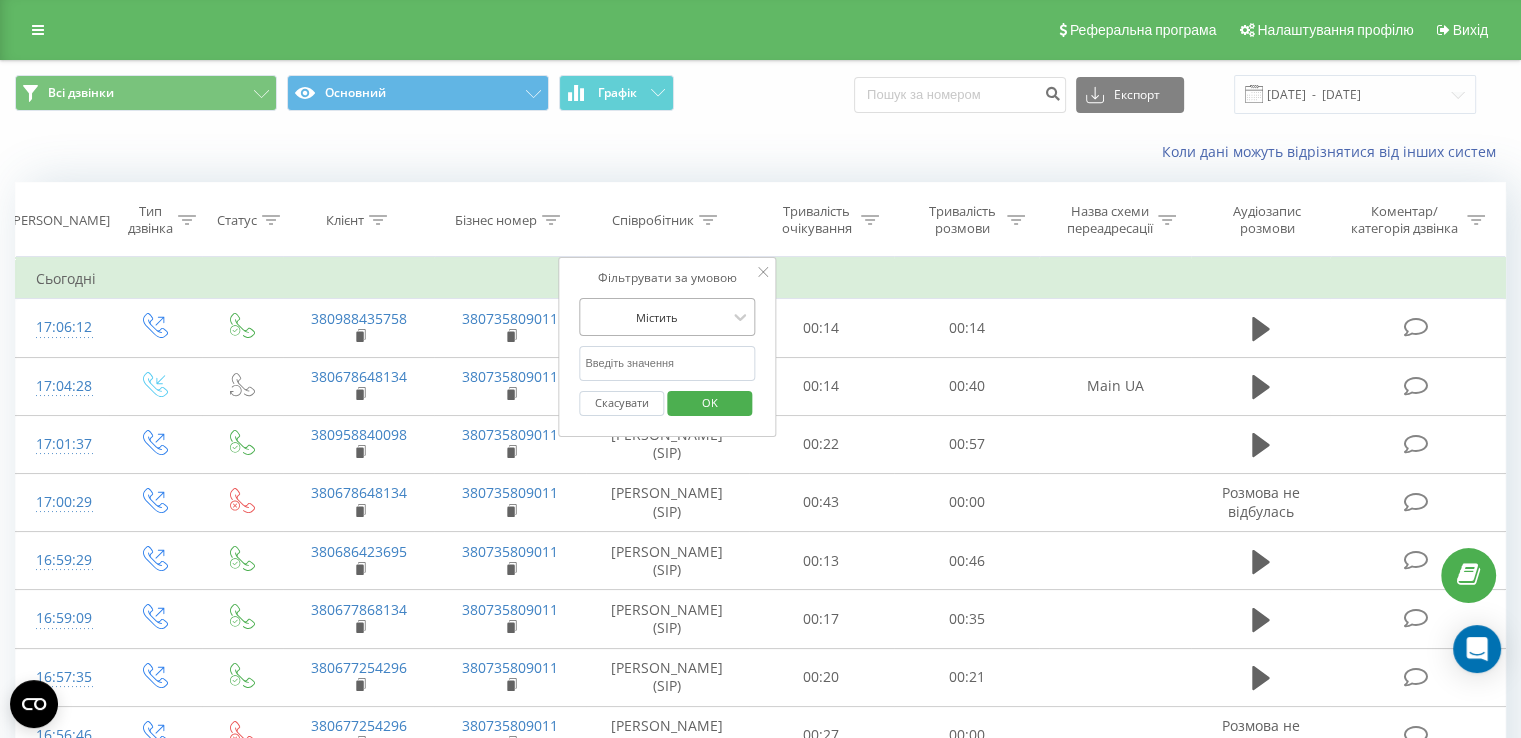 click at bounding box center (656, 317) 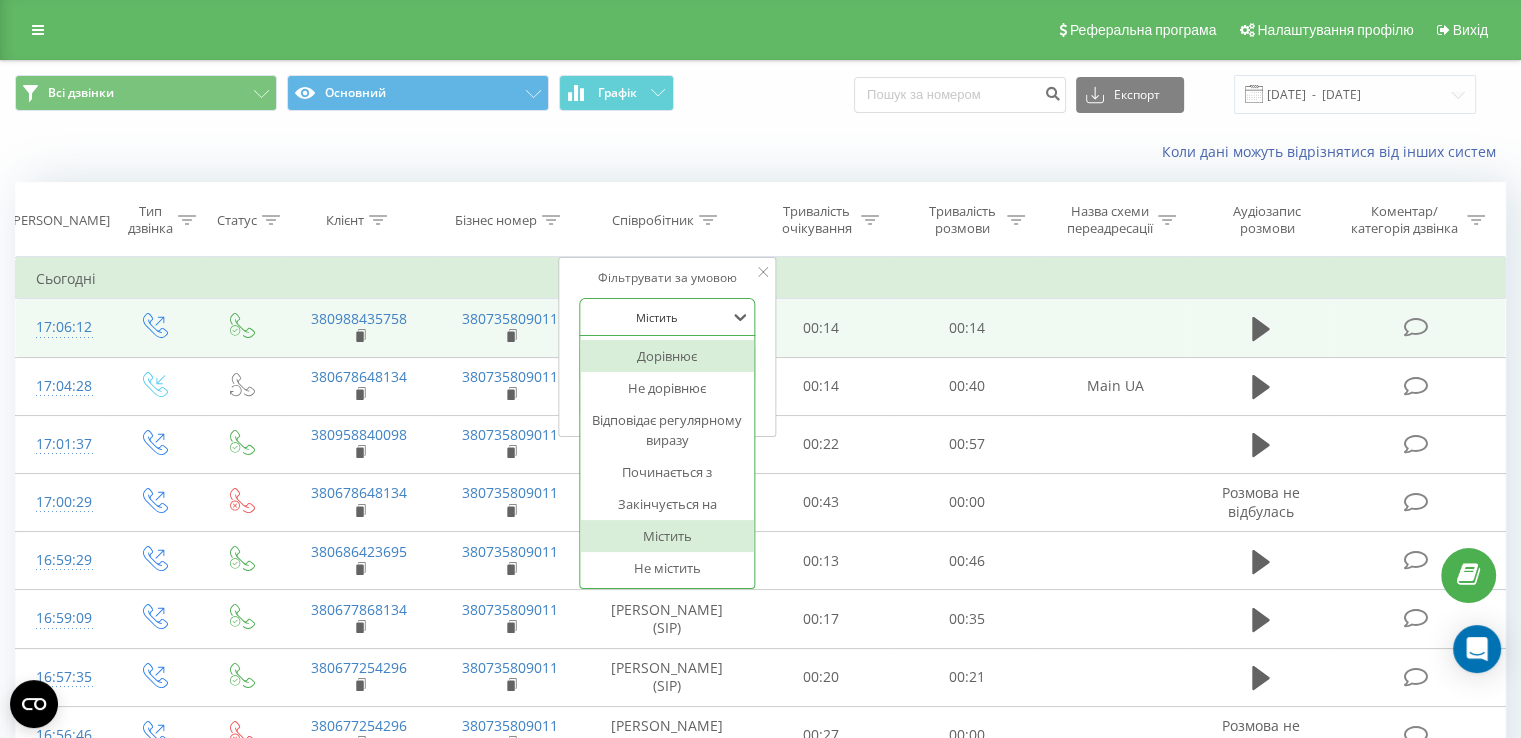 click on "00:14" at bounding box center [821, 328] 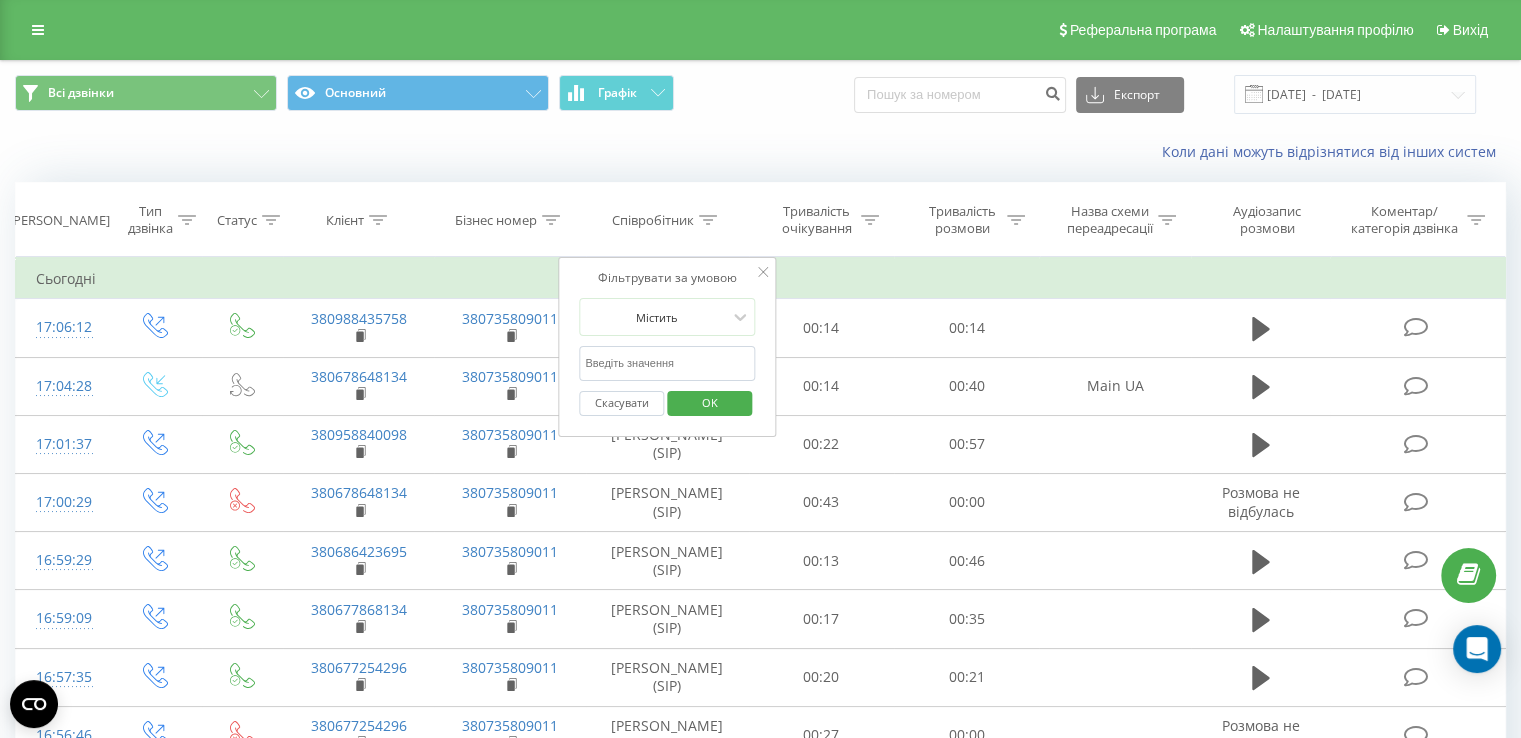 click at bounding box center [667, 363] 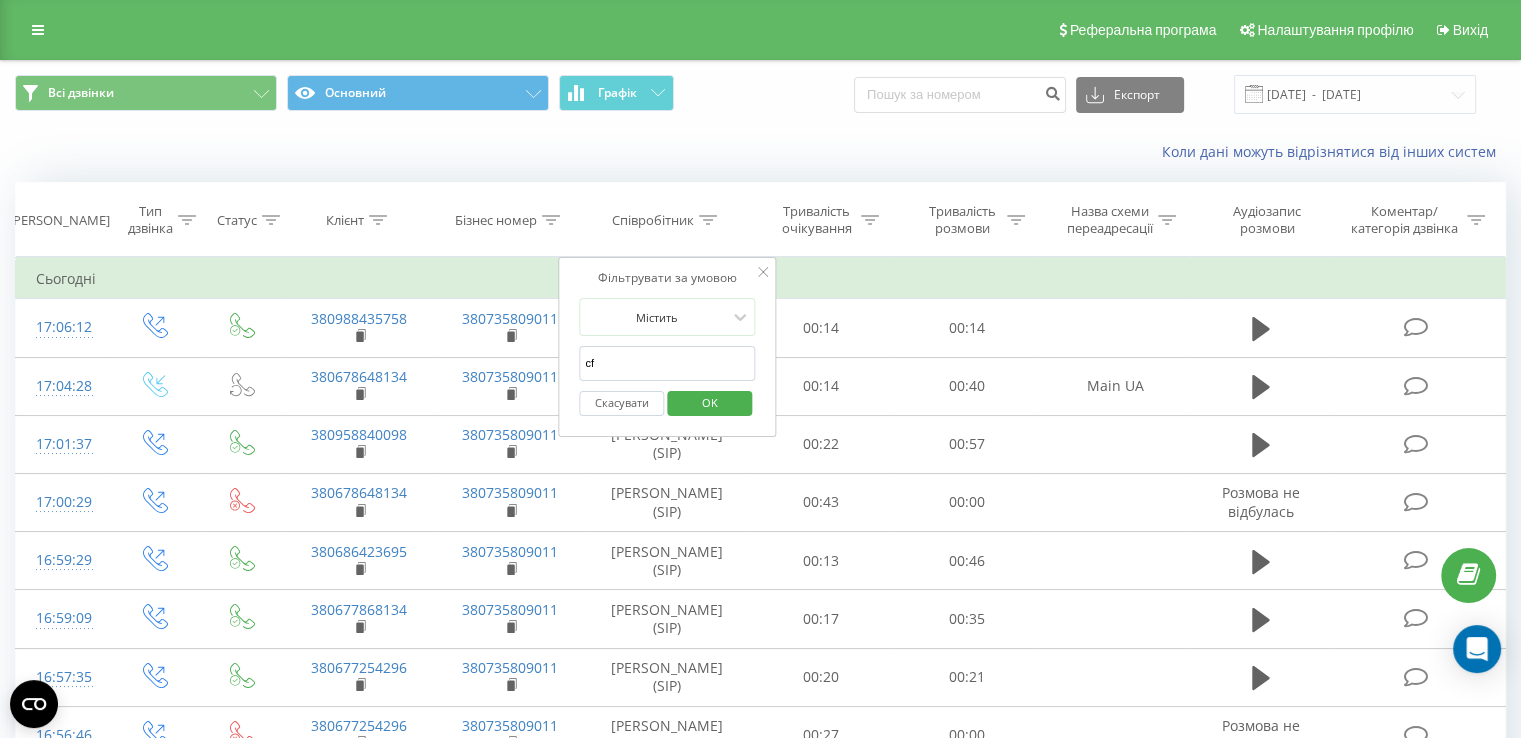 type on "c" 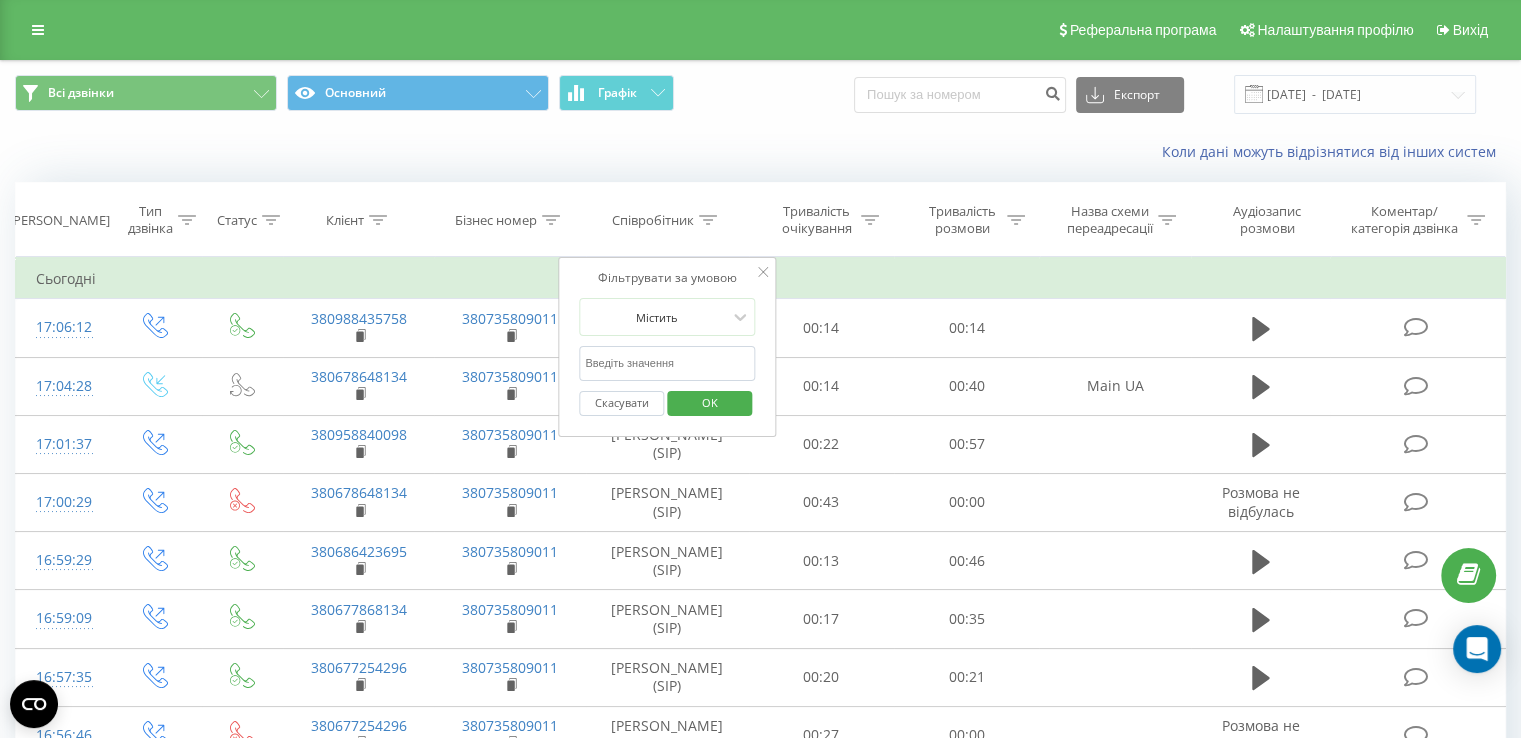 click at bounding box center (667, 363) 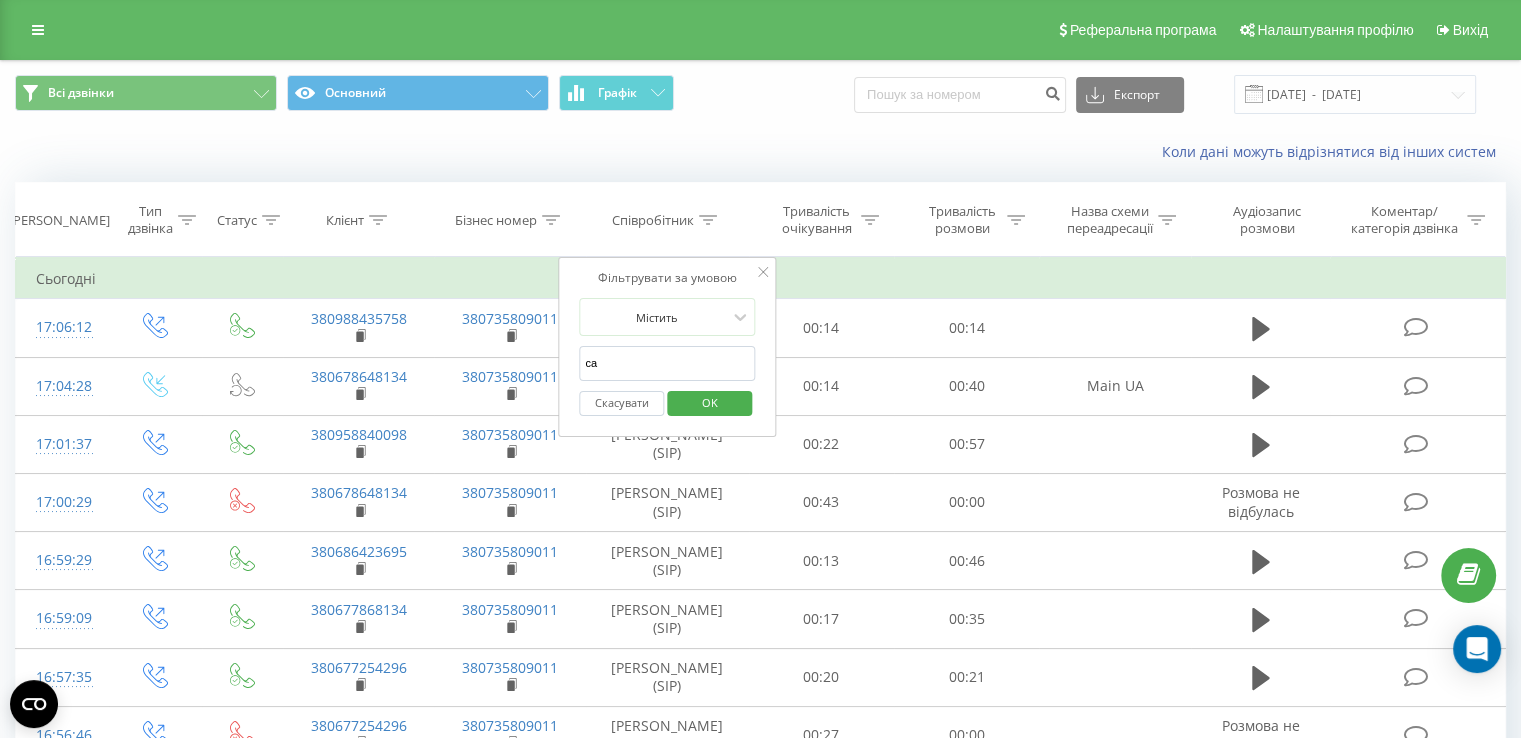 type on "с" 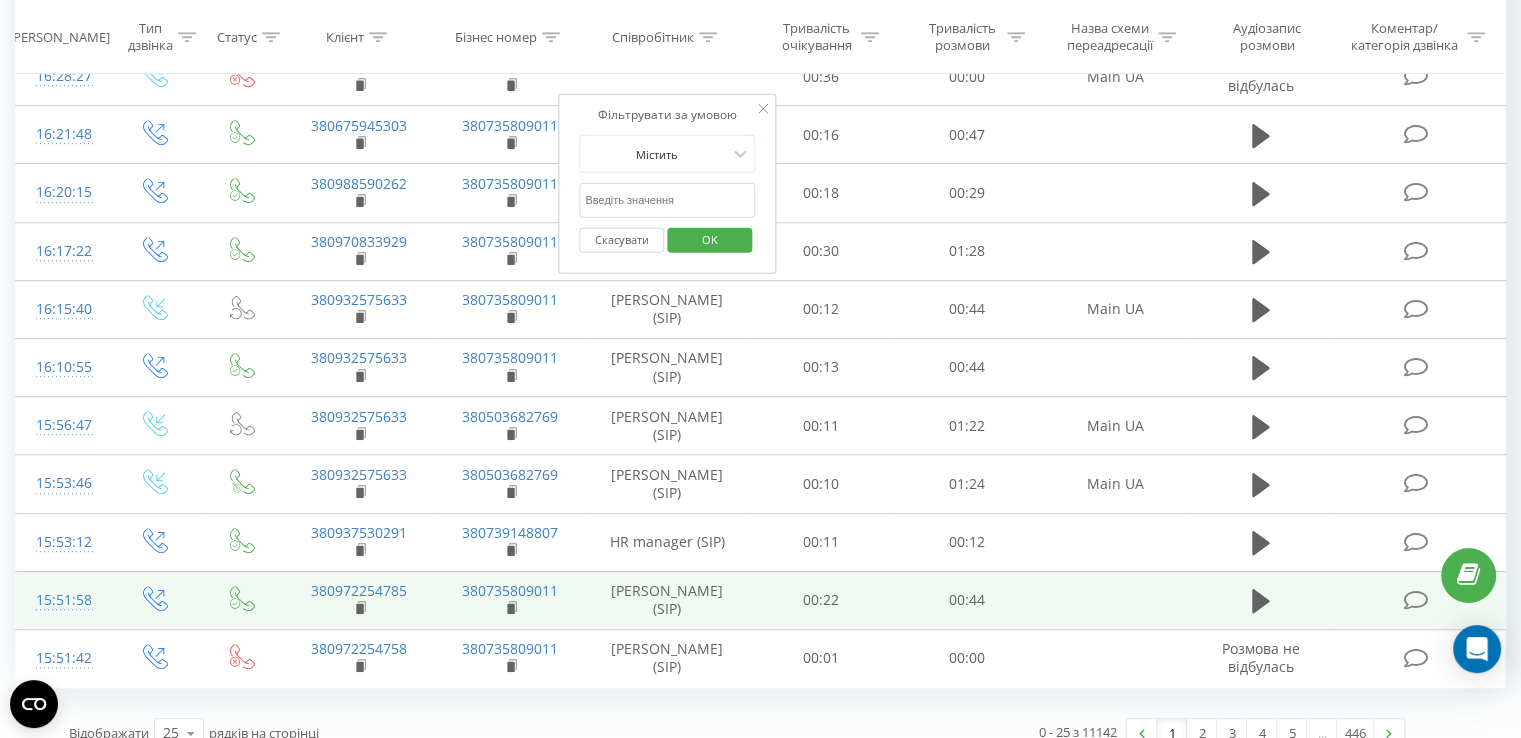 scroll, scrollTop: 1085, scrollLeft: 0, axis: vertical 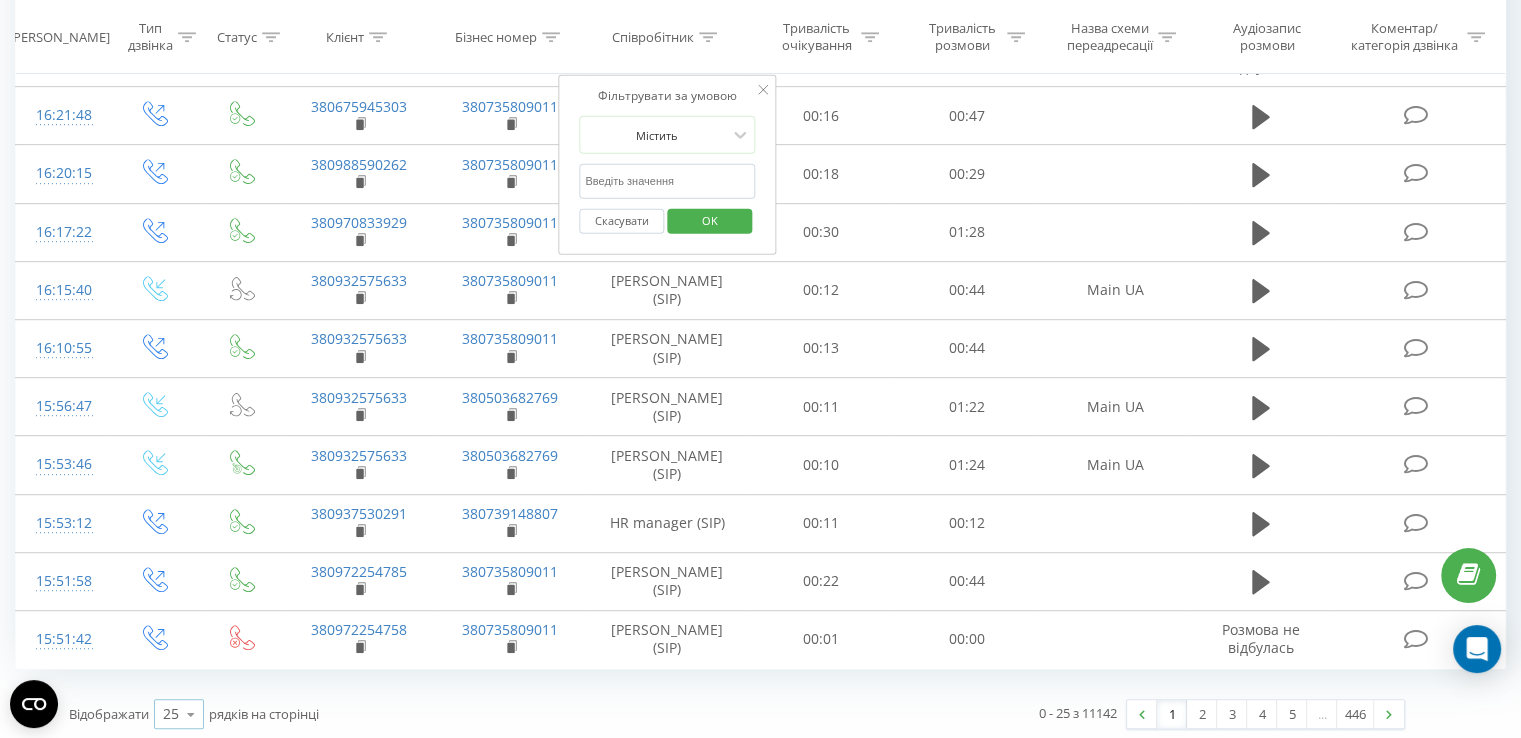 click at bounding box center (191, 714) 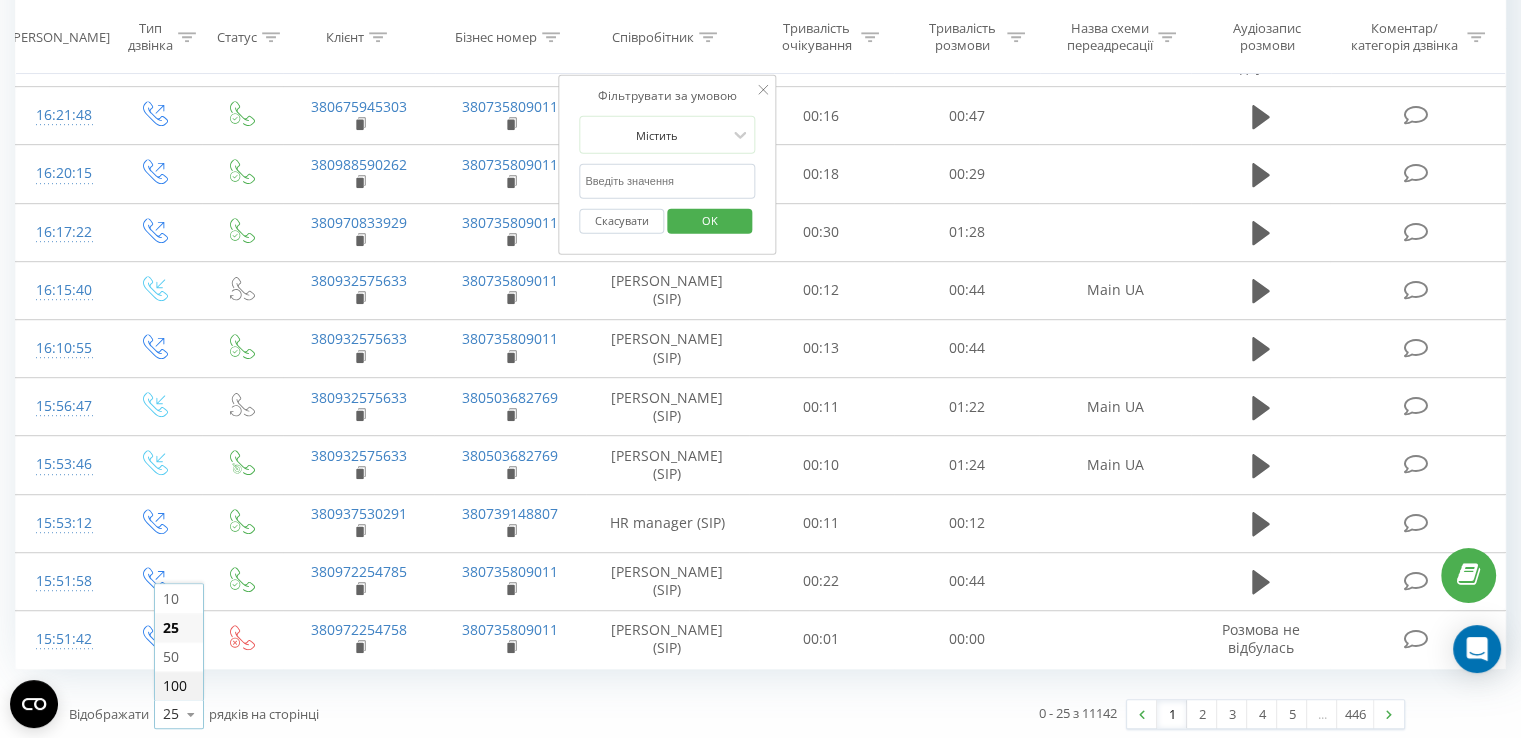 click on "100" at bounding box center [175, 685] 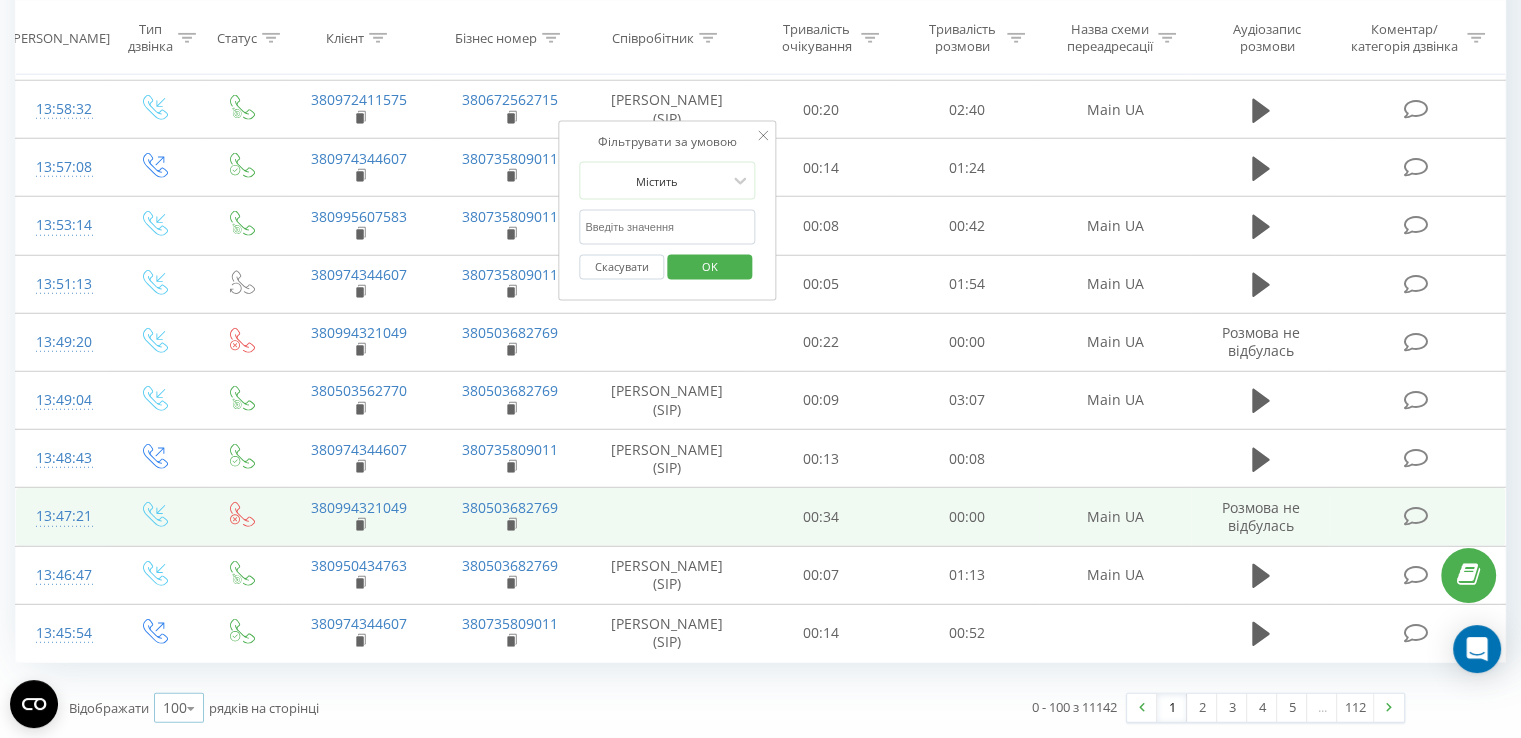 scroll, scrollTop: 5620, scrollLeft: 0, axis: vertical 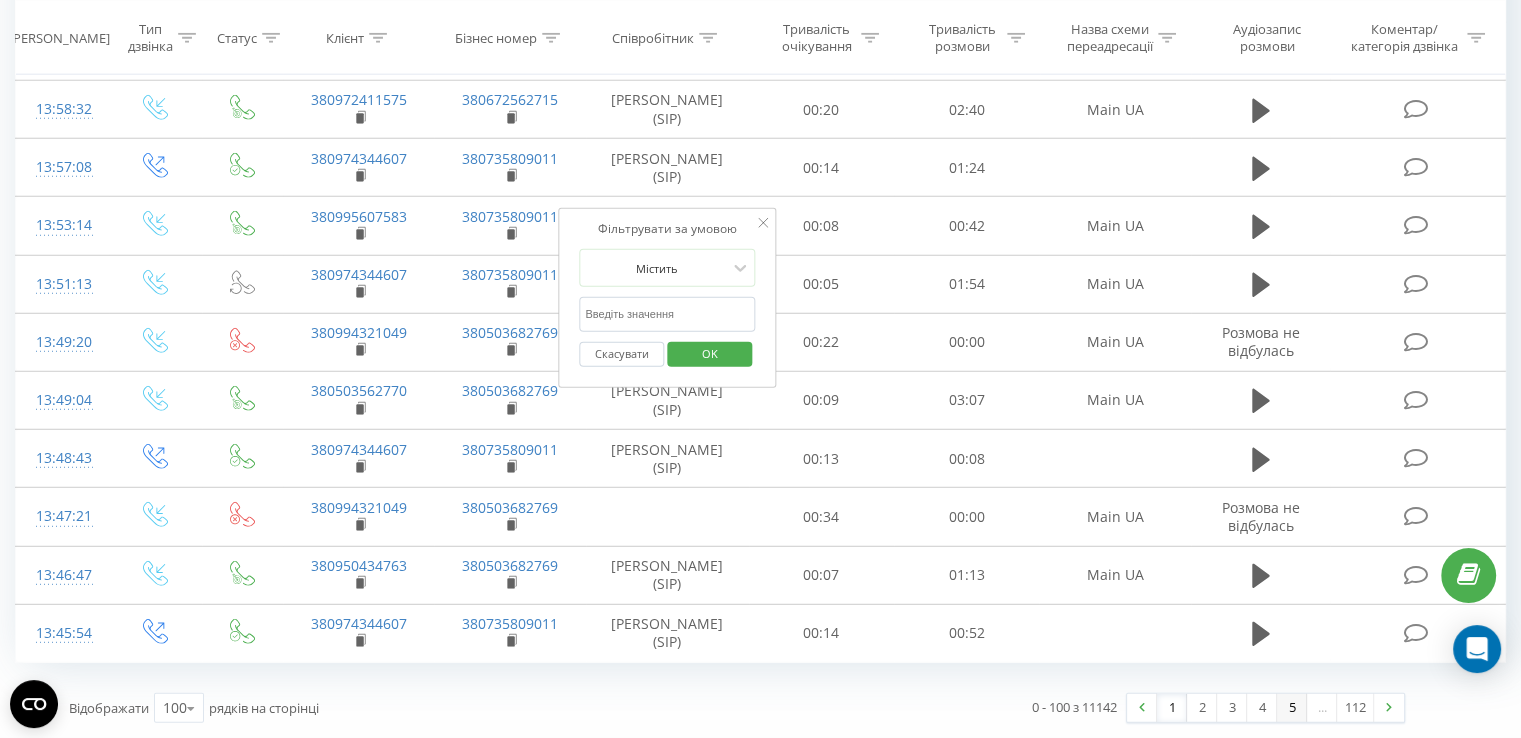 click on "5" at bounding box center (1292, 708) 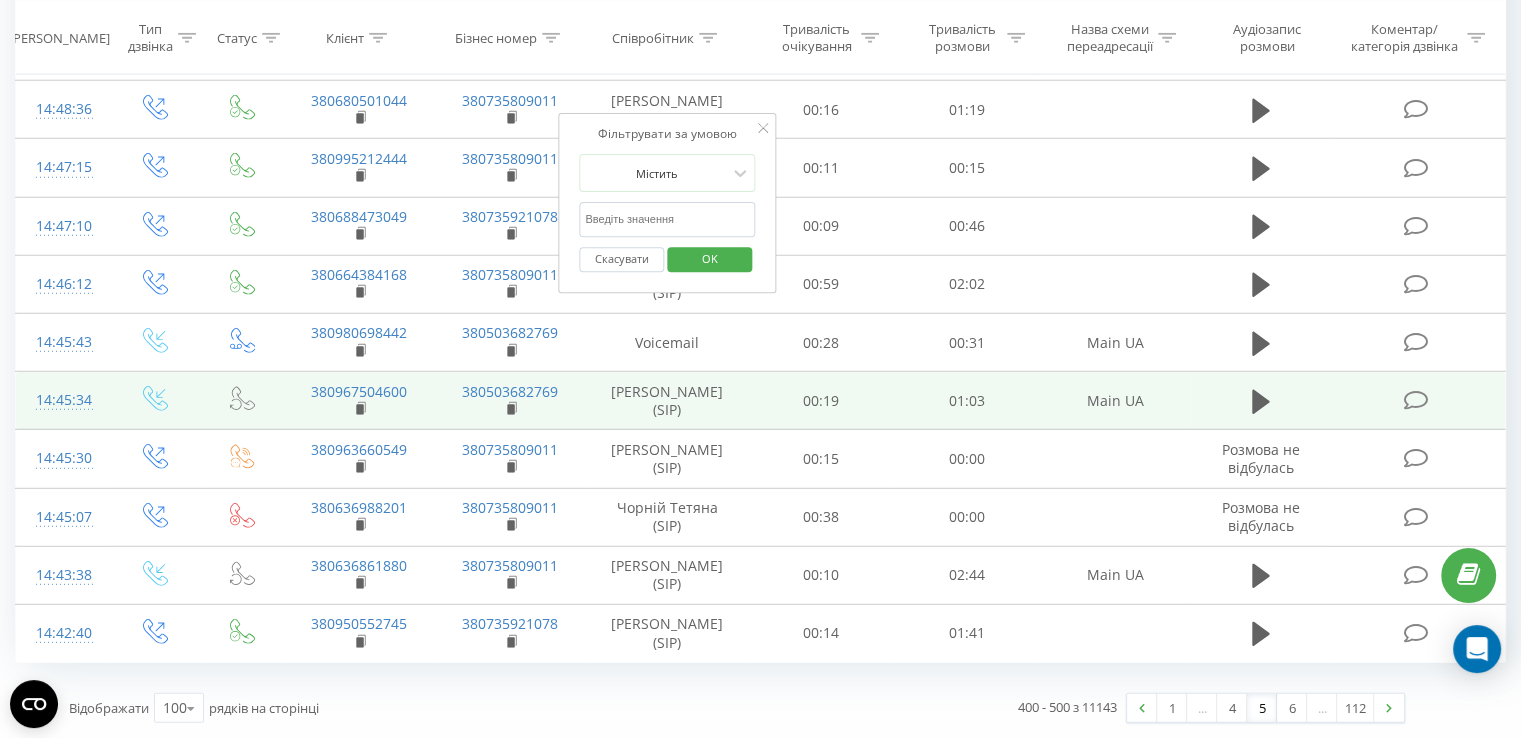 scroll, scrollTop: 5589, scrollLeft: 0, axis: vertical 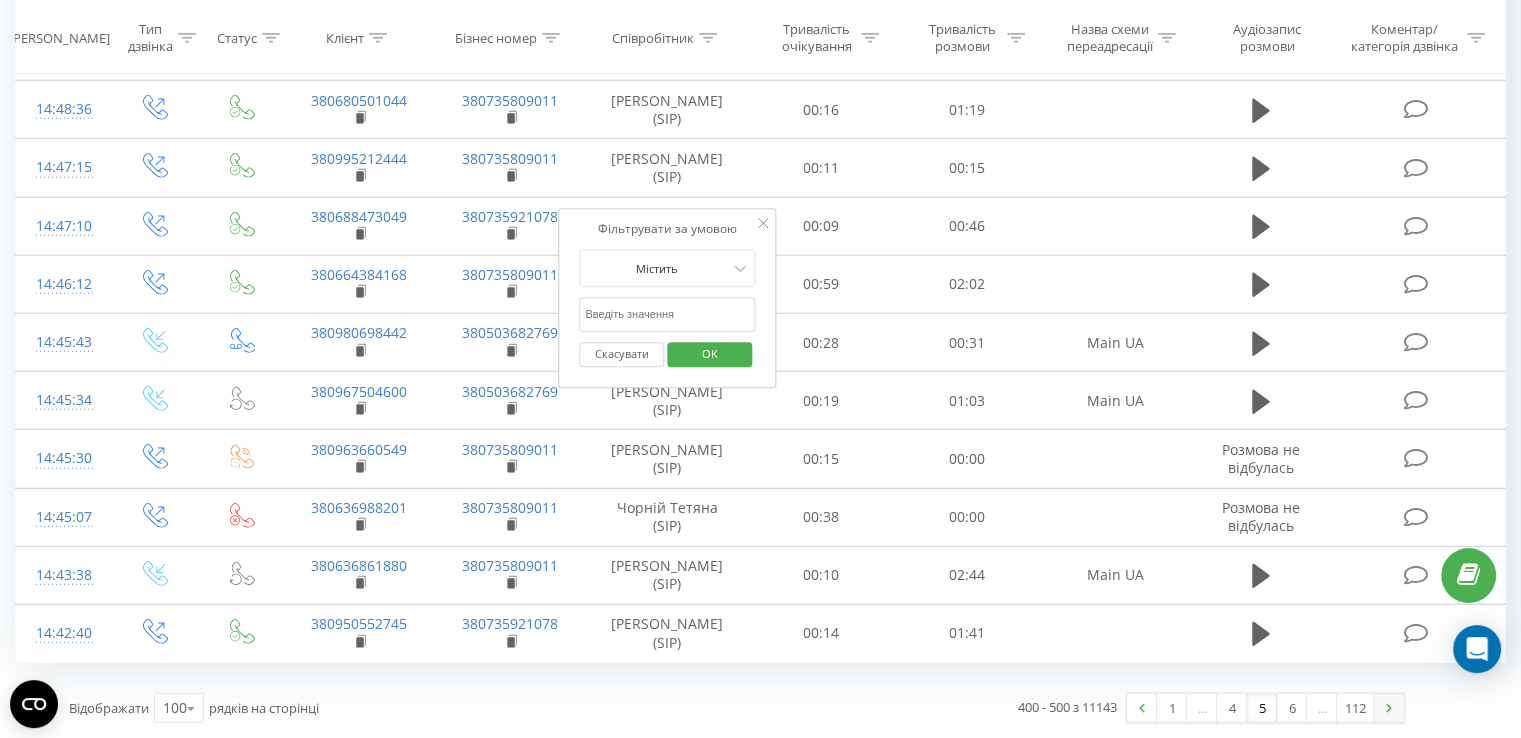 click at bounding box center [1389, 708] 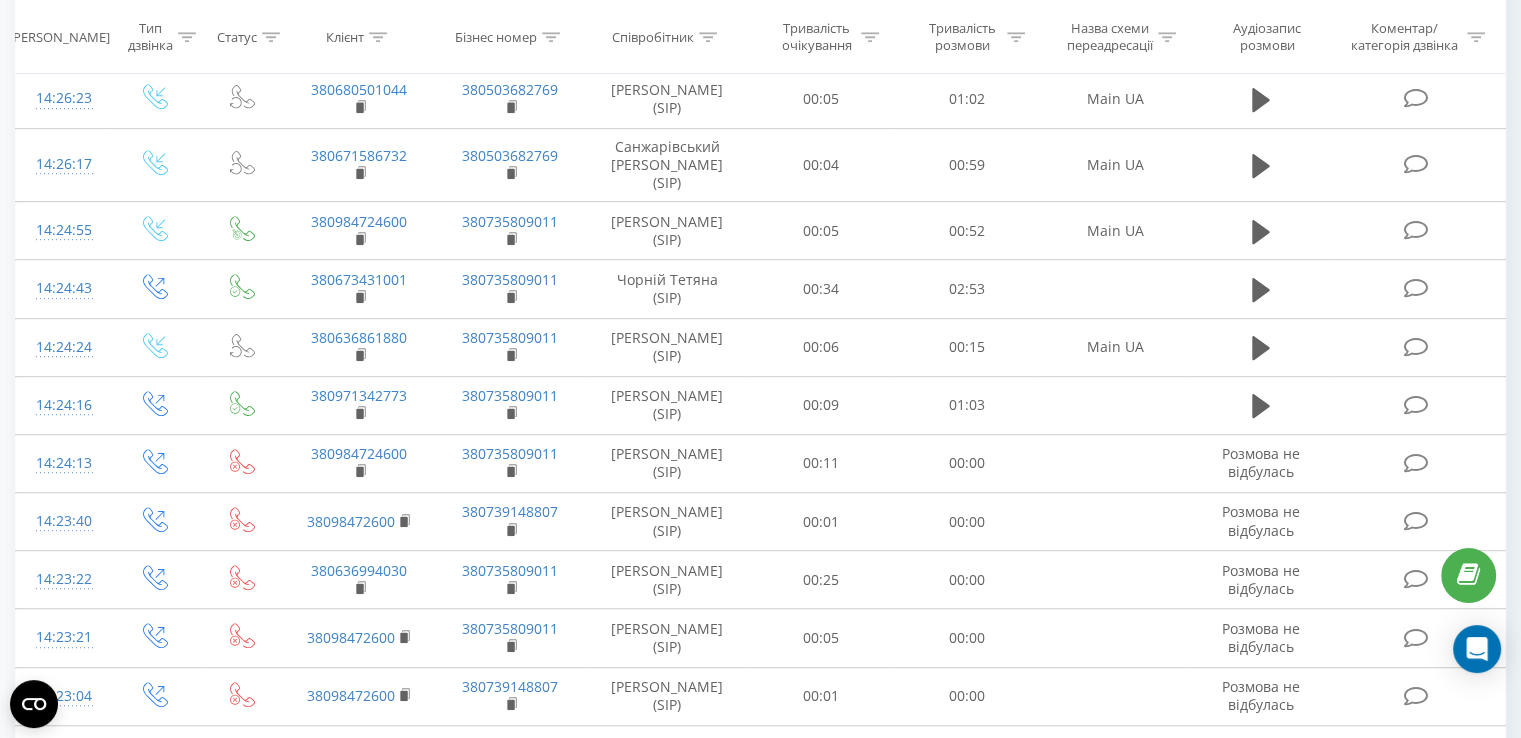 scroll, scrollTop: 132, scrollLeft: 0, axis: vertical 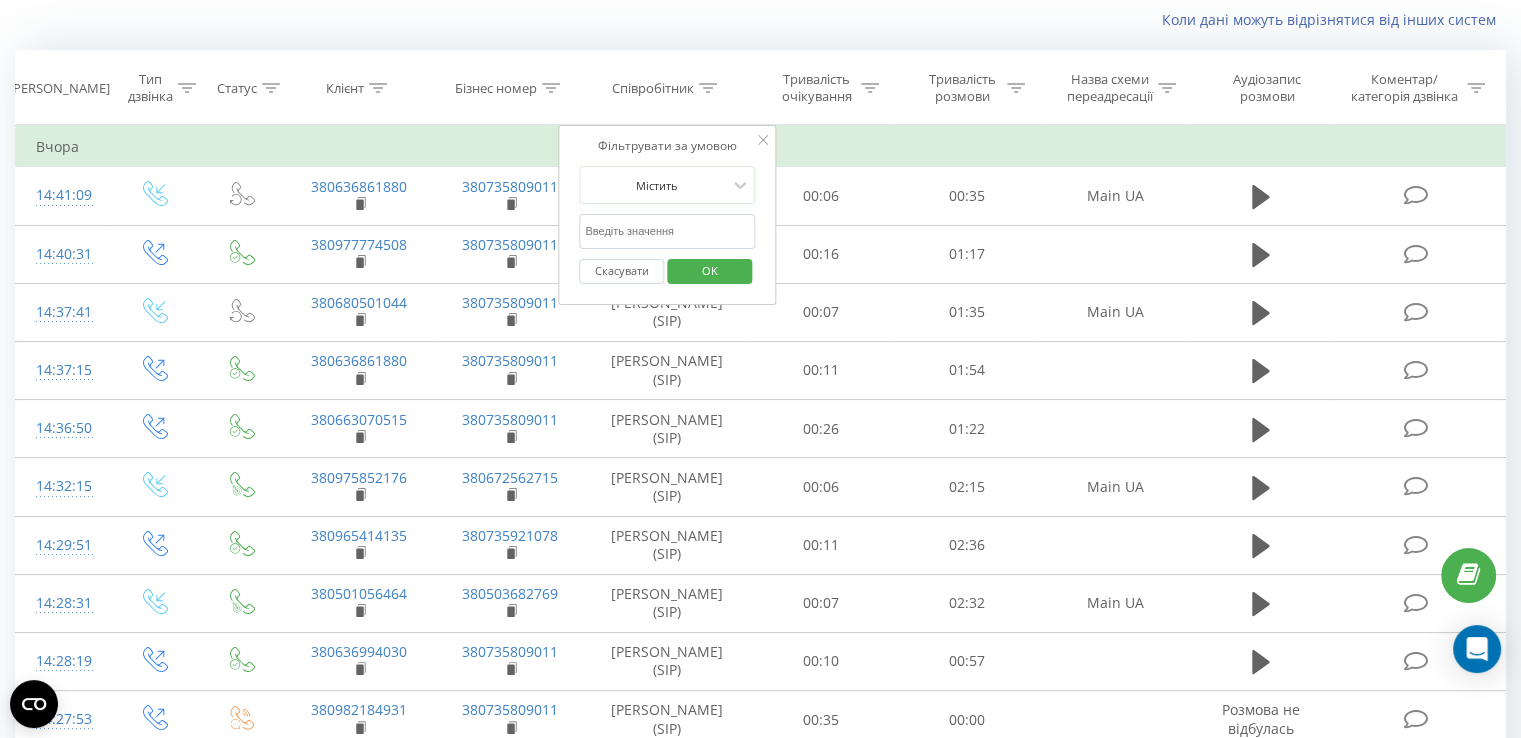 click 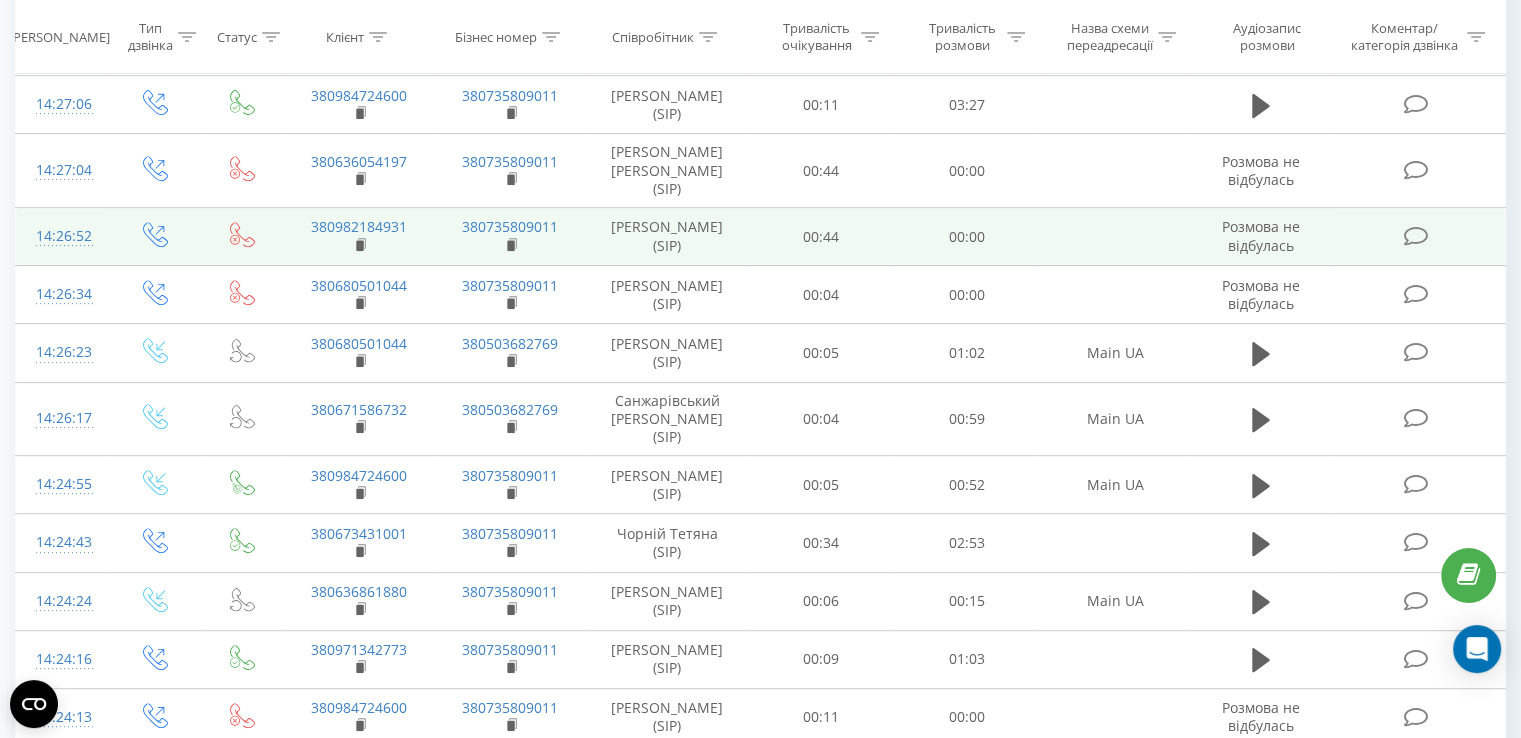 scroll, scrollTop: 832, scrollLeft: 0, axis: vertical 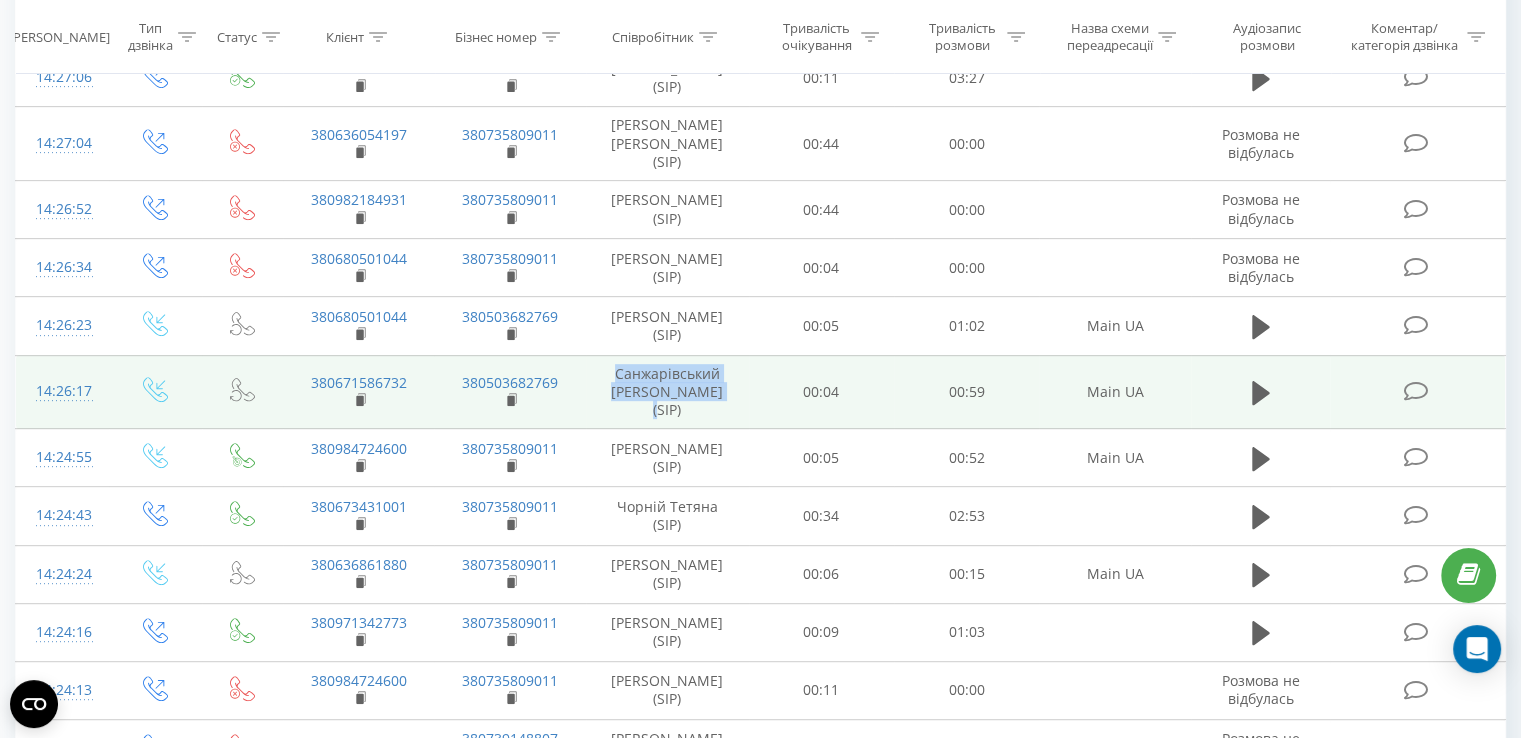 drag, startPoint x: 725, startPoint y: 435, endPoint x: 626, endPoint y: 416, distance: 100.80675 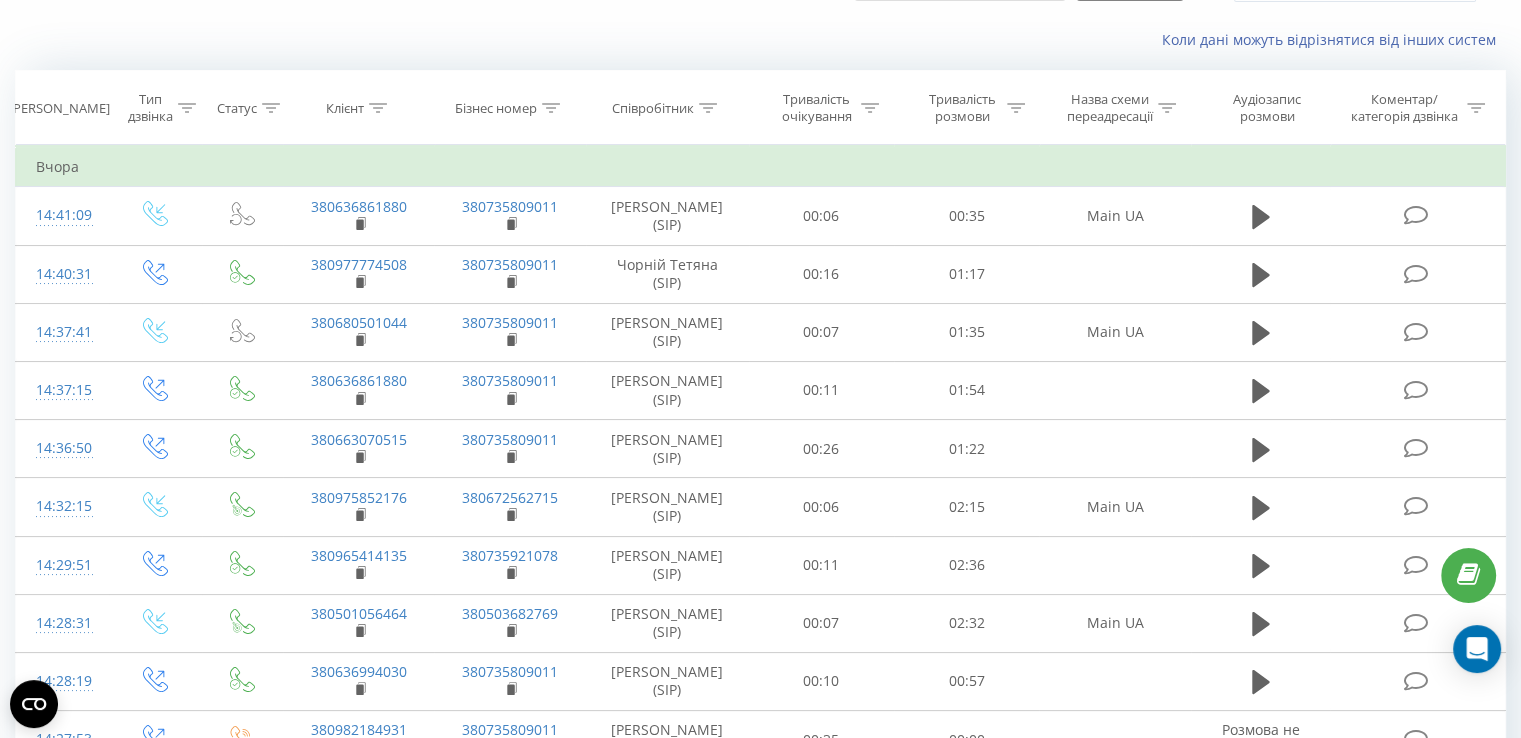 scroll, scrollTop: 0, scrollLeft: 0, axis: both 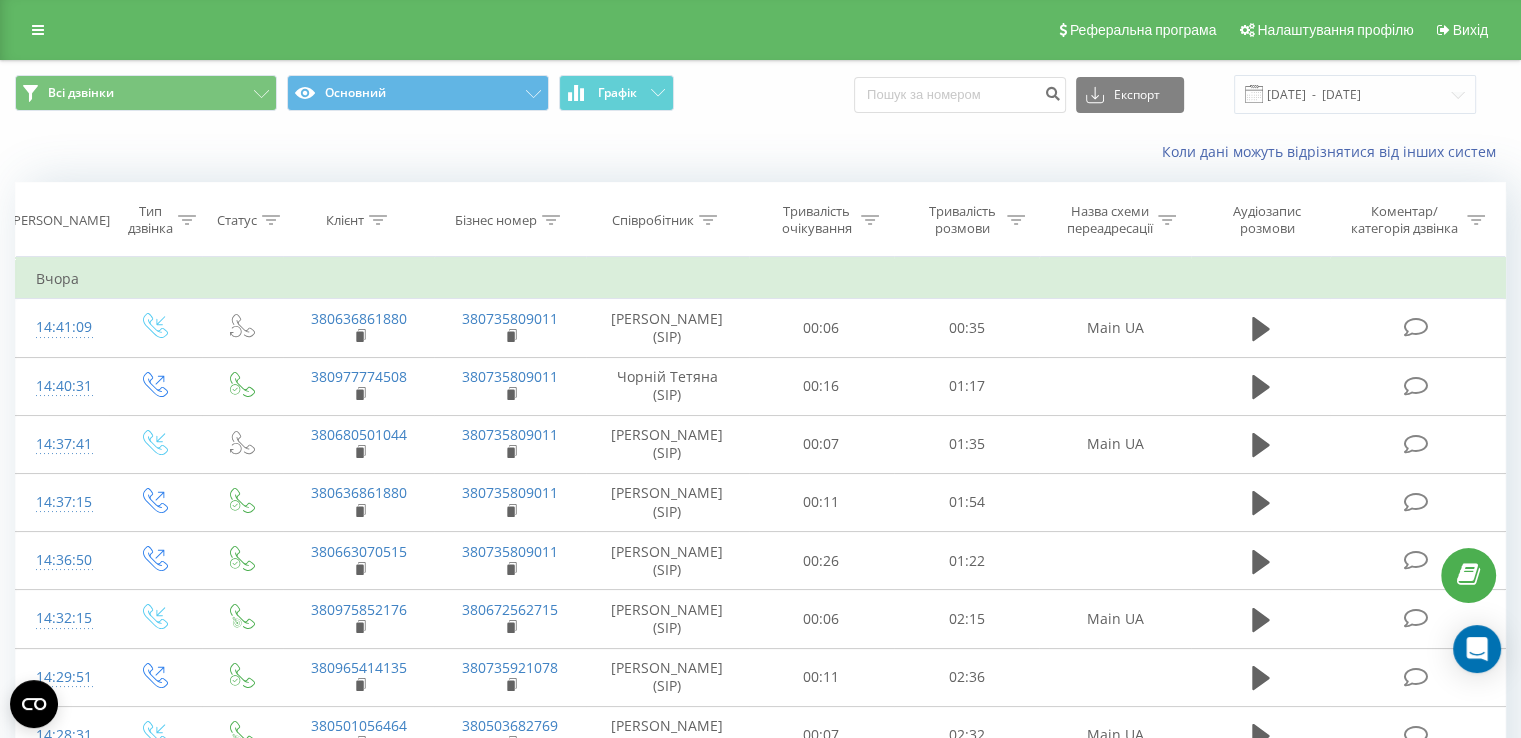 click 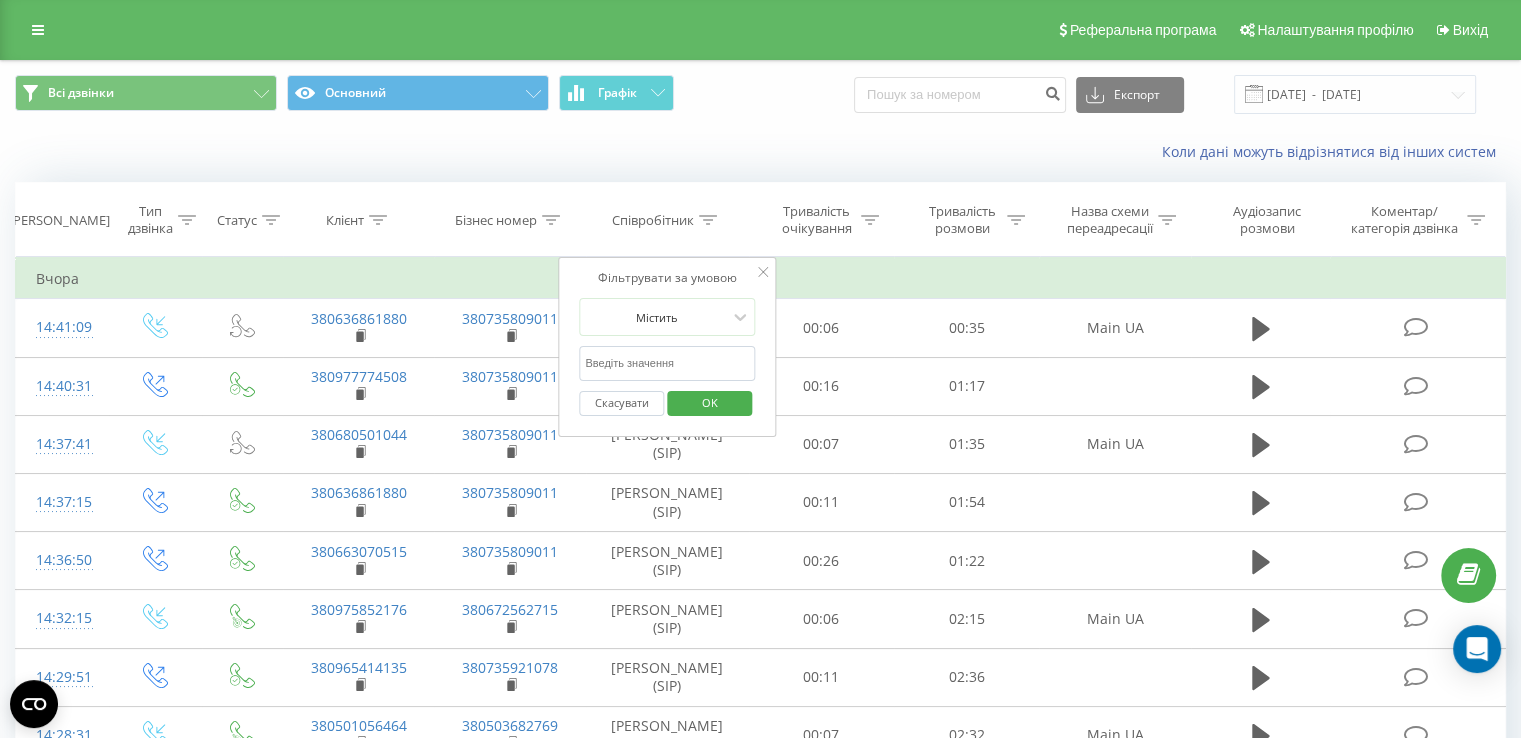click at bounding box center [667, 363] 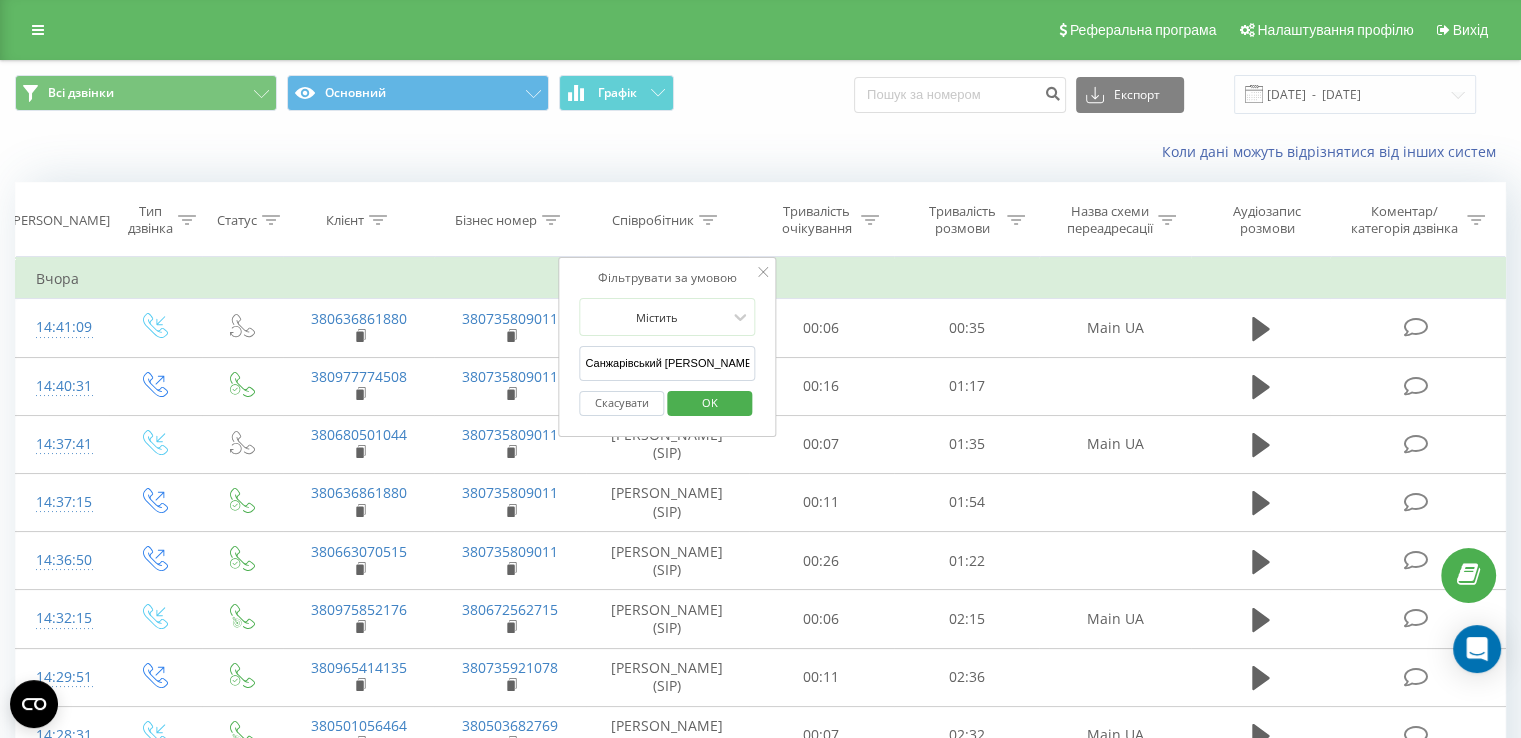 type on "Санжарівський [PERSON_NAME]" 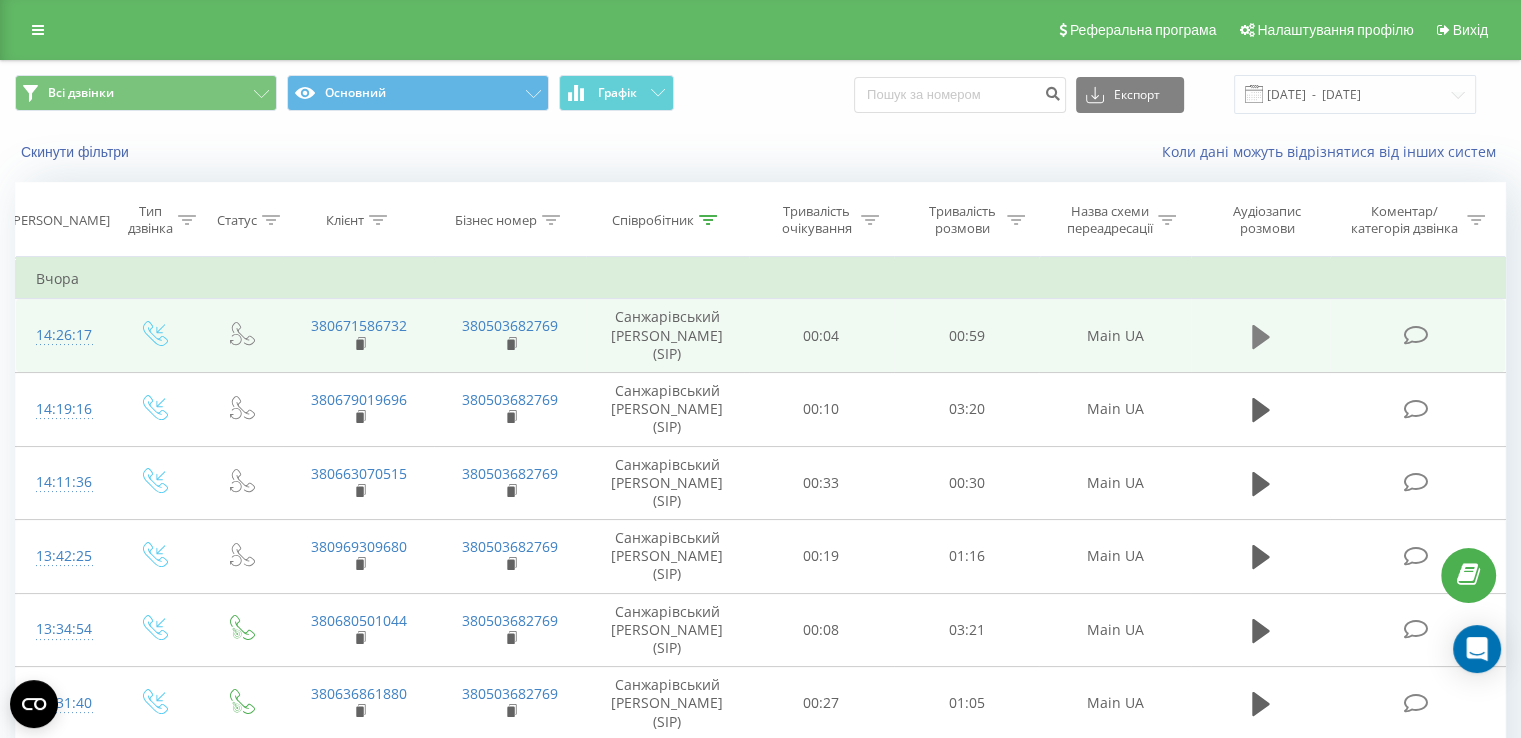 click at bounding box center (1261, 337) 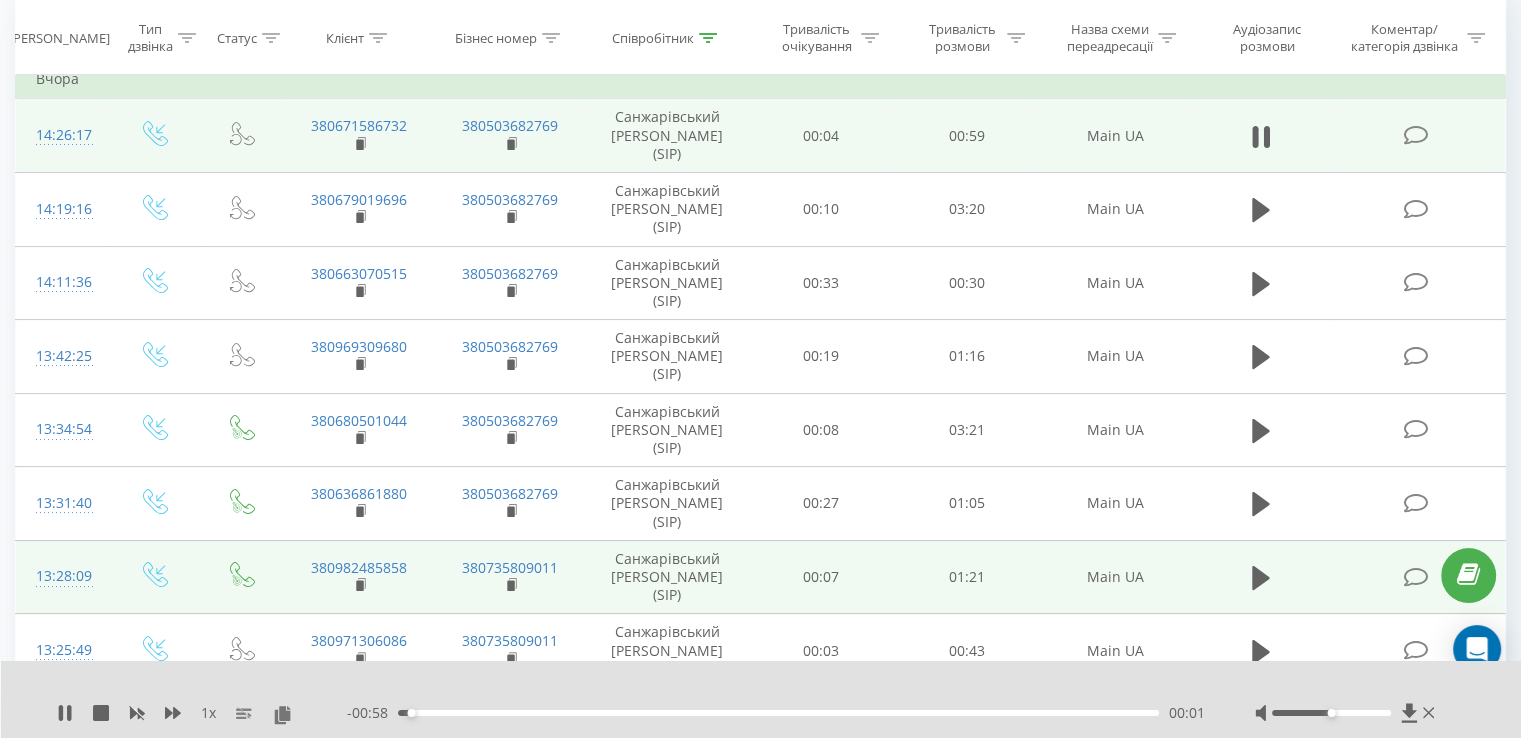 scroll, scrollTop: 100, scrollLeft: 0, axis: vertical 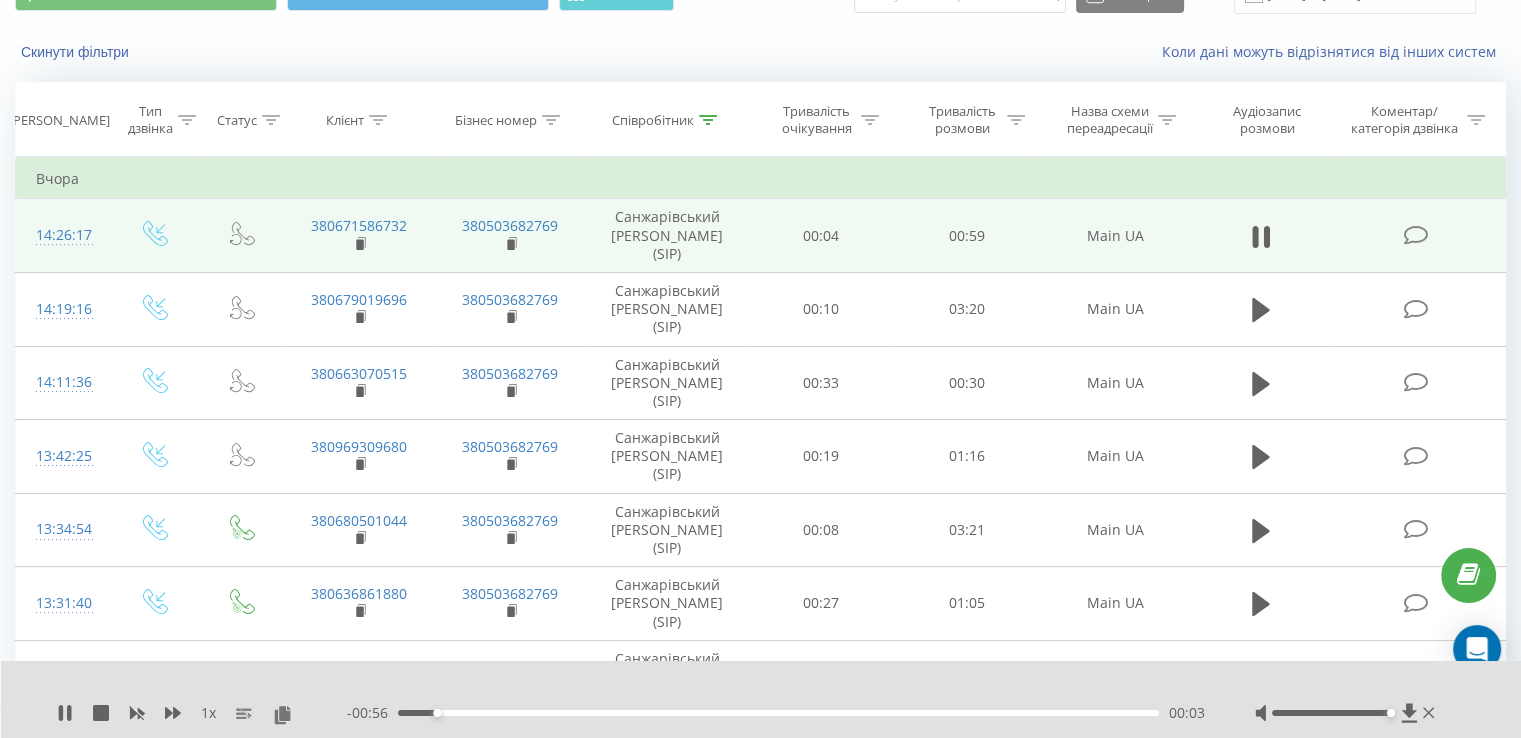 drag, startPoint x: 1333, startPoint y: 713, endPoint x: 1390, endPoint y: 721, distance: 57.558666 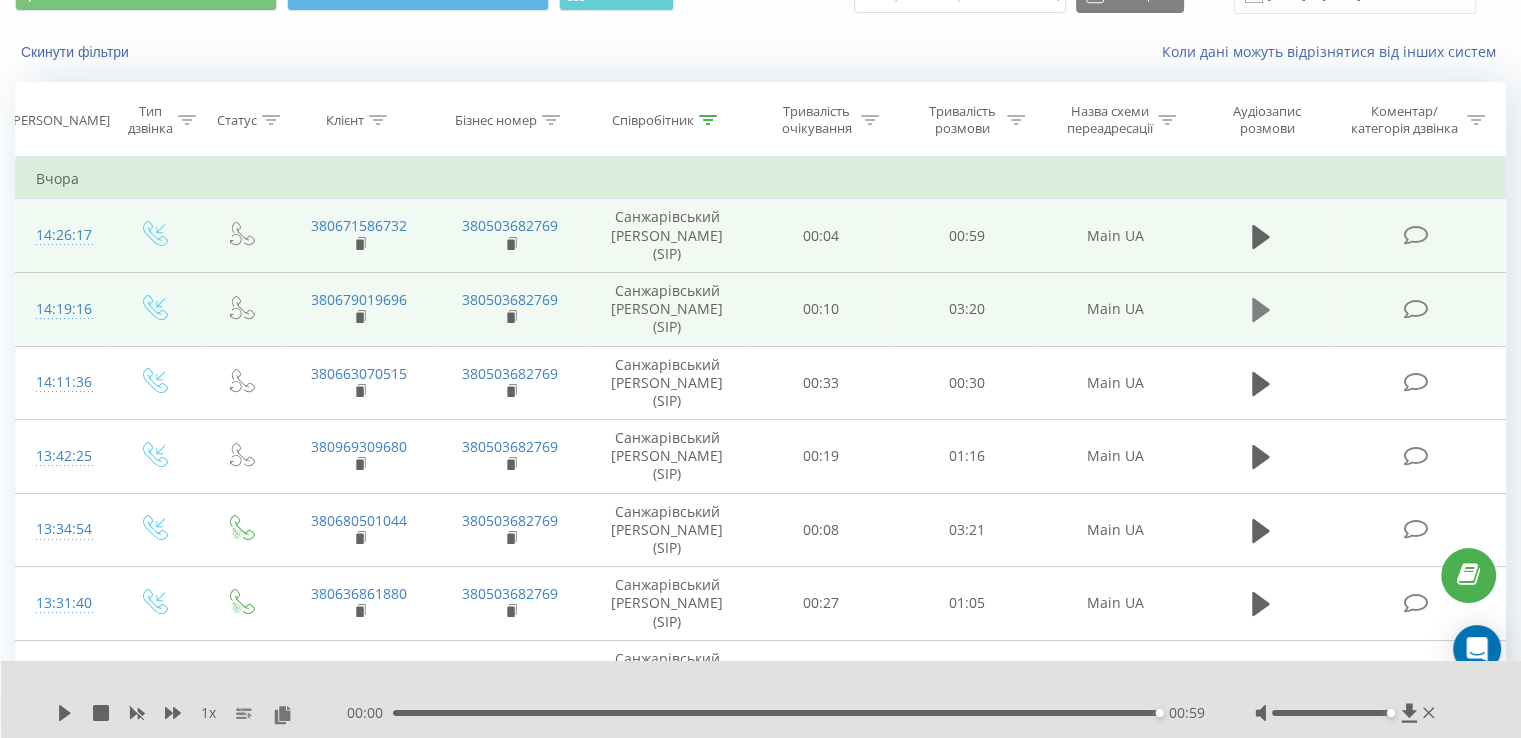 click 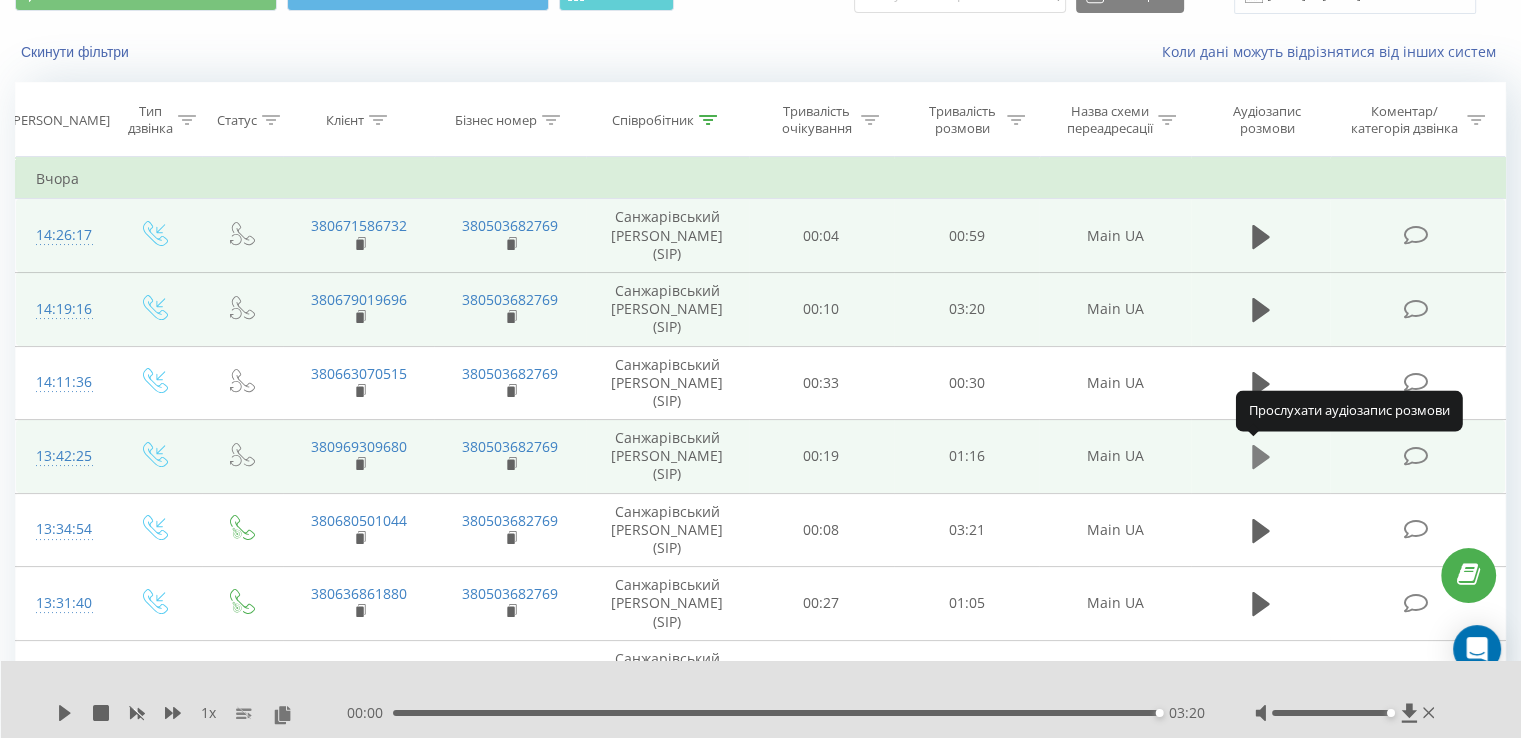 click 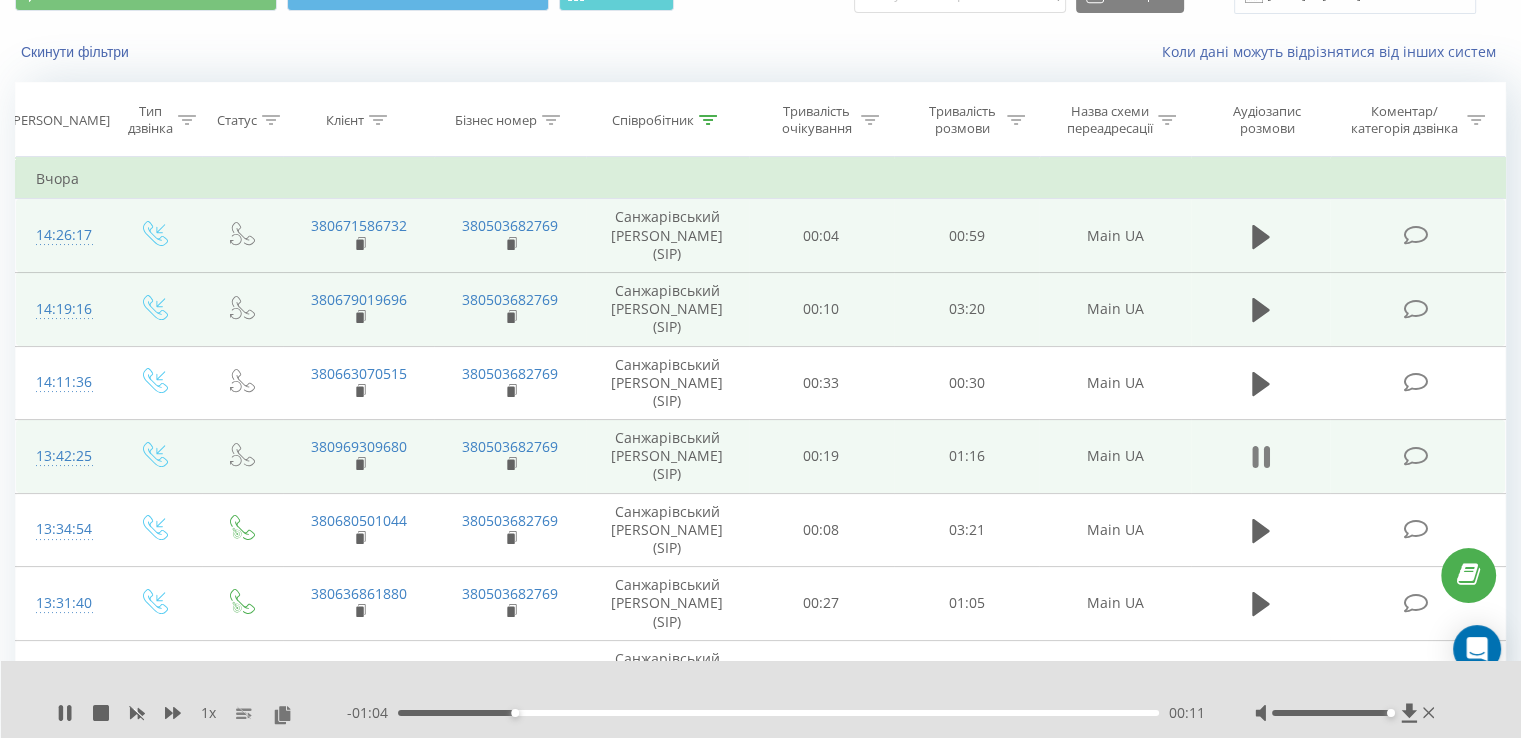 click 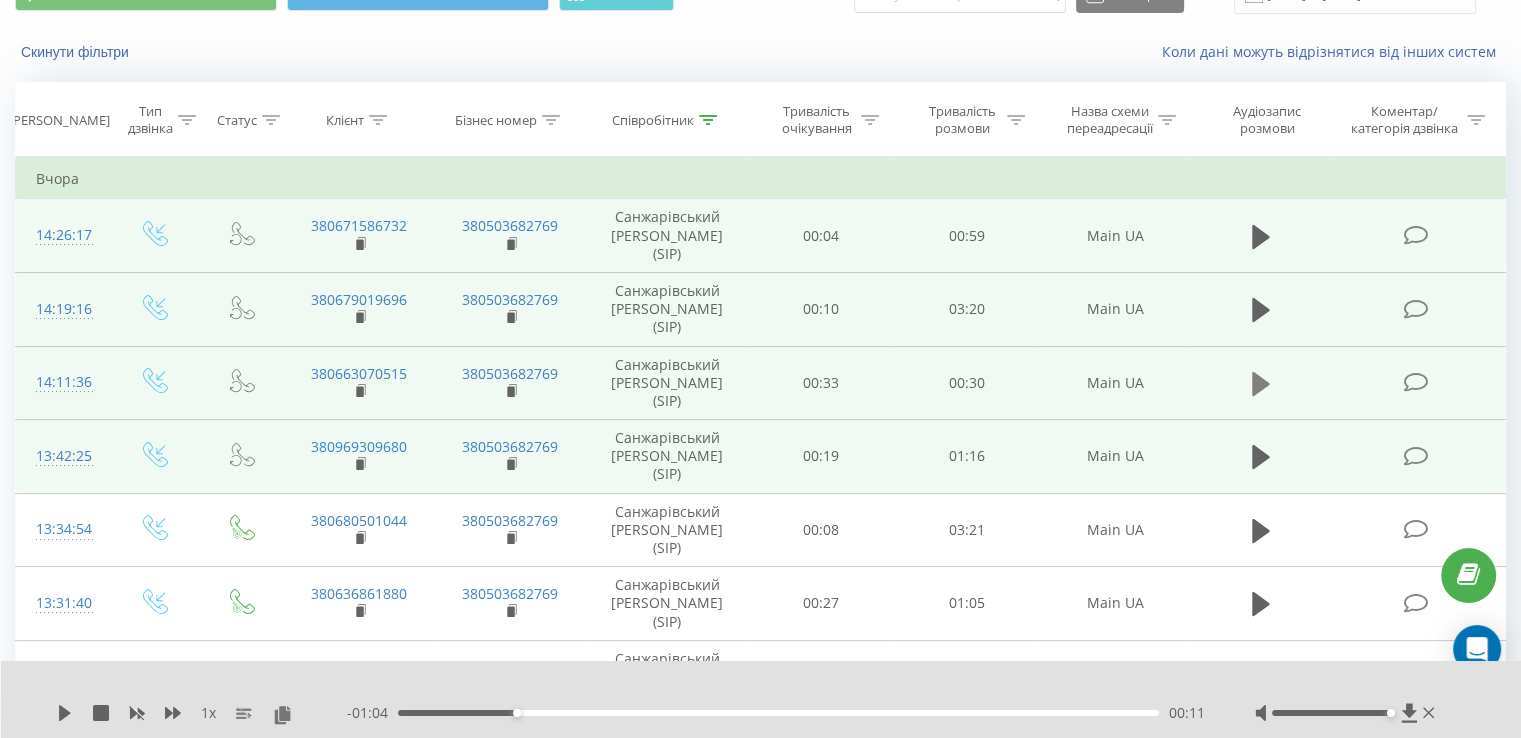 click 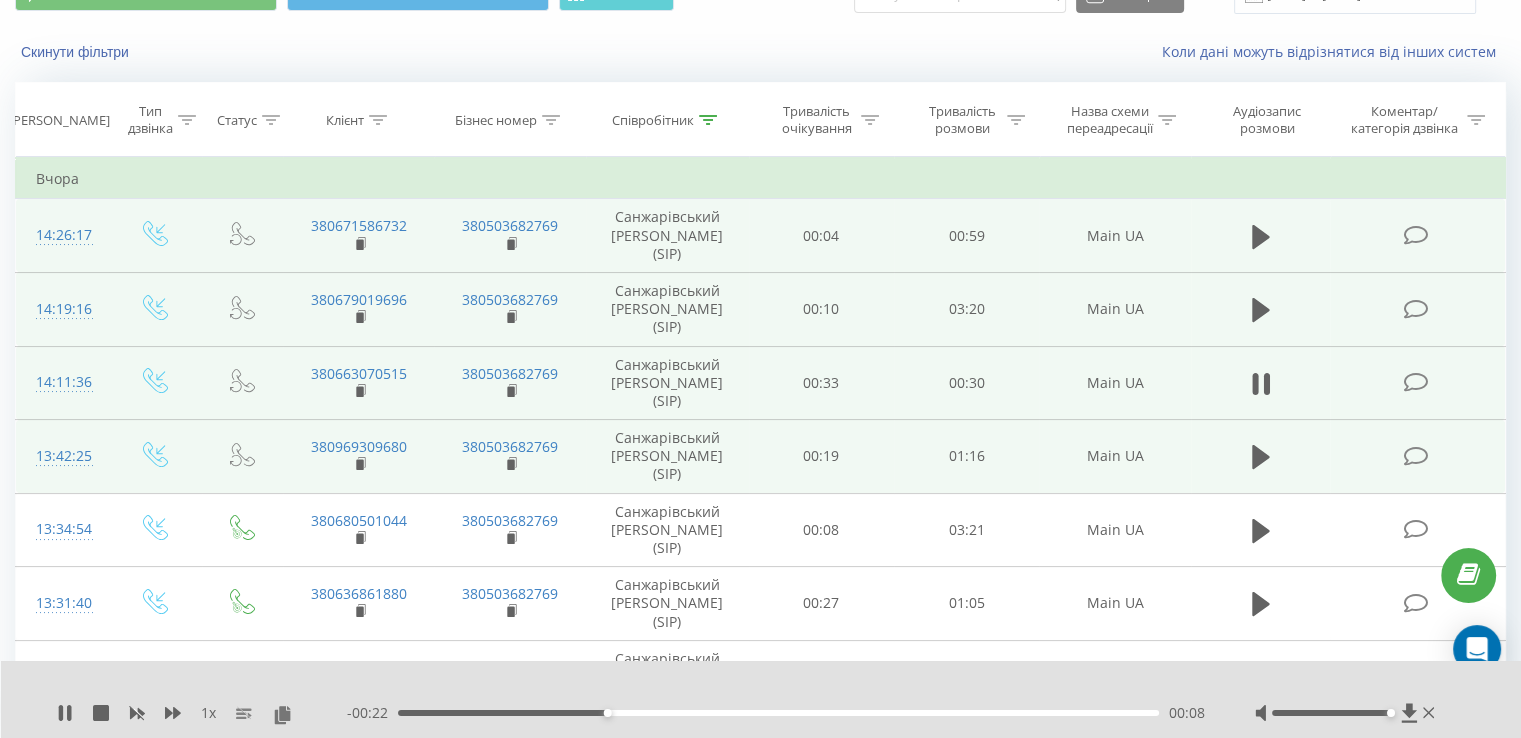 click 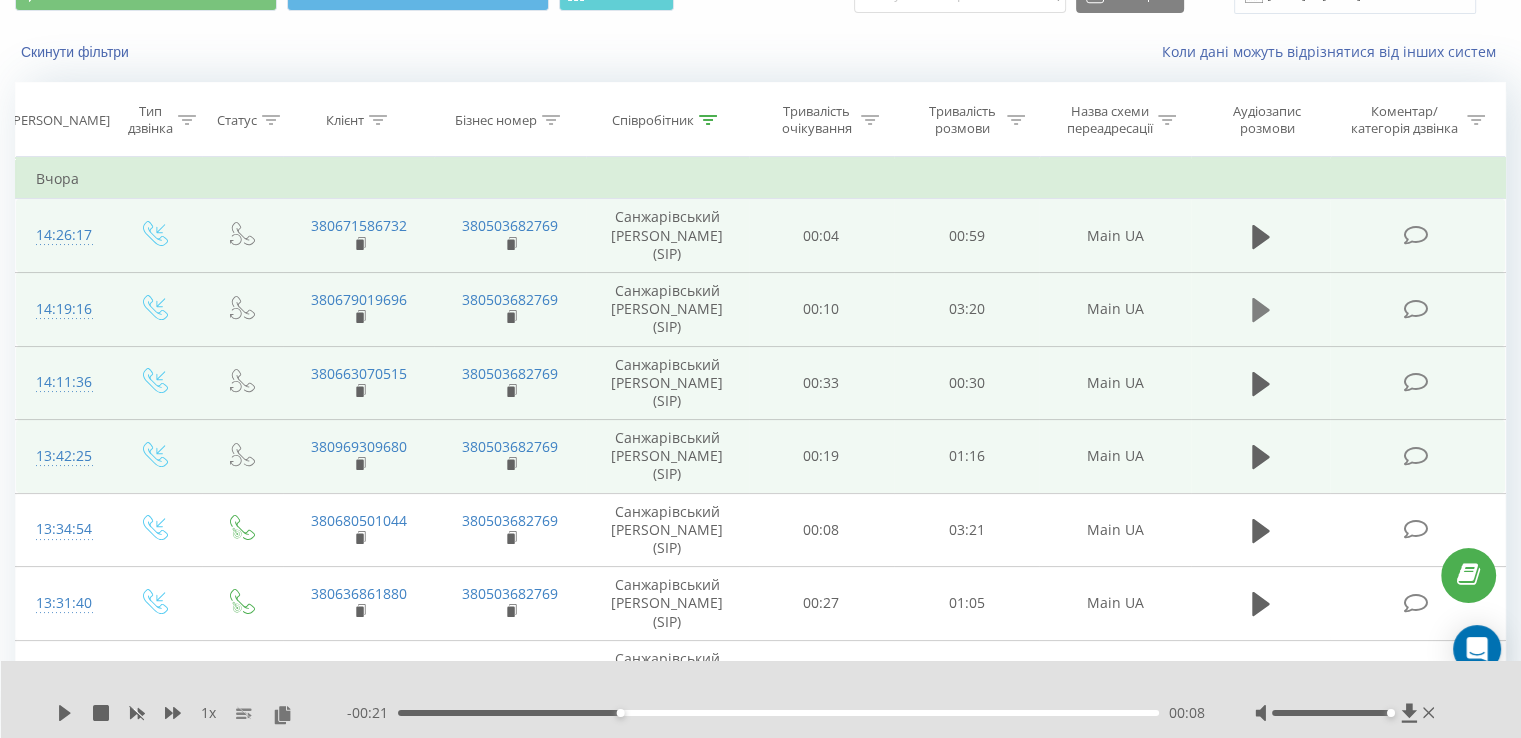 click 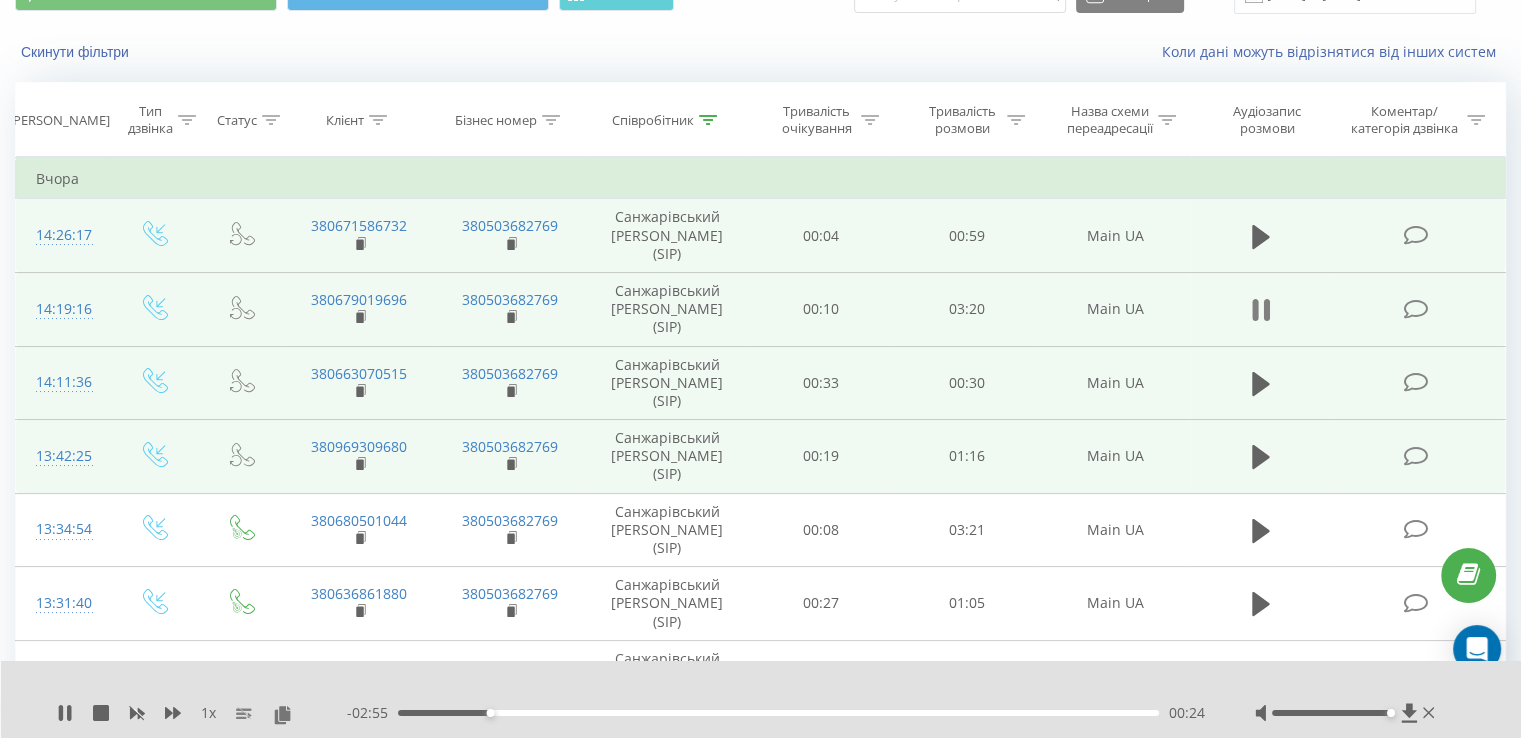 click at bounding box center (1261, 310) 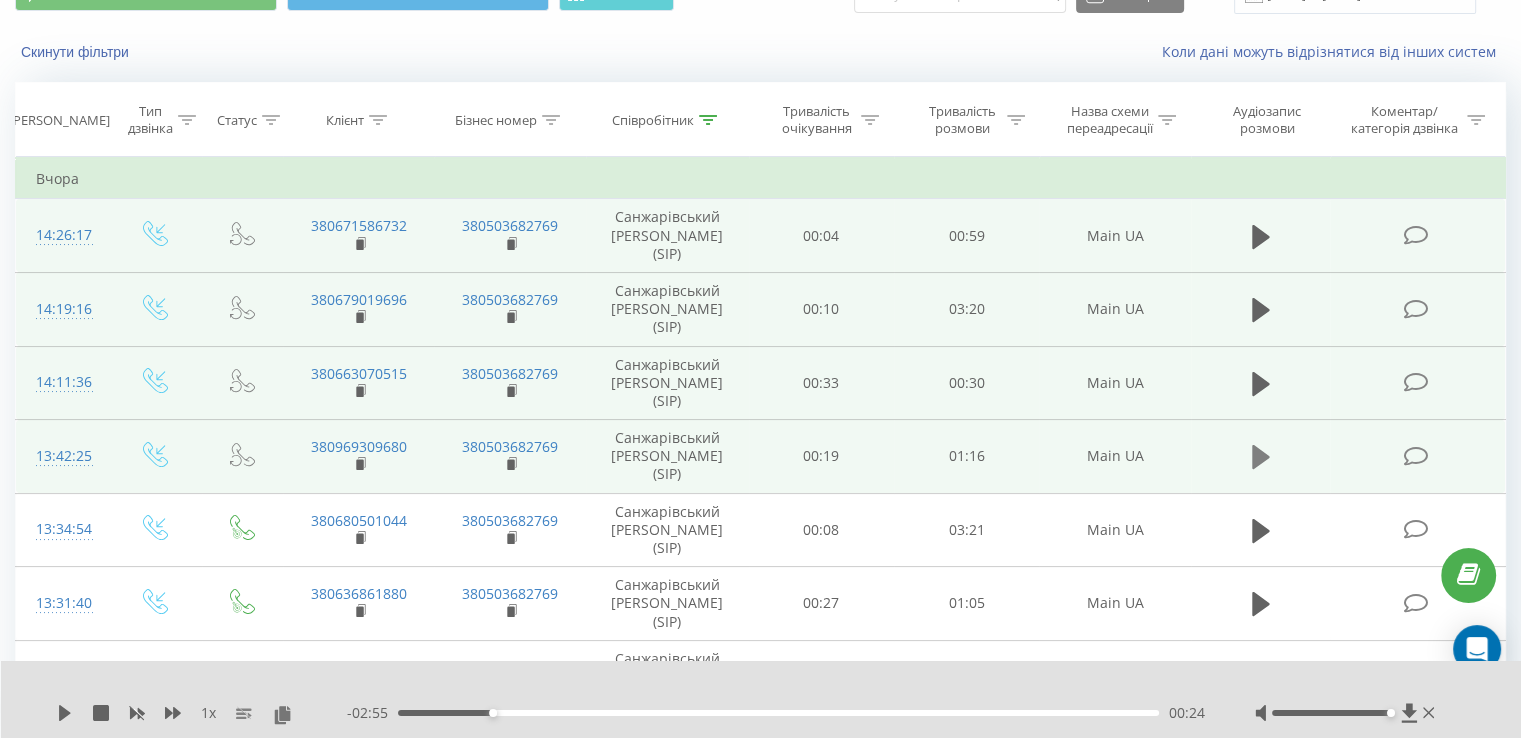 click 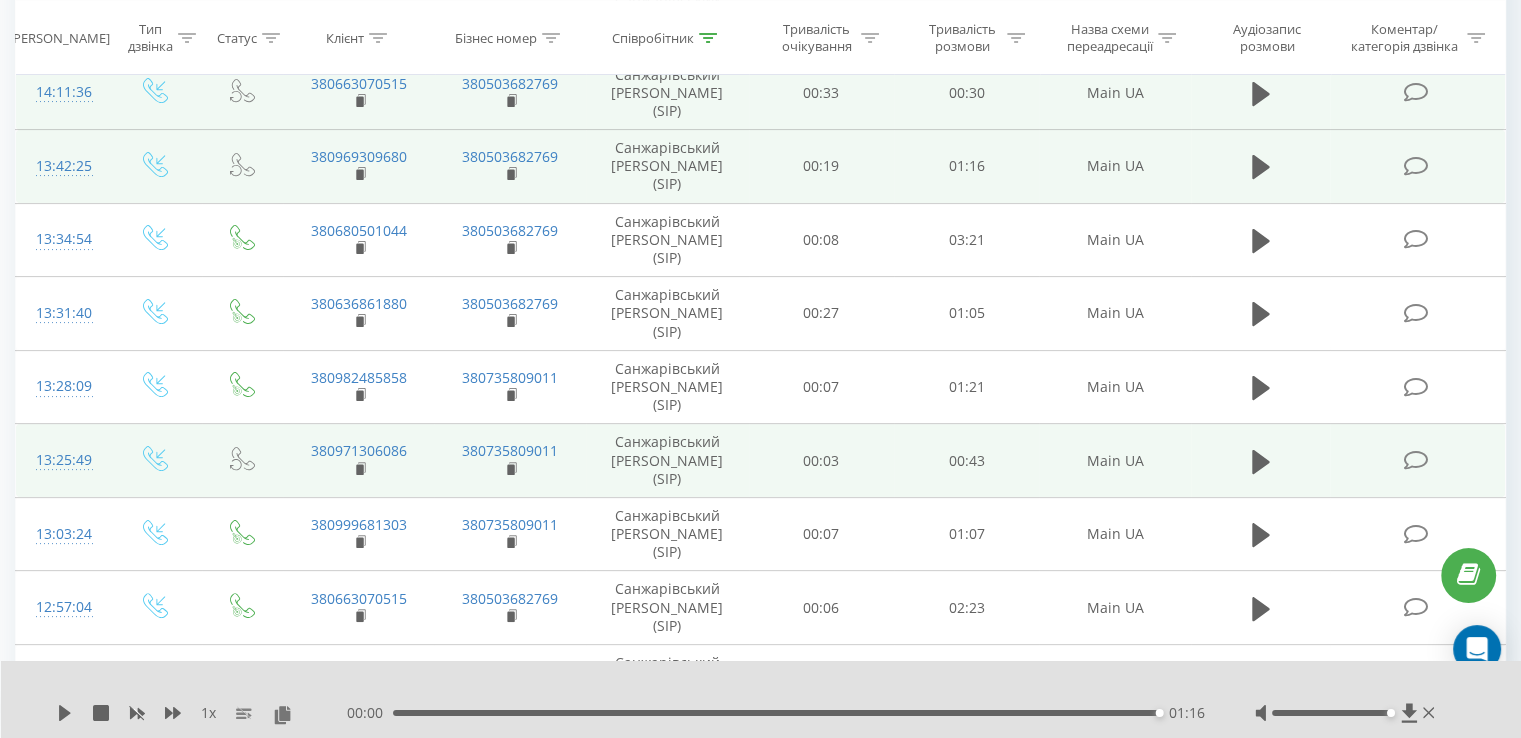 scroll, scrollTop: 400, scrollLeft: 0, axis: vertical 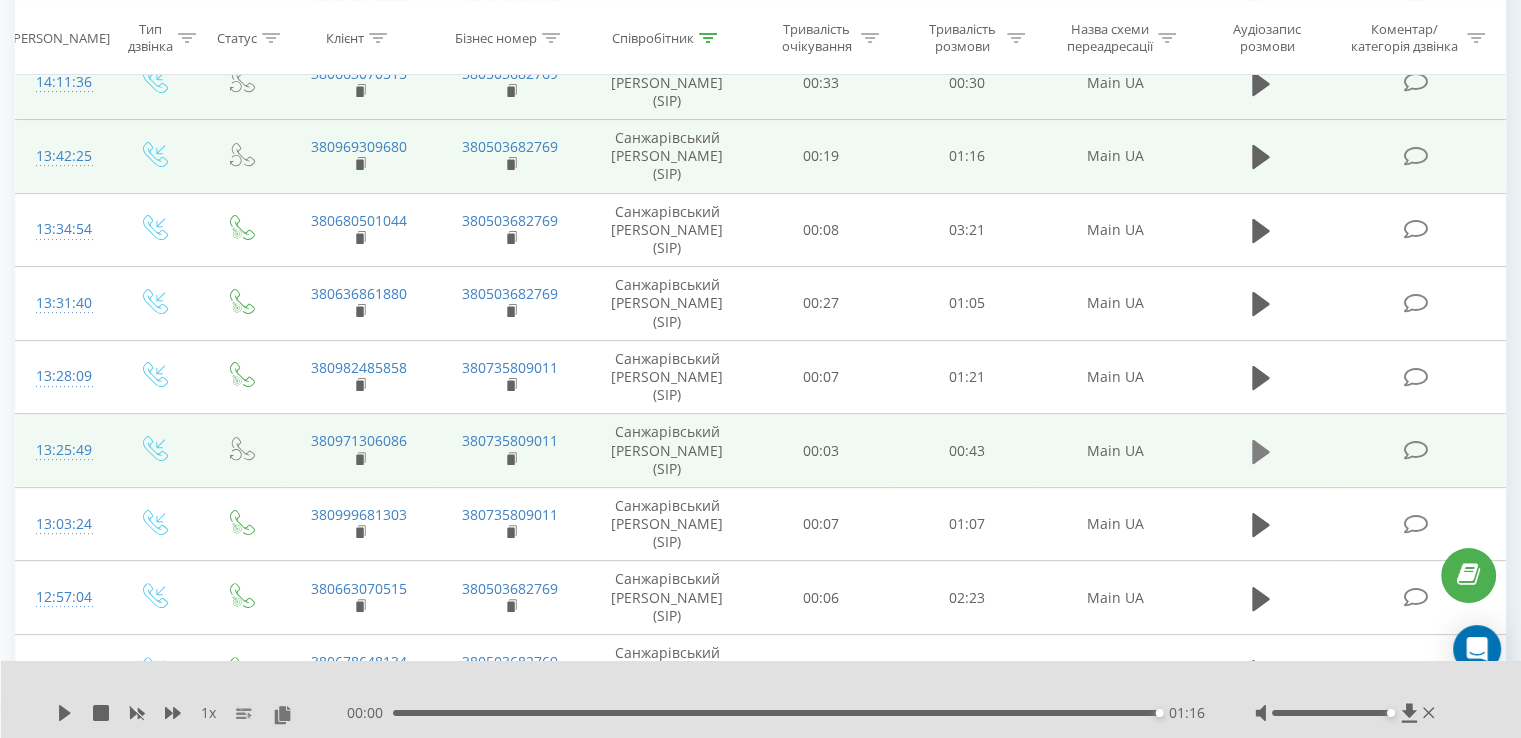 click 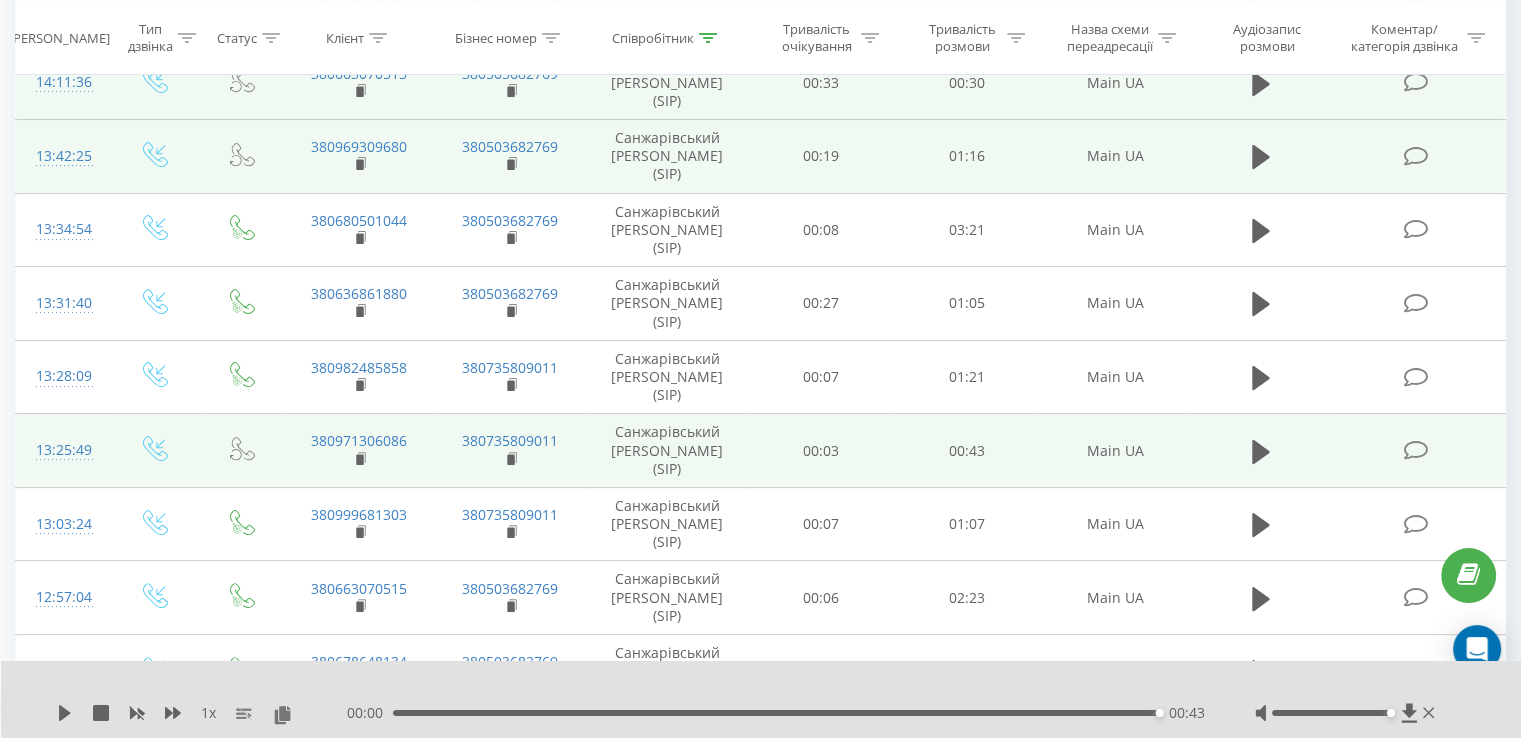click on "13:25:49" at bounding box center (62, 451) 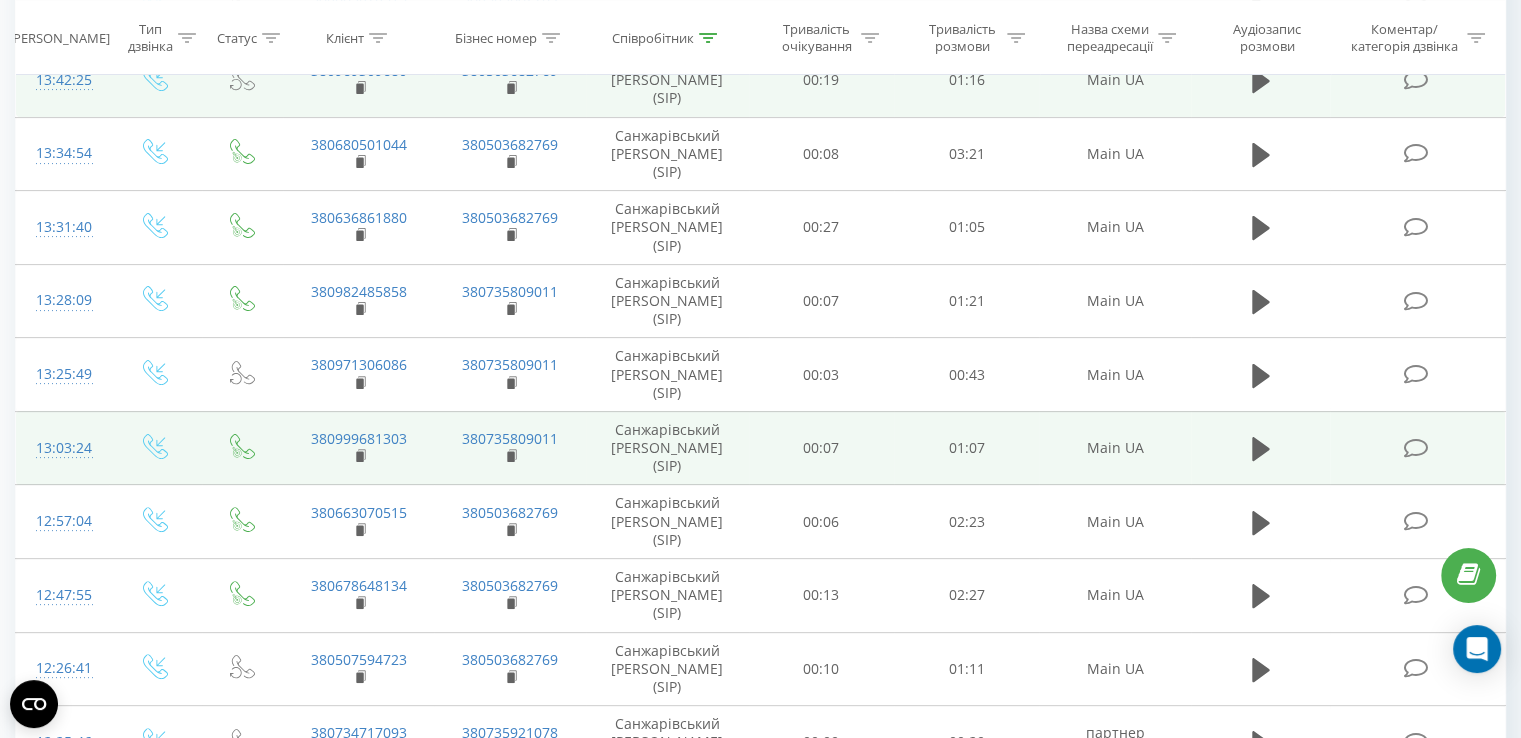 scroll, scrollTop: 500, scrollLeft: 0, axis: vertical 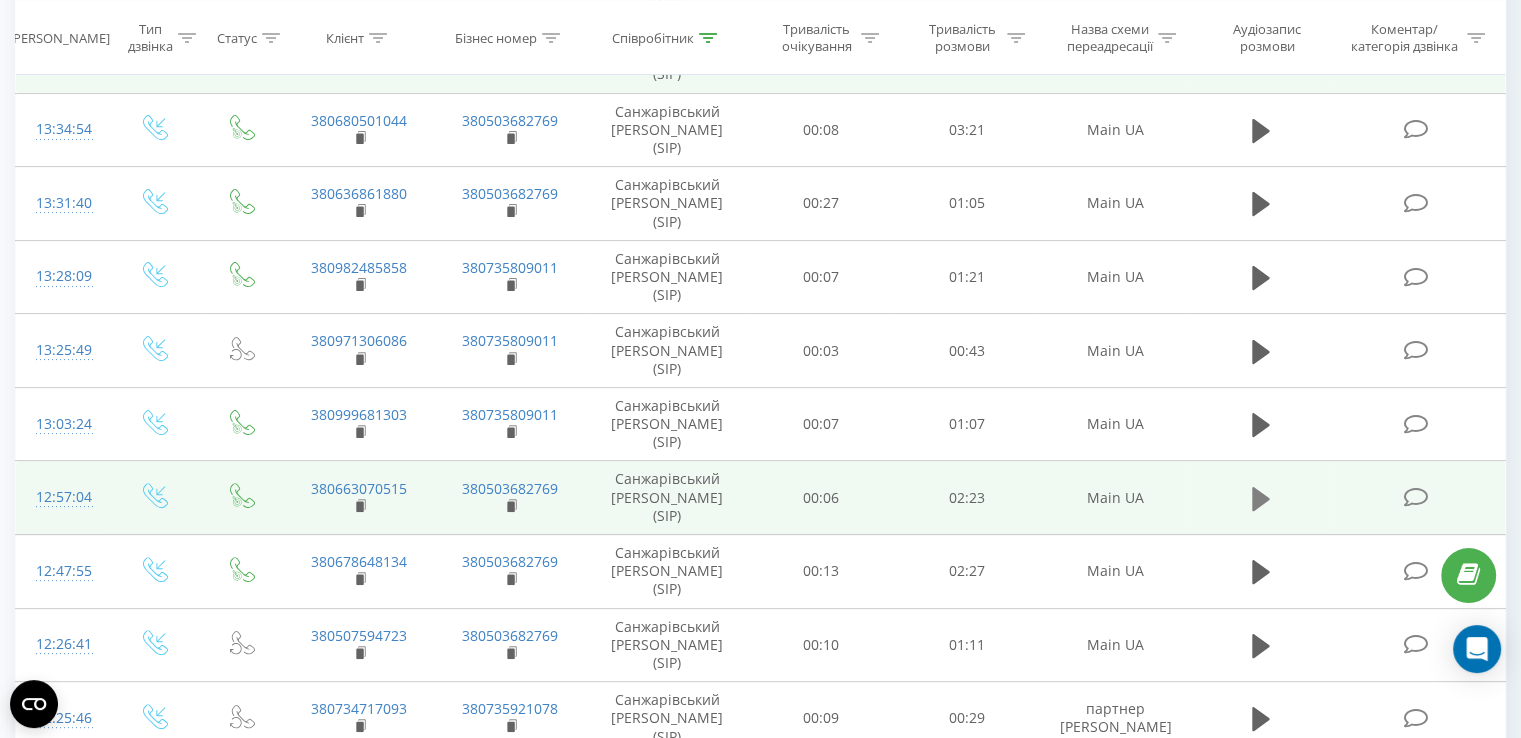 click 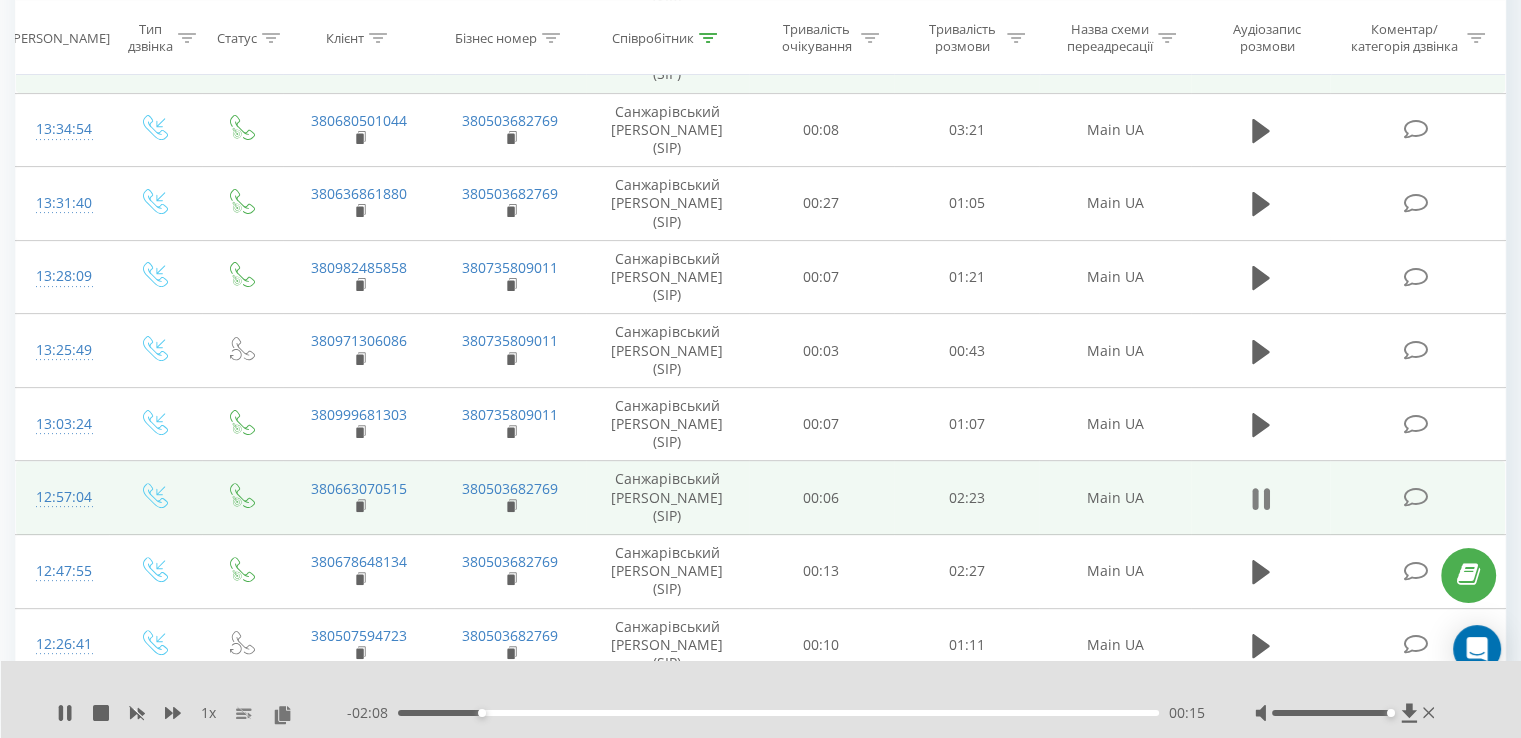 click 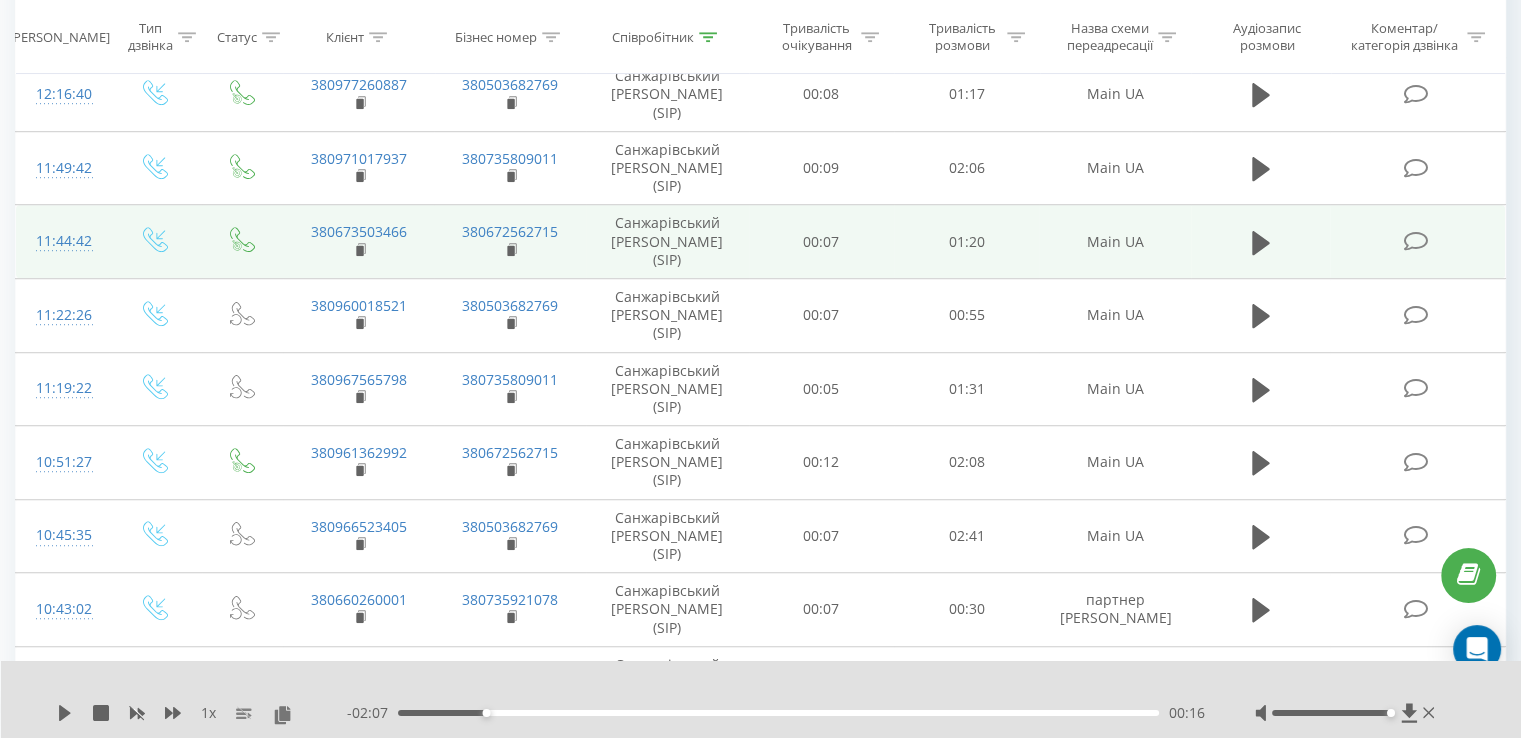 scroll, scrollTop: 1300, scrollLeft: 0, axis: vertical 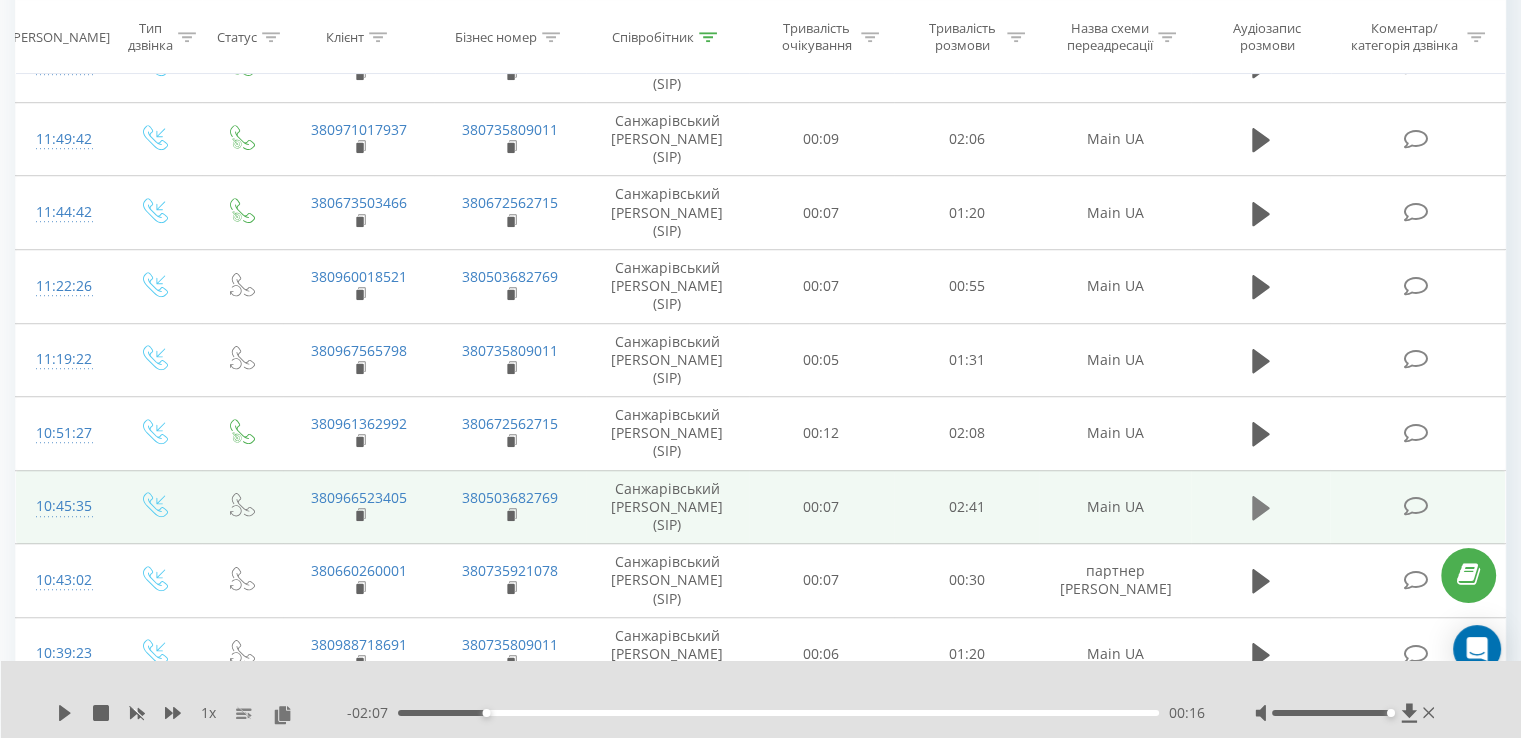 click 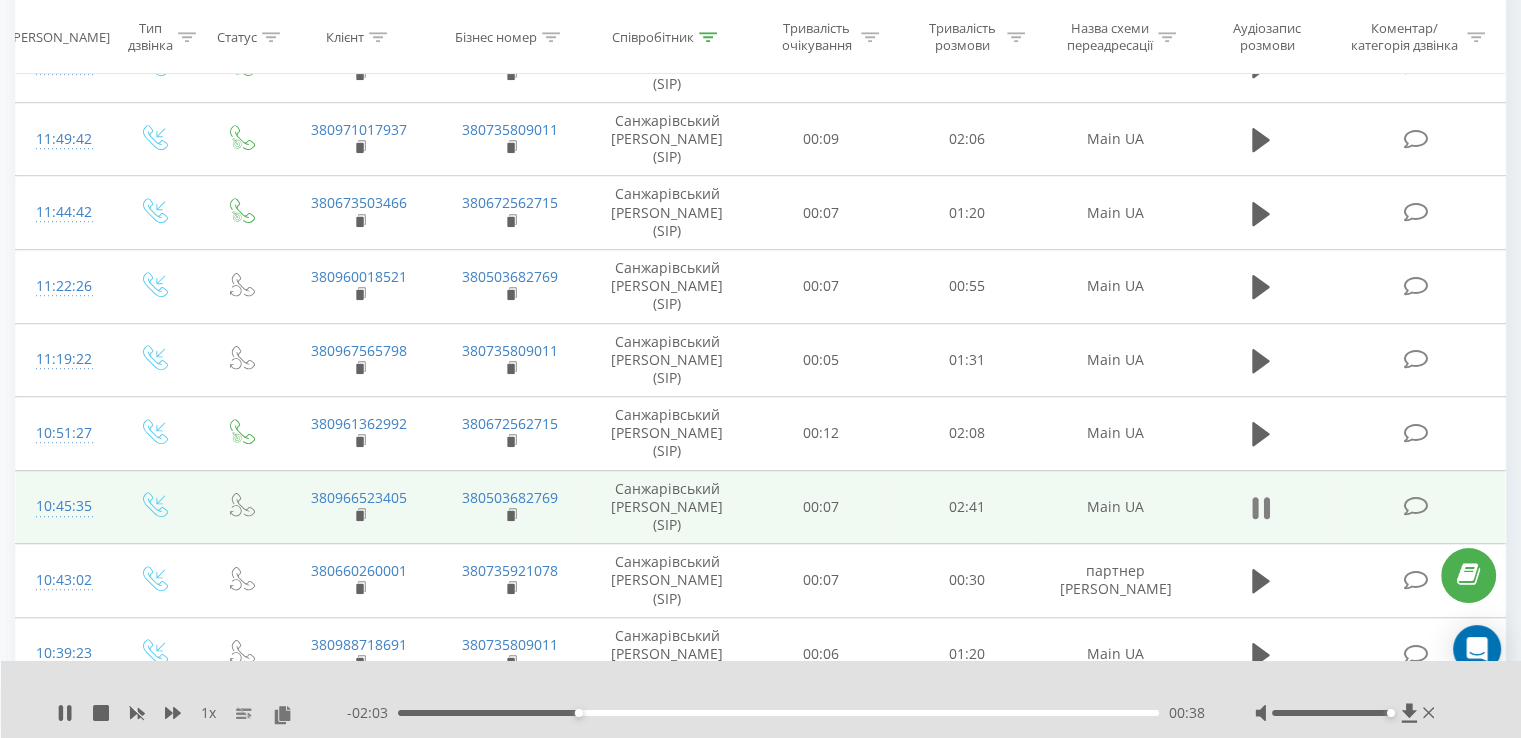 click at bounding box center [1261, 508] 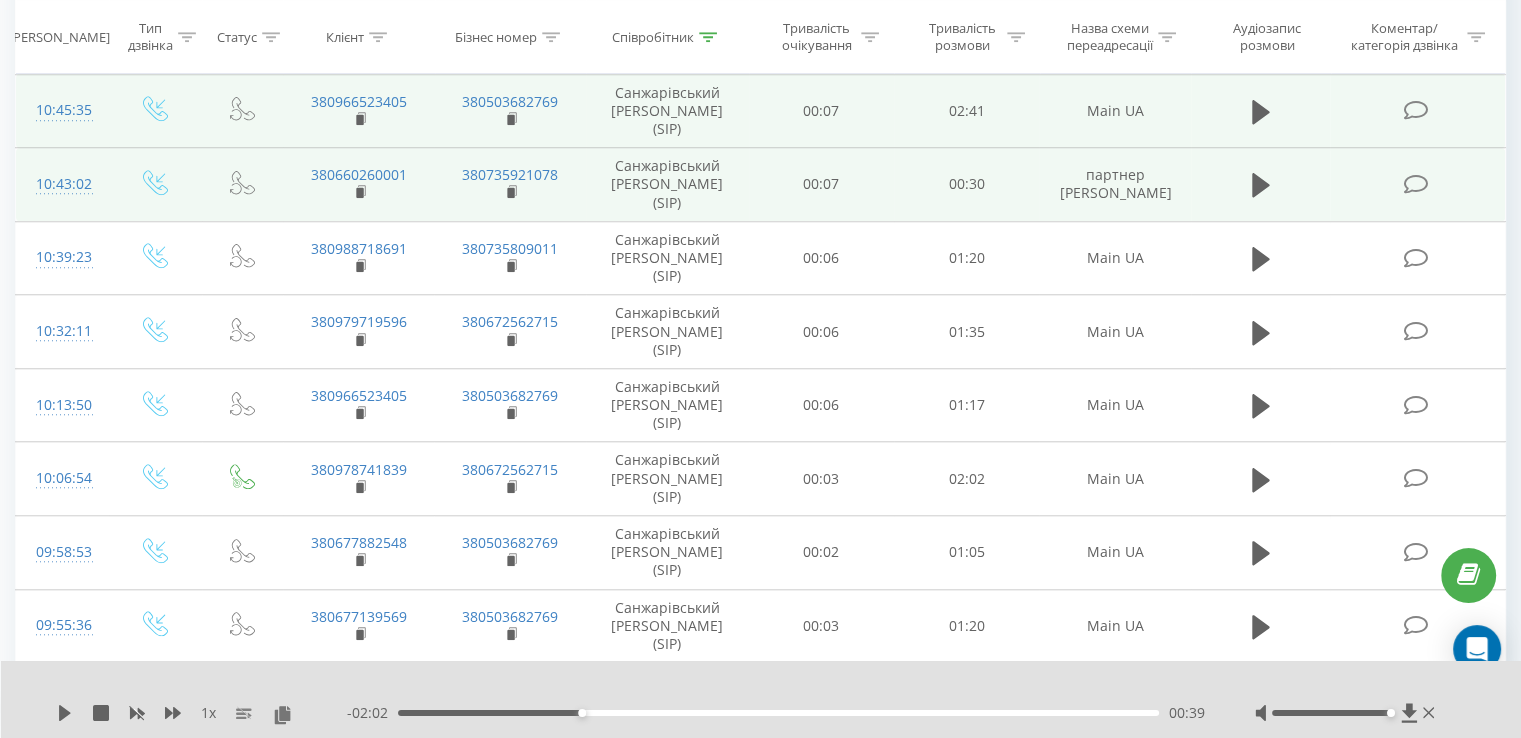 scroll, scrollTop: 1700, scrollLeft: 0, axis: vertical 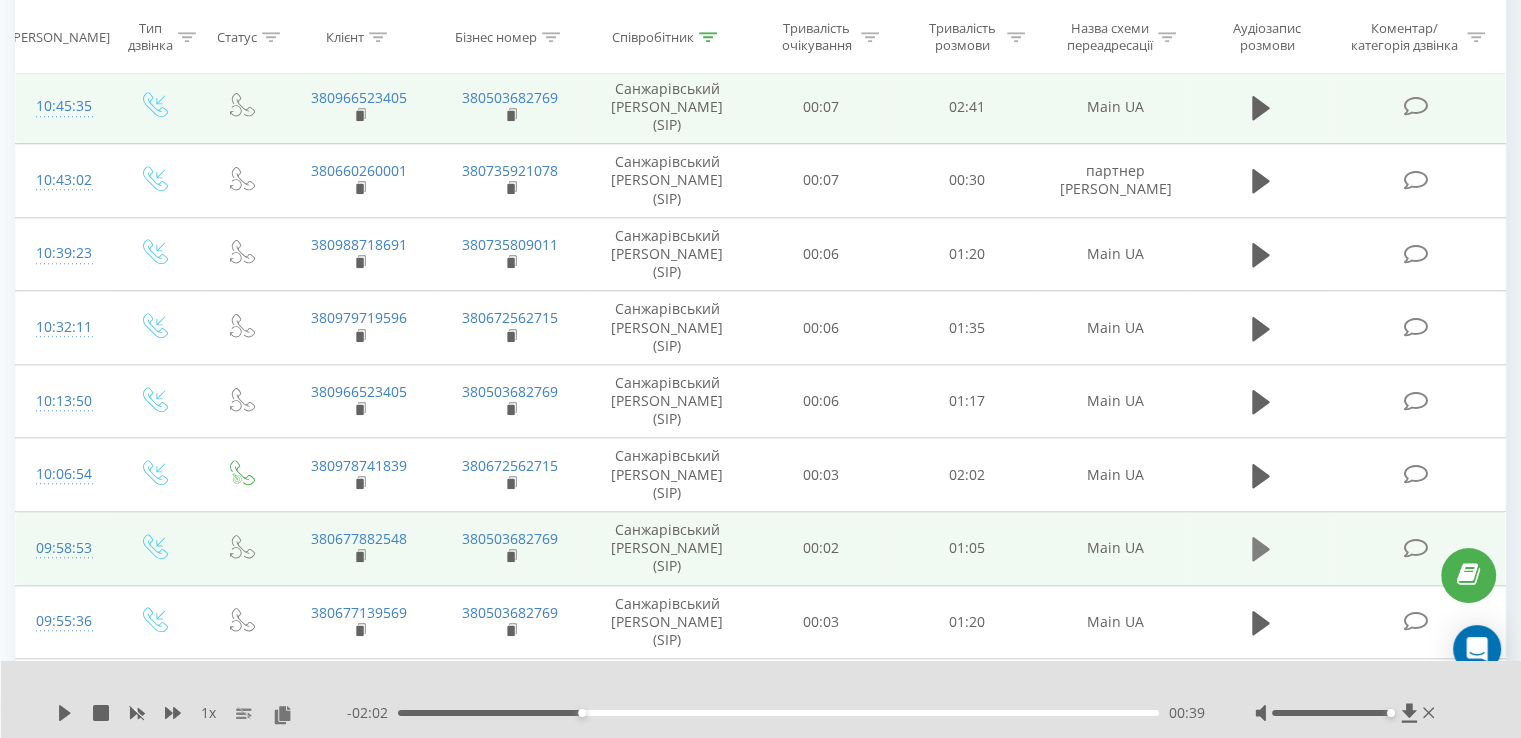 click 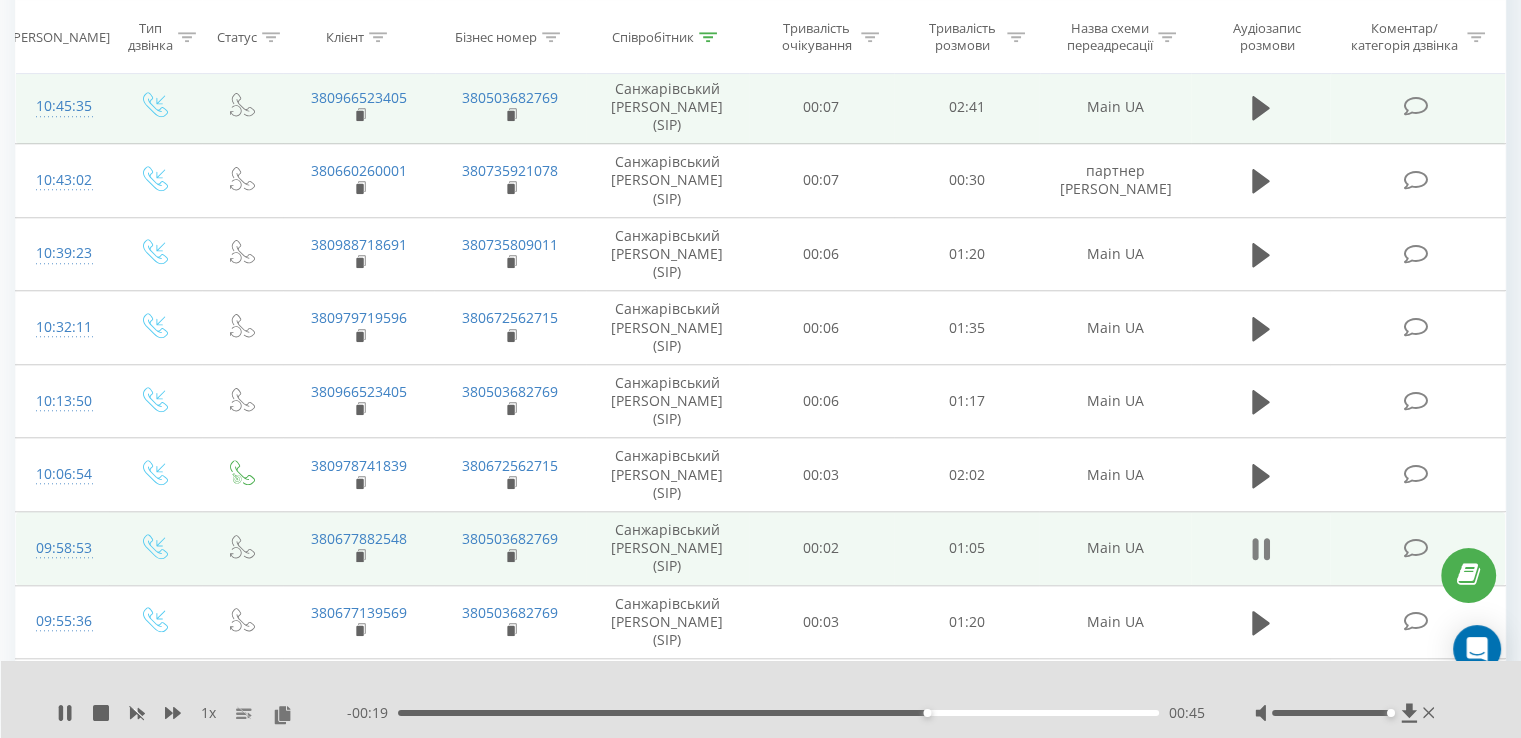 click 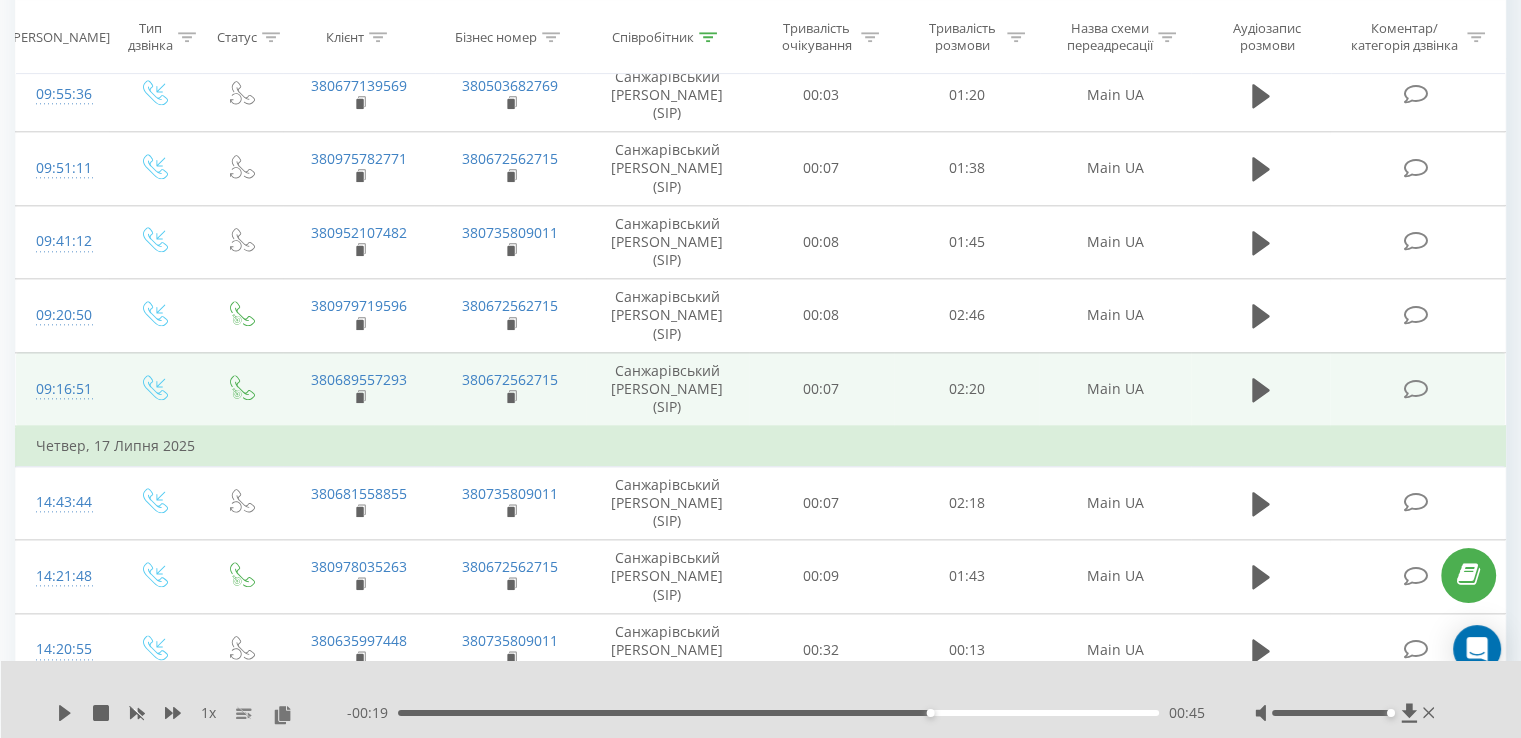 scroll, scrollTop: 2400, scrollLeft: 0, axis: vertical 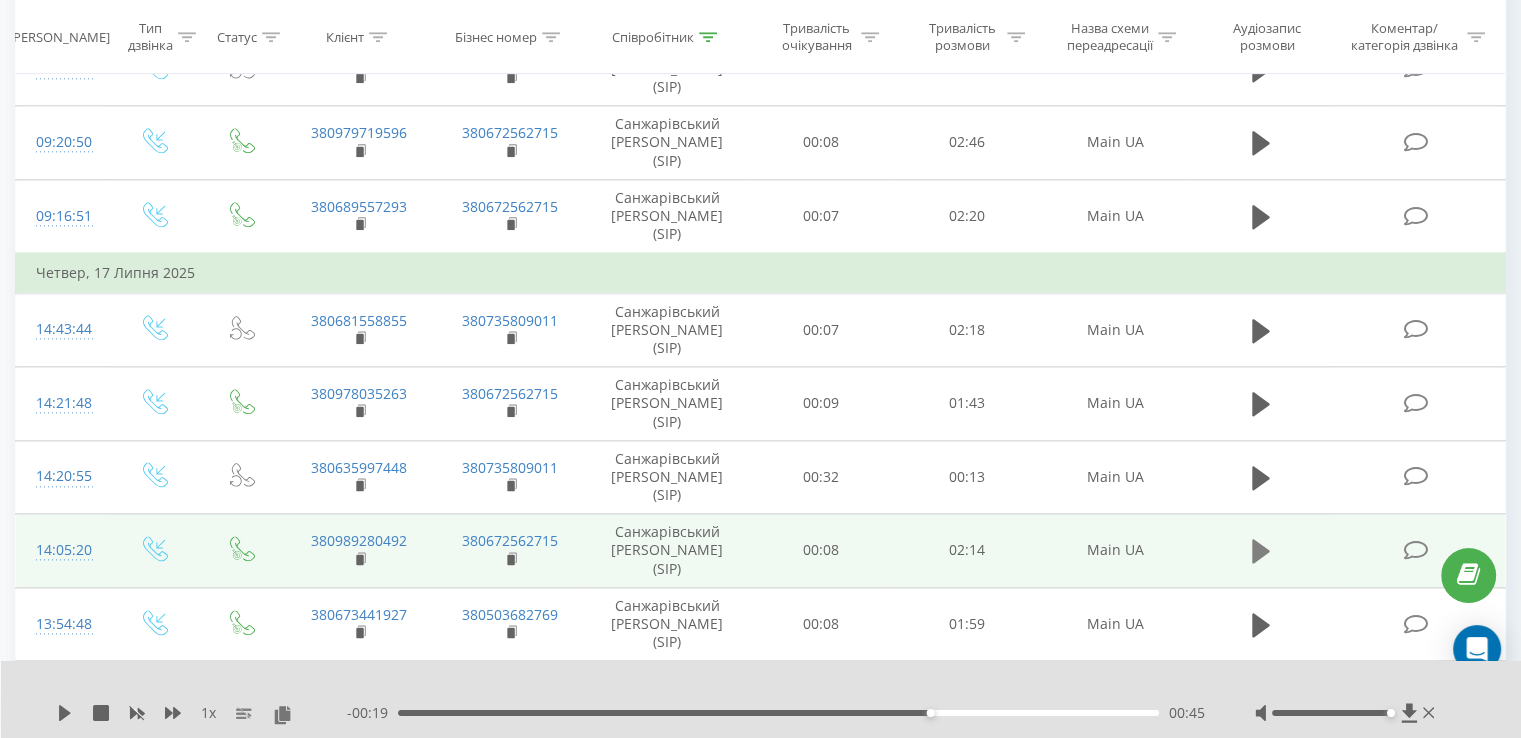 click 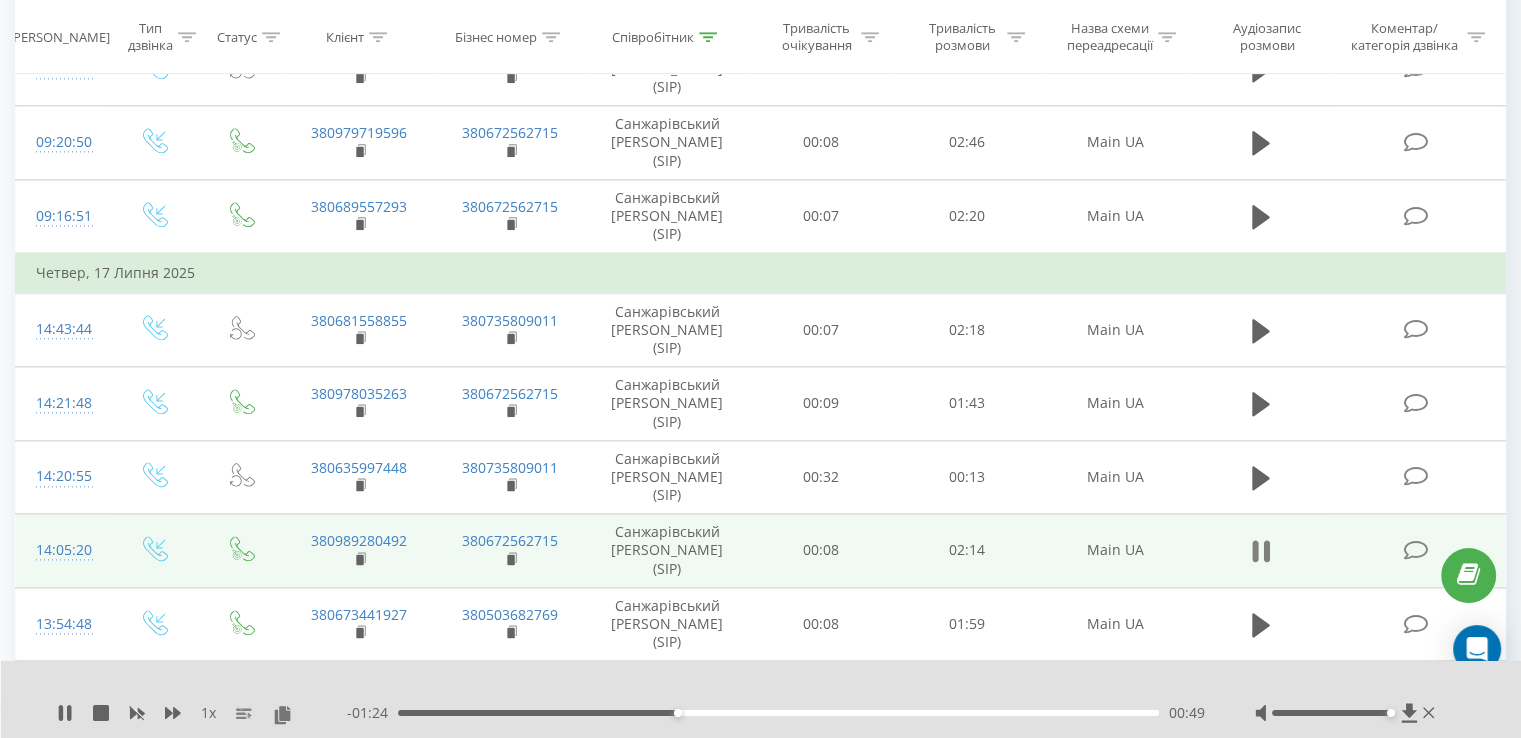 click 